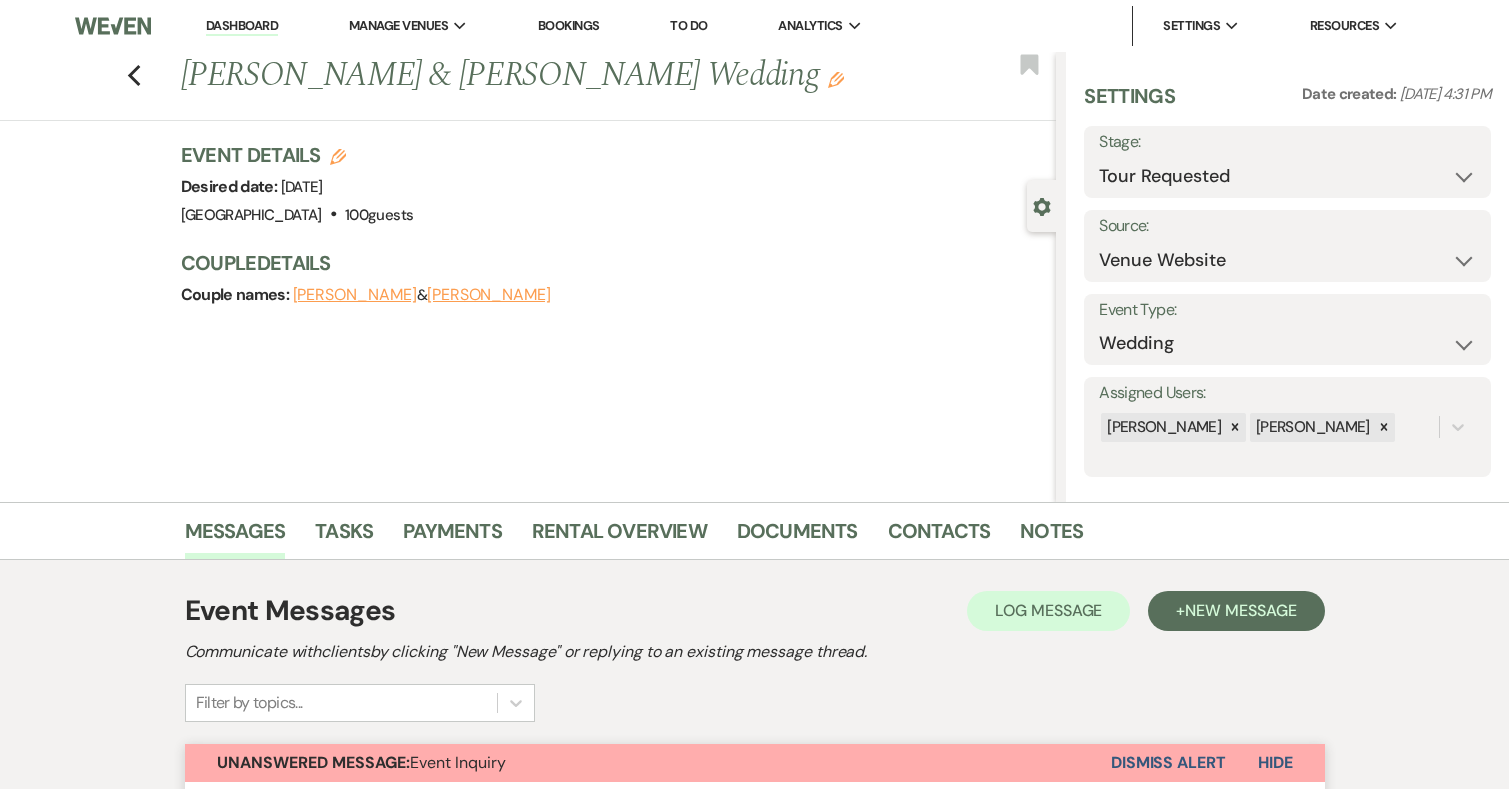 scroll, scrollTop: 4902, scrollLeft: 0, axis: vertical 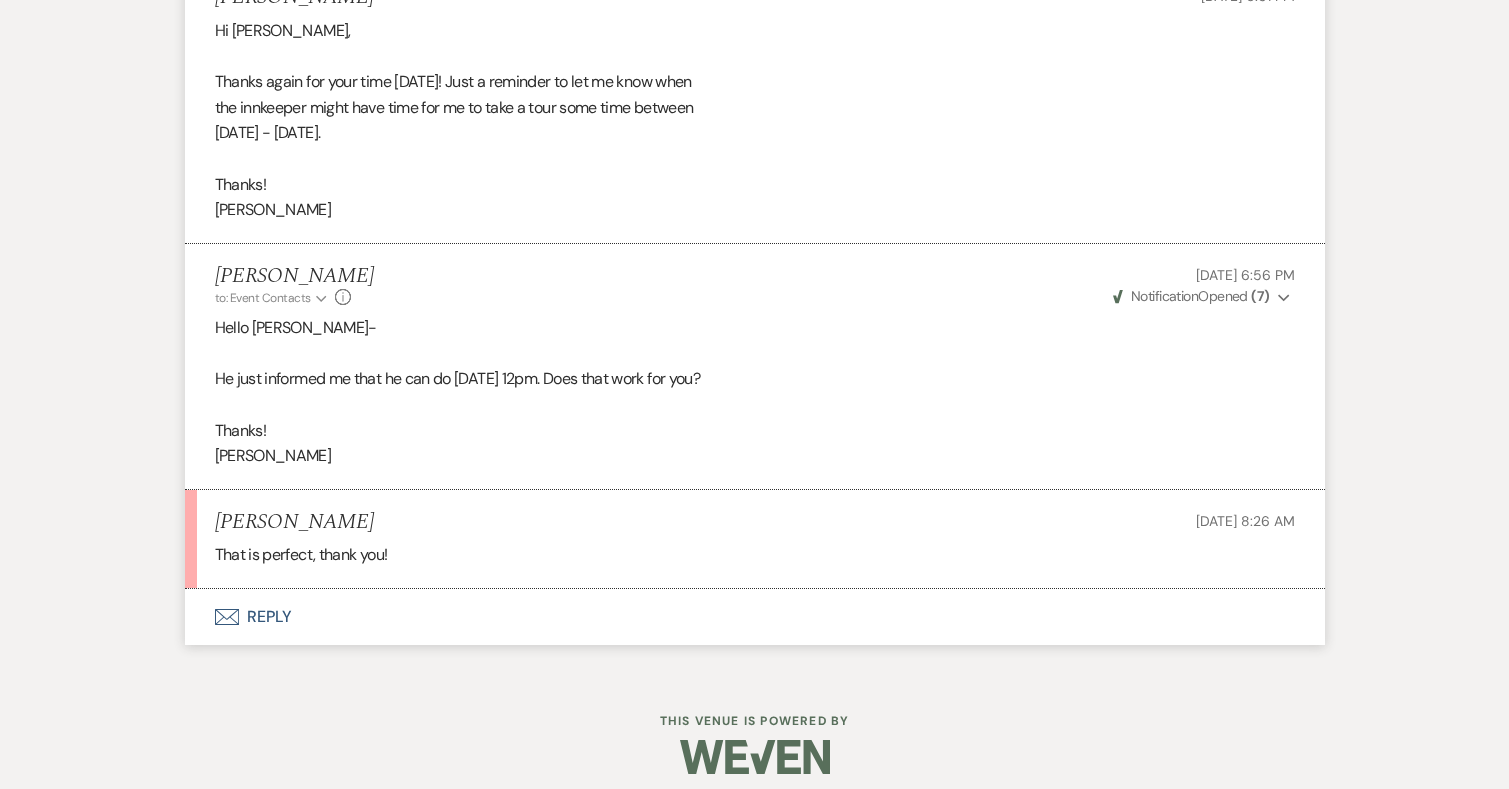 click on "Envelope Reply" at bounding box center (755, 617) 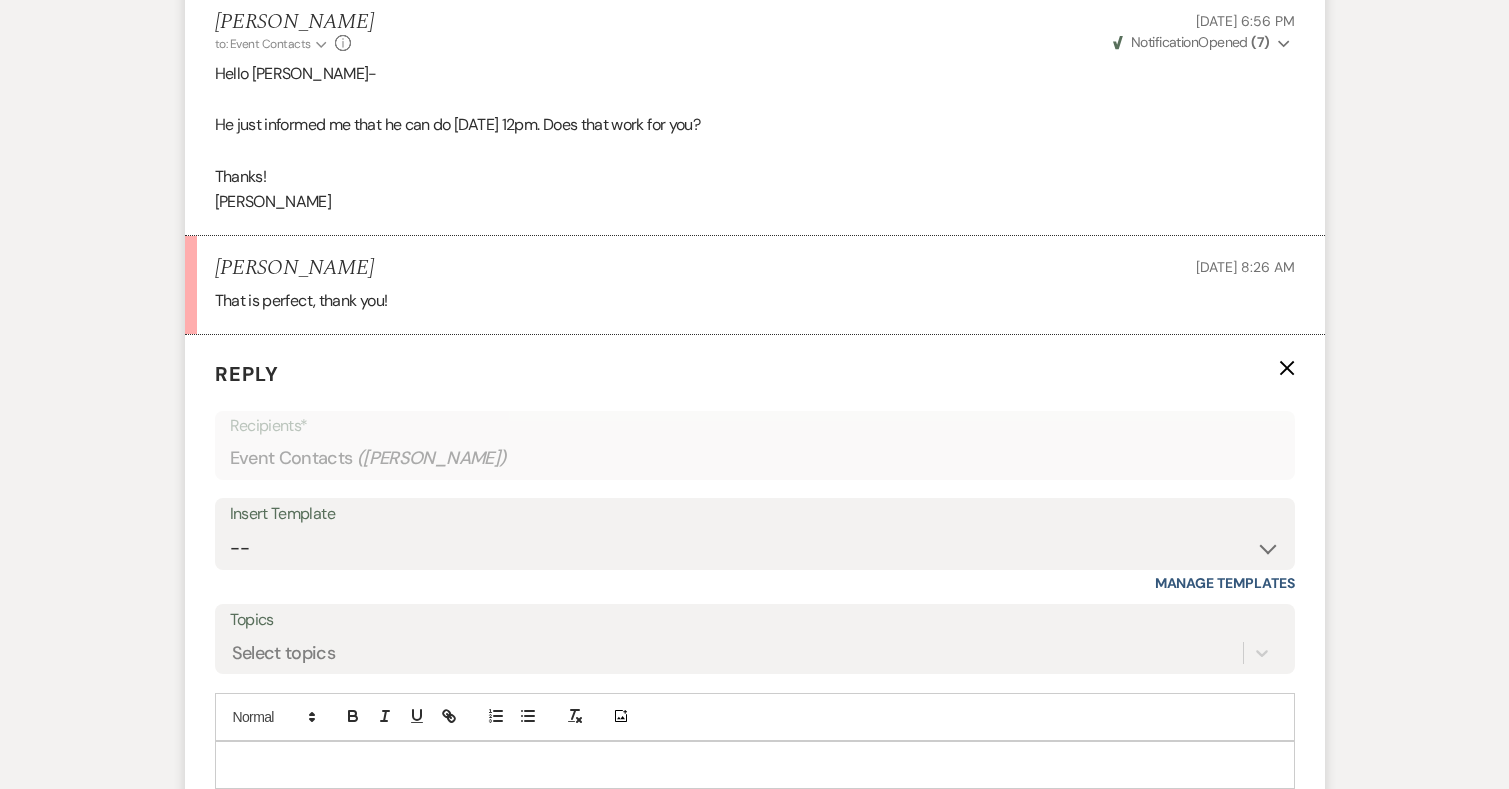 scroll, scrollTop: 5182, scrollLeft: 0, axis: vertical 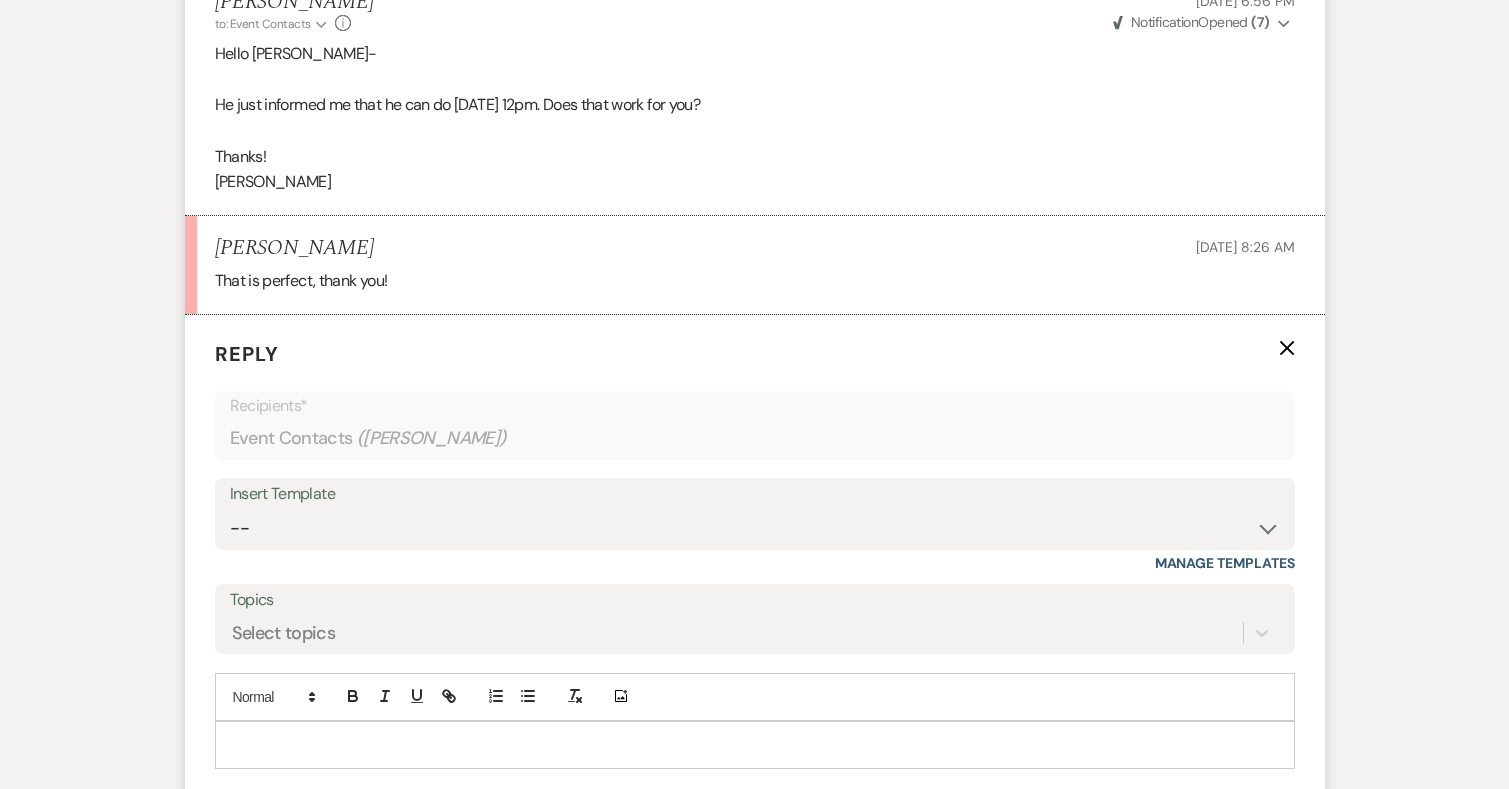 click at bounding box center [755, 745] 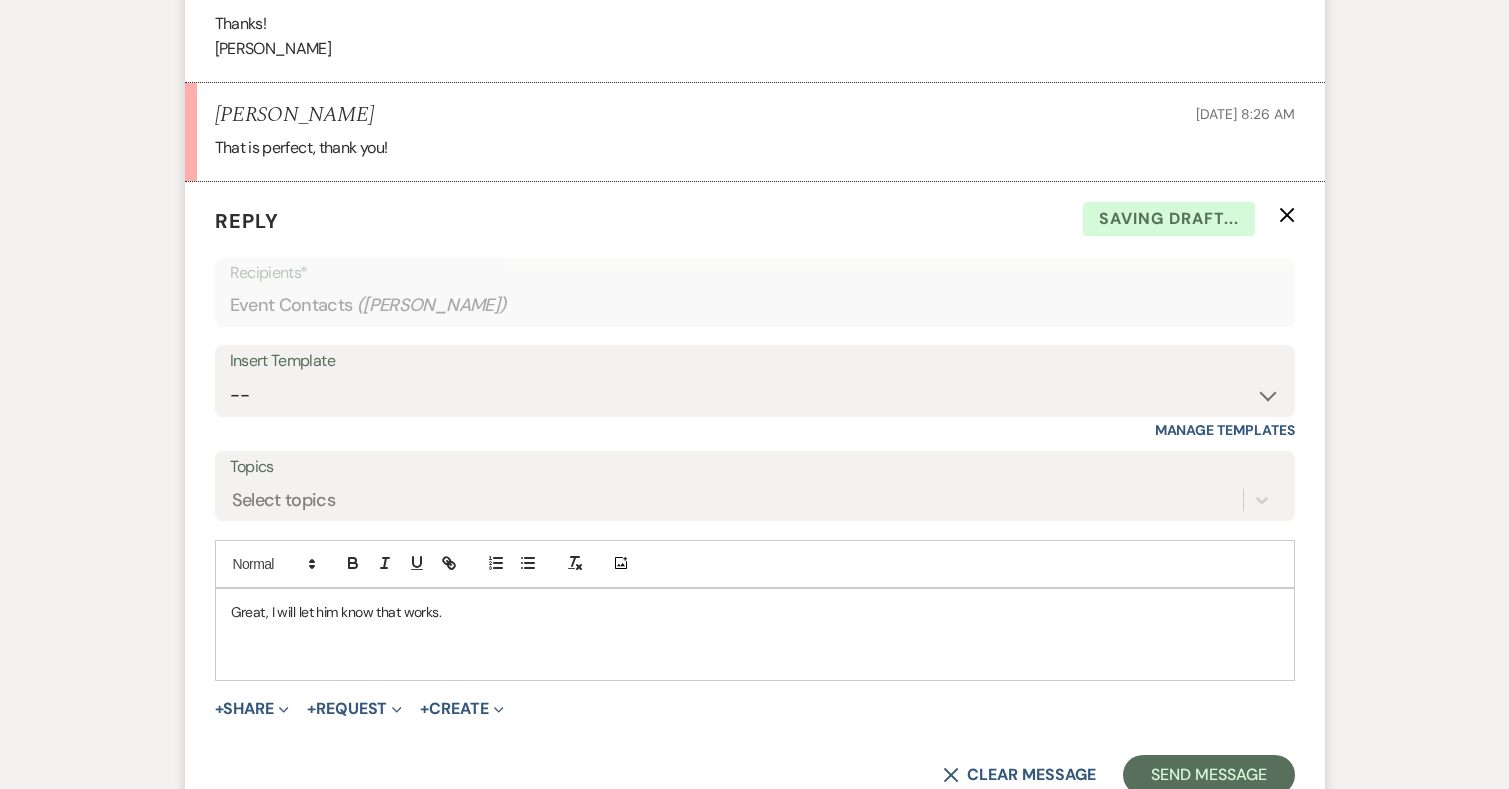 scroll, scrollTop: 5318, scrollLeft: 0, axis: vertical 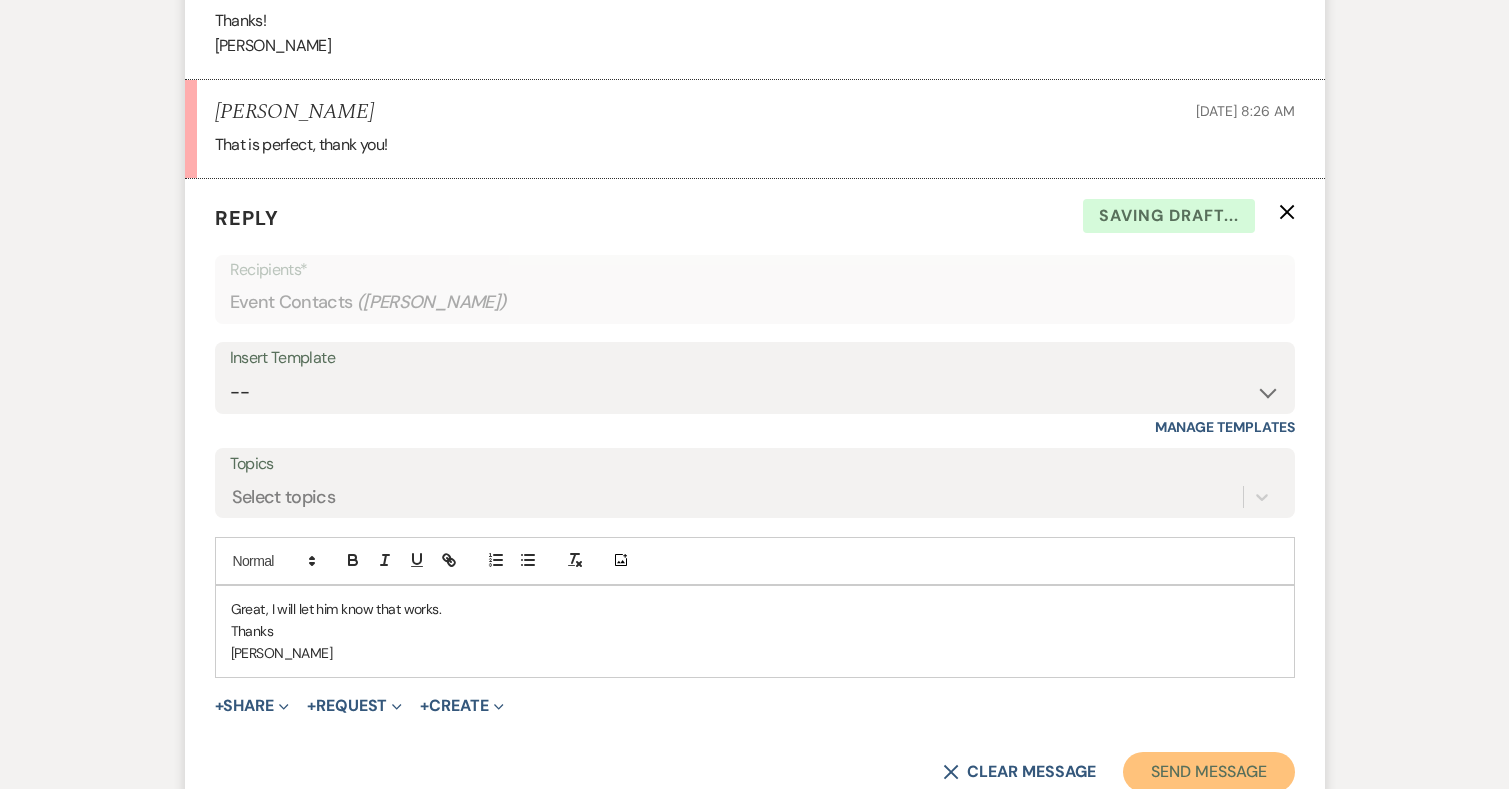 click on "Send Message" at bounding box center (1208, 772) 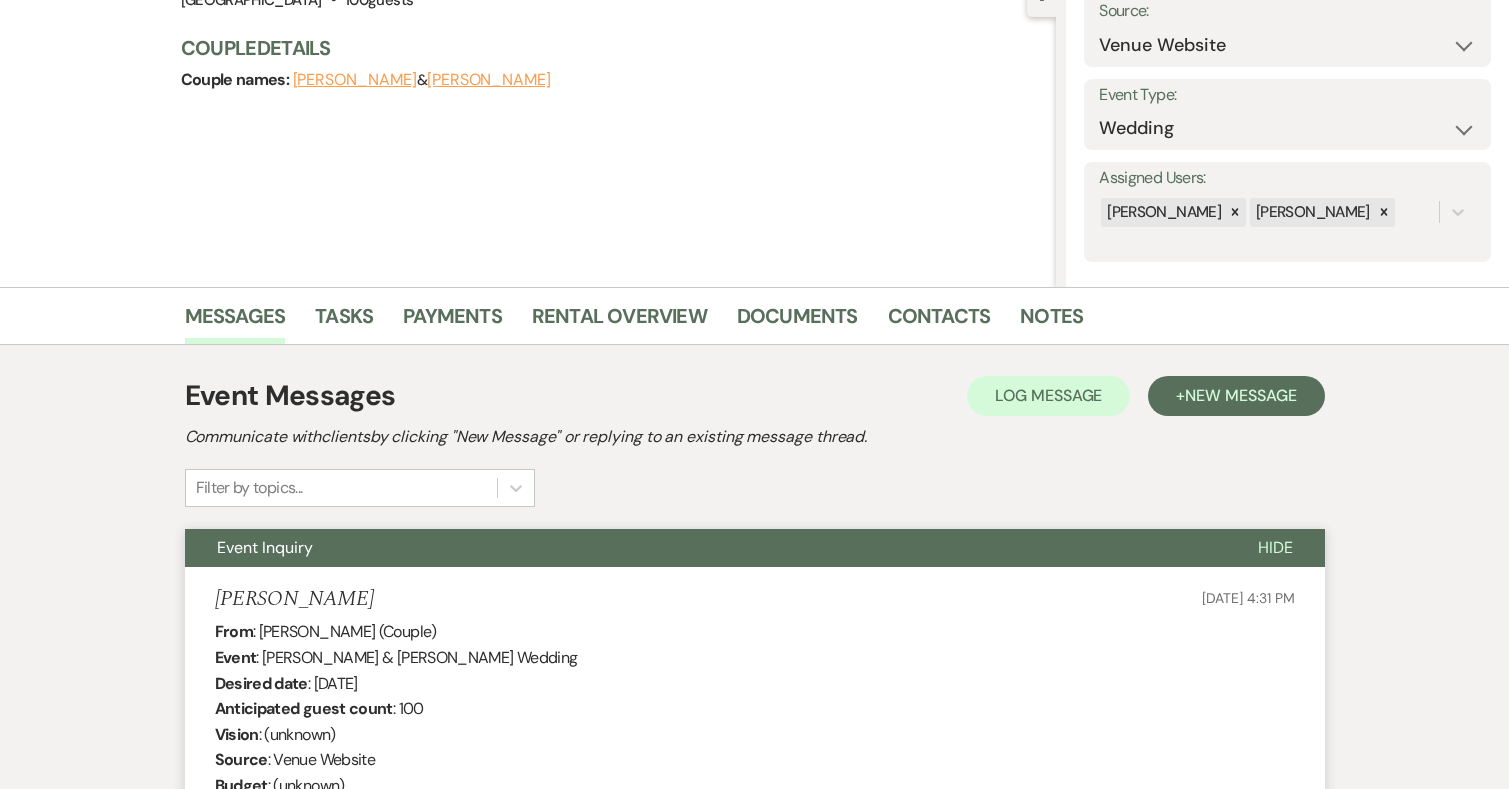 scroll, scrollTop: 0, scrollLeft: 0, axis: both 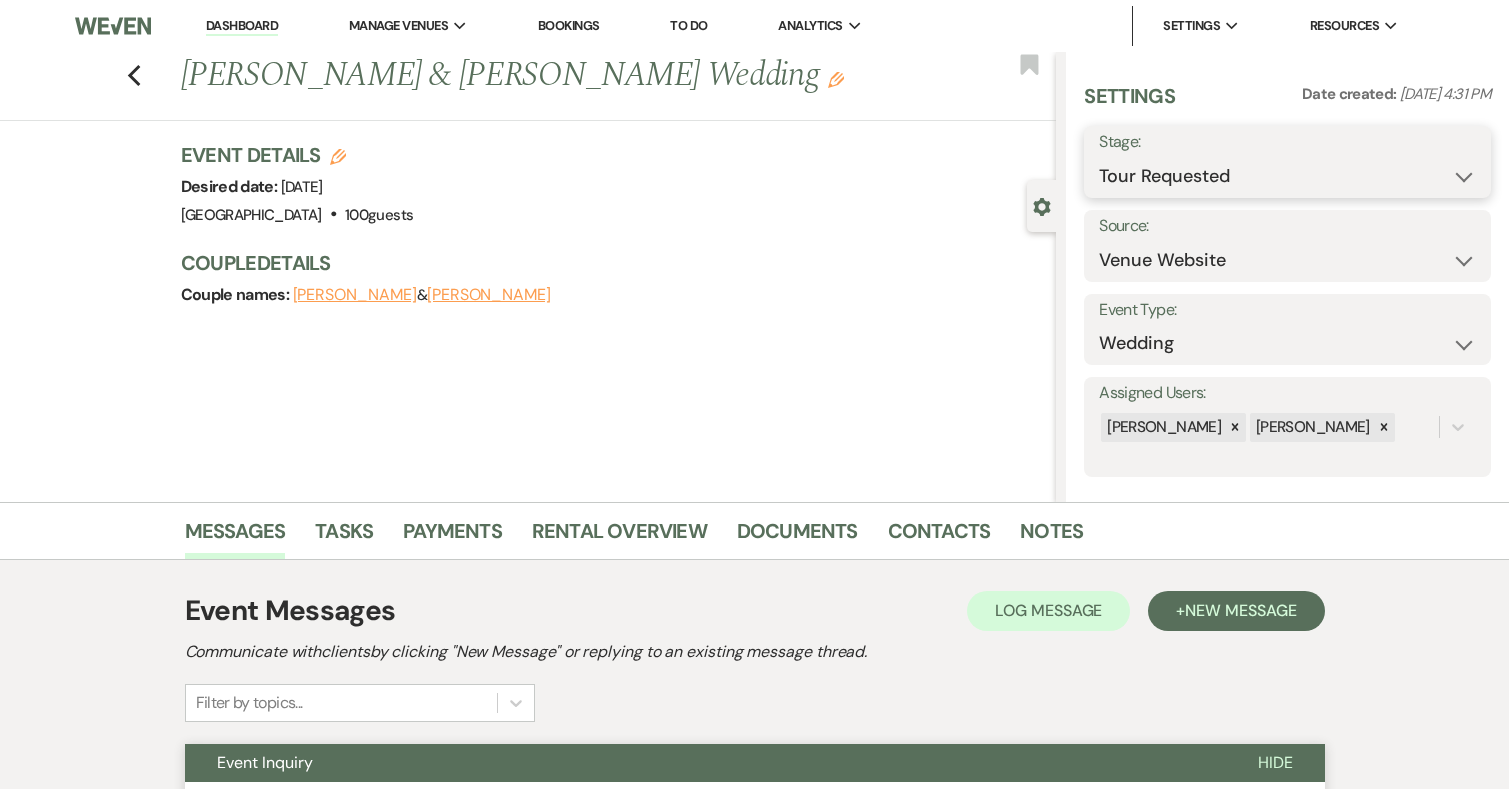 click on "Inquiry Follow Up Tour Requested Tour Confirmed Toured Proposal Sent Booked Lost" at bounding box center [1287, 176] 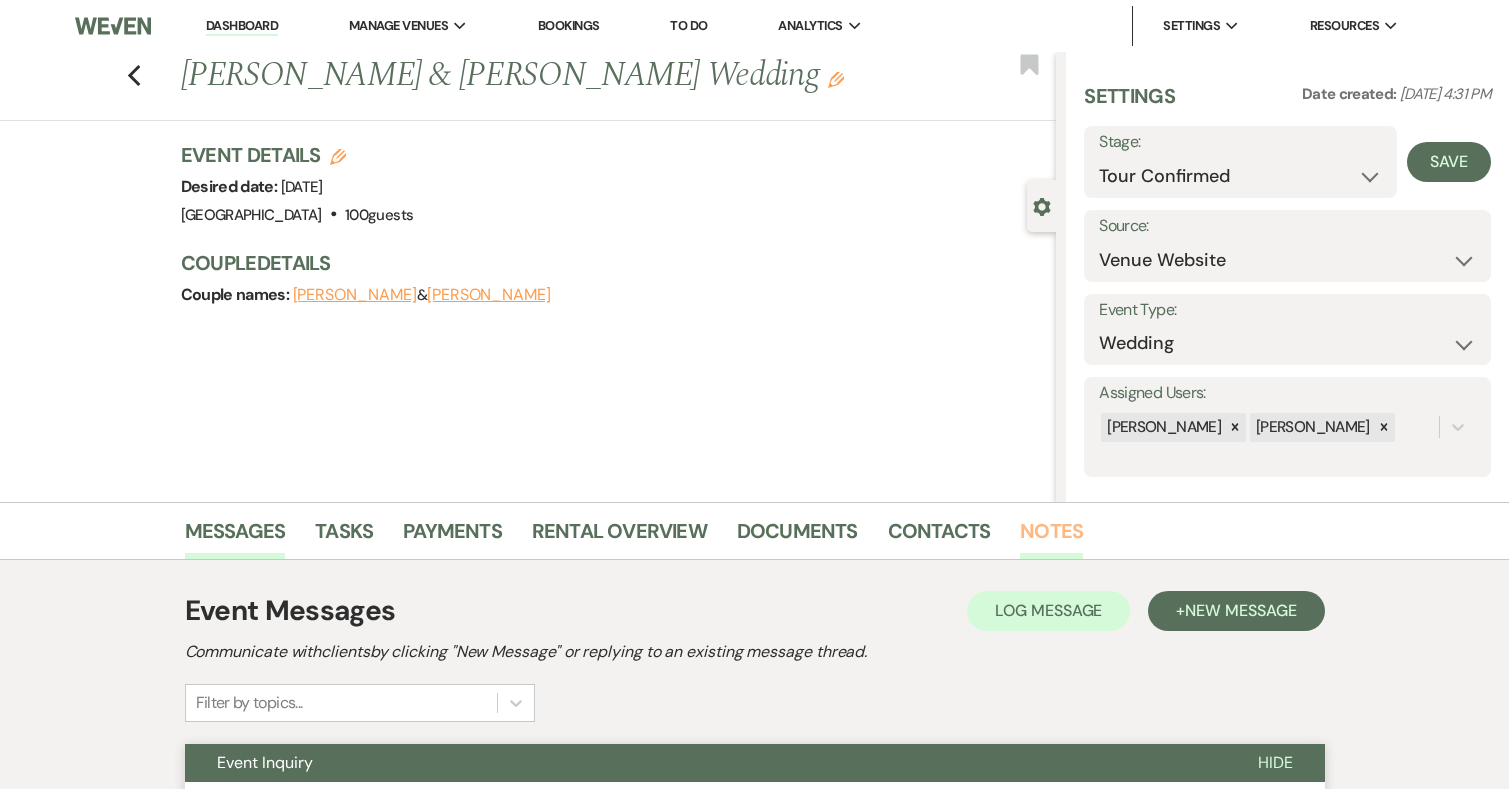 click on "Notes" at bounding box center (1051, 537) 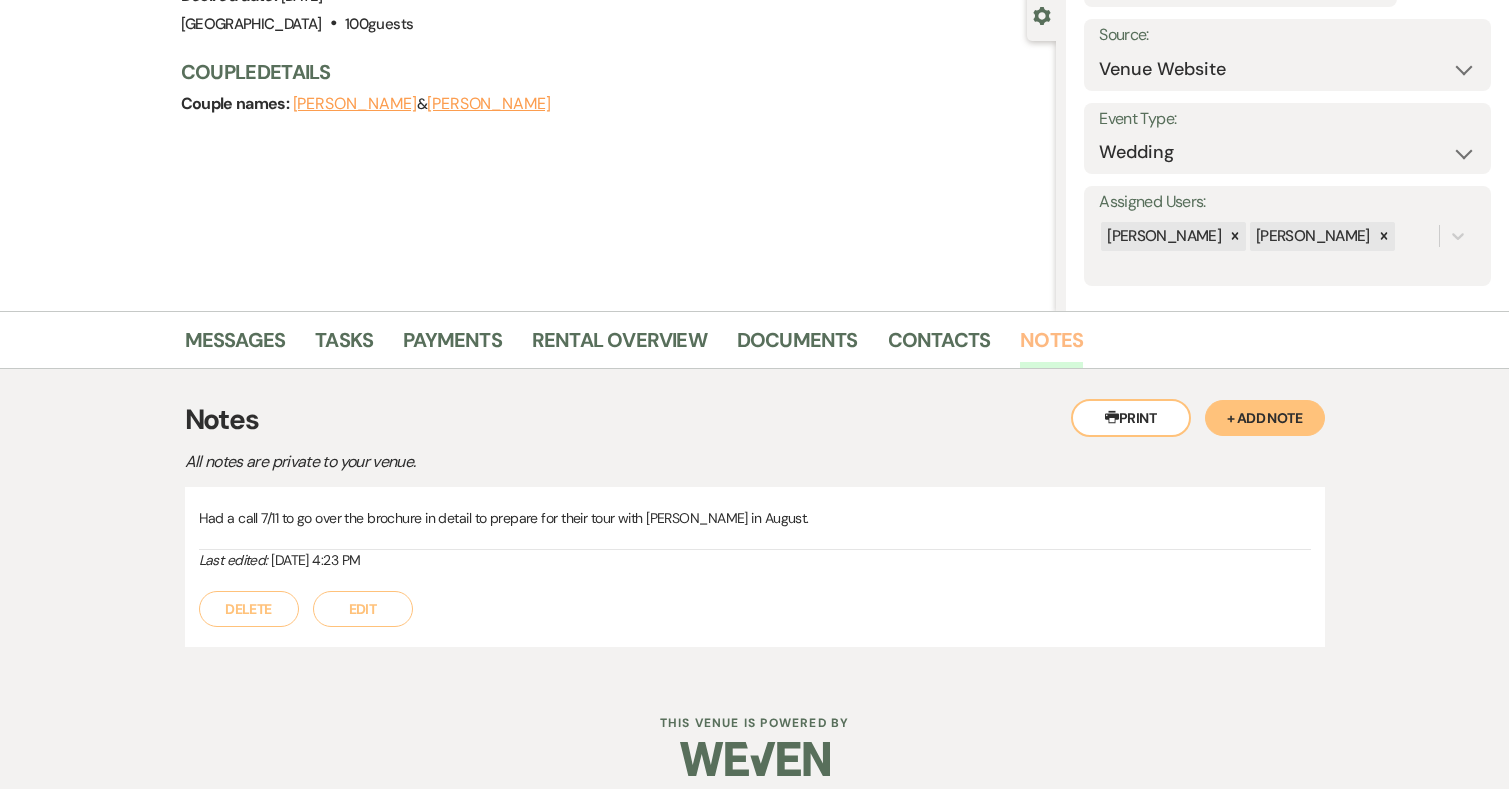 scroll, scrollTop: 201, scrollLeft: 0, axis: vertical 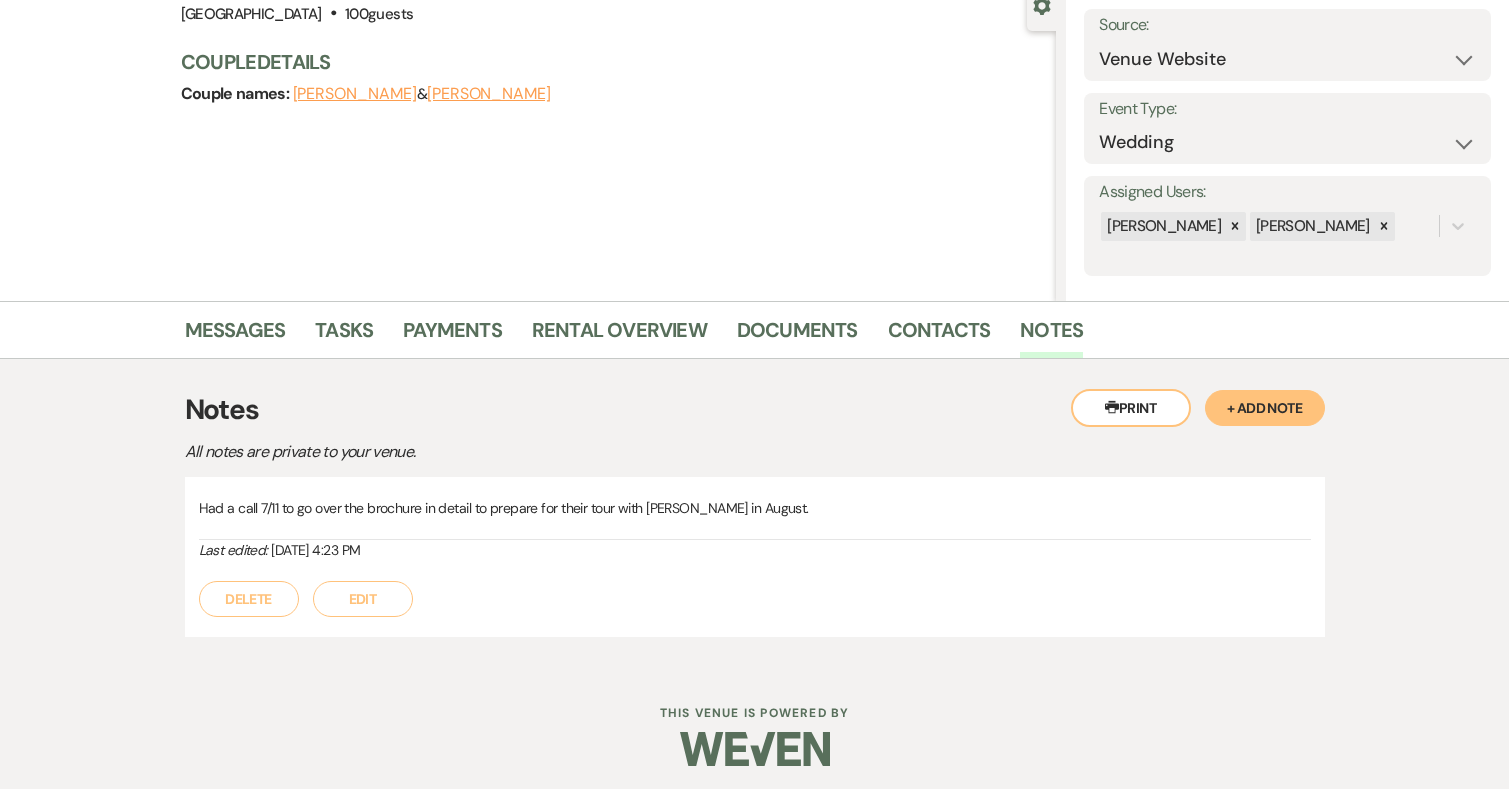 click on "+ Add Note" at bounding box center [1265, 408] 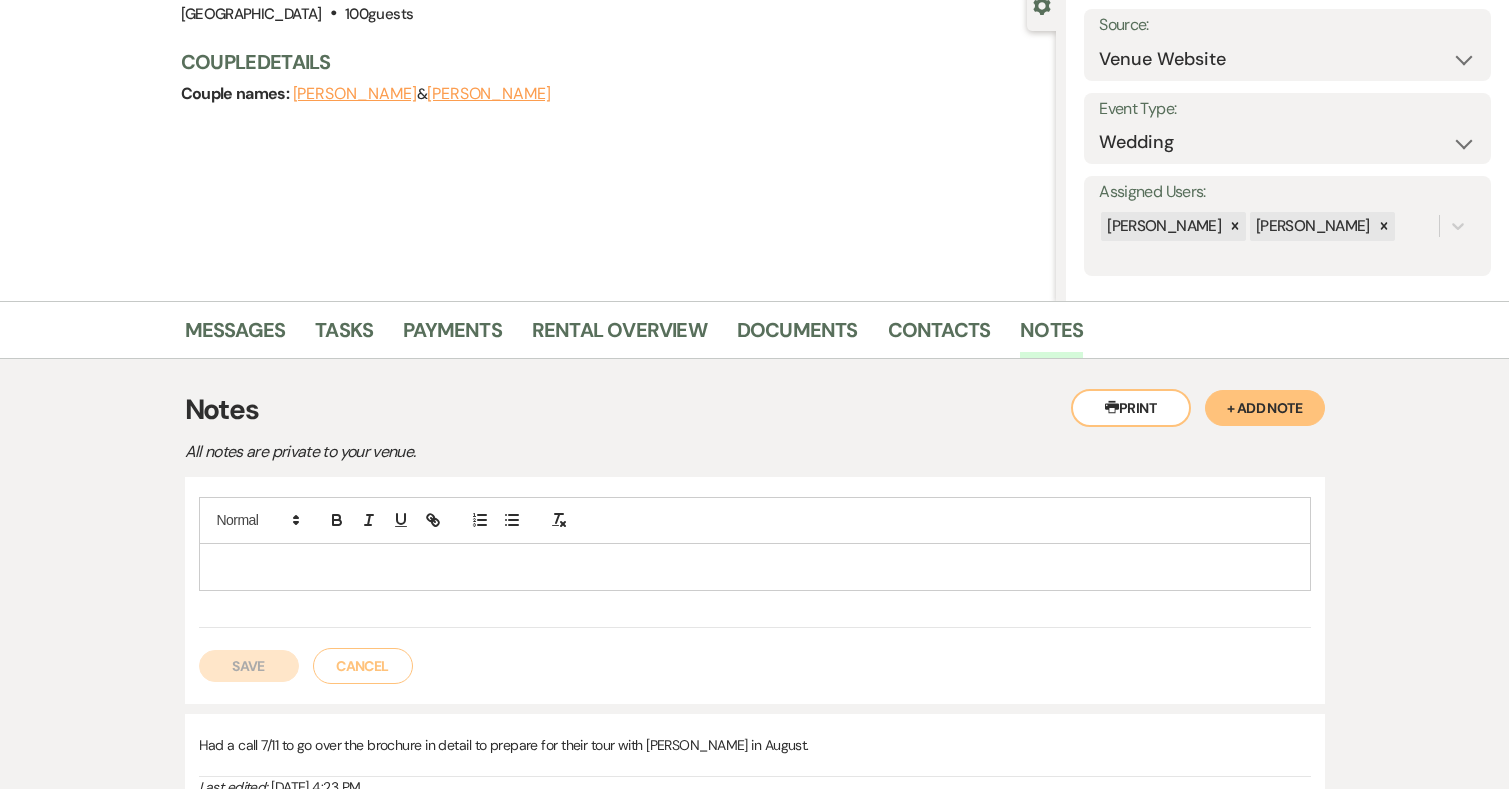 click at bounding box center (755, 567) 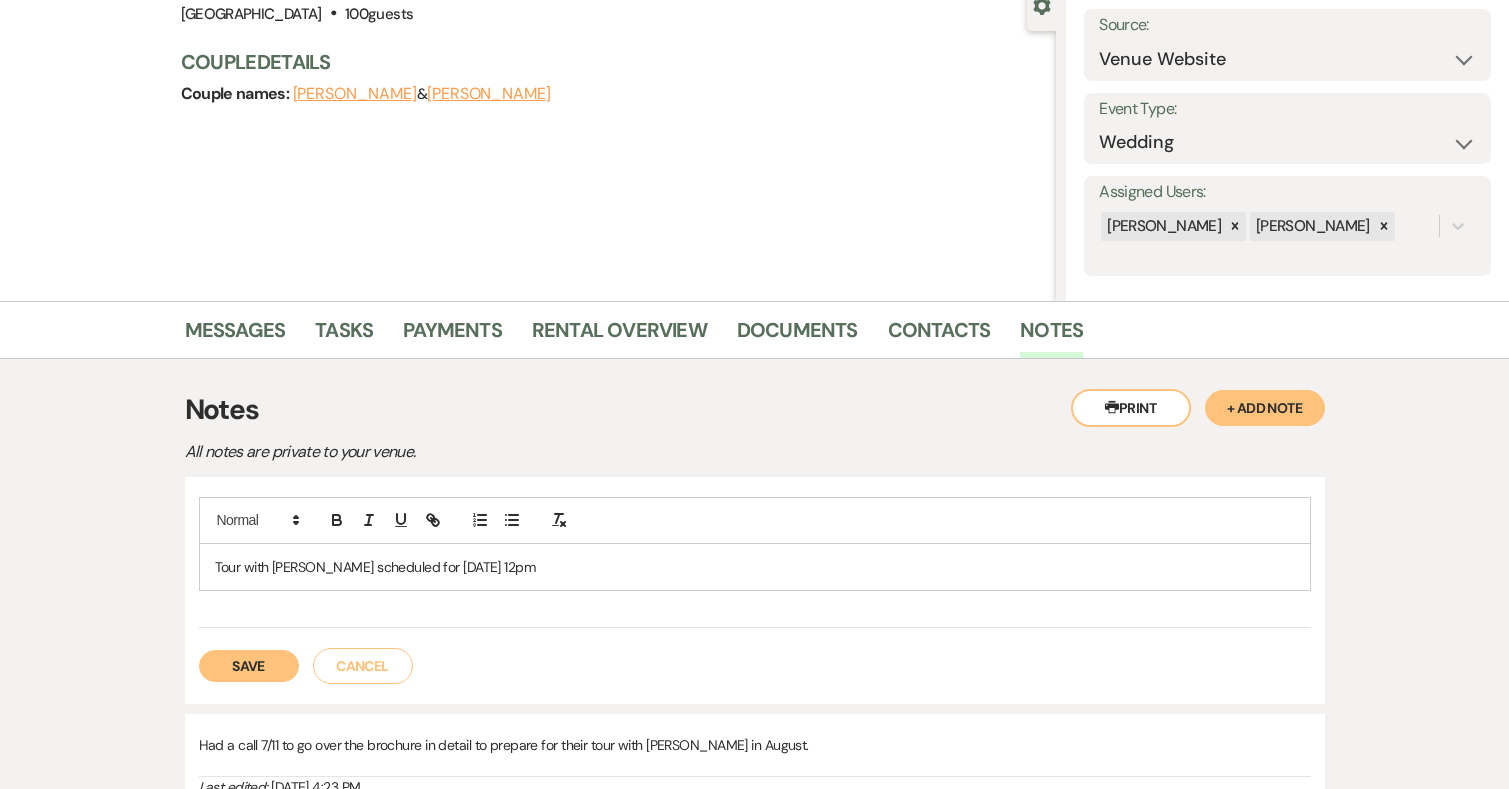 click on "Save" at bounding box center (249, 666) 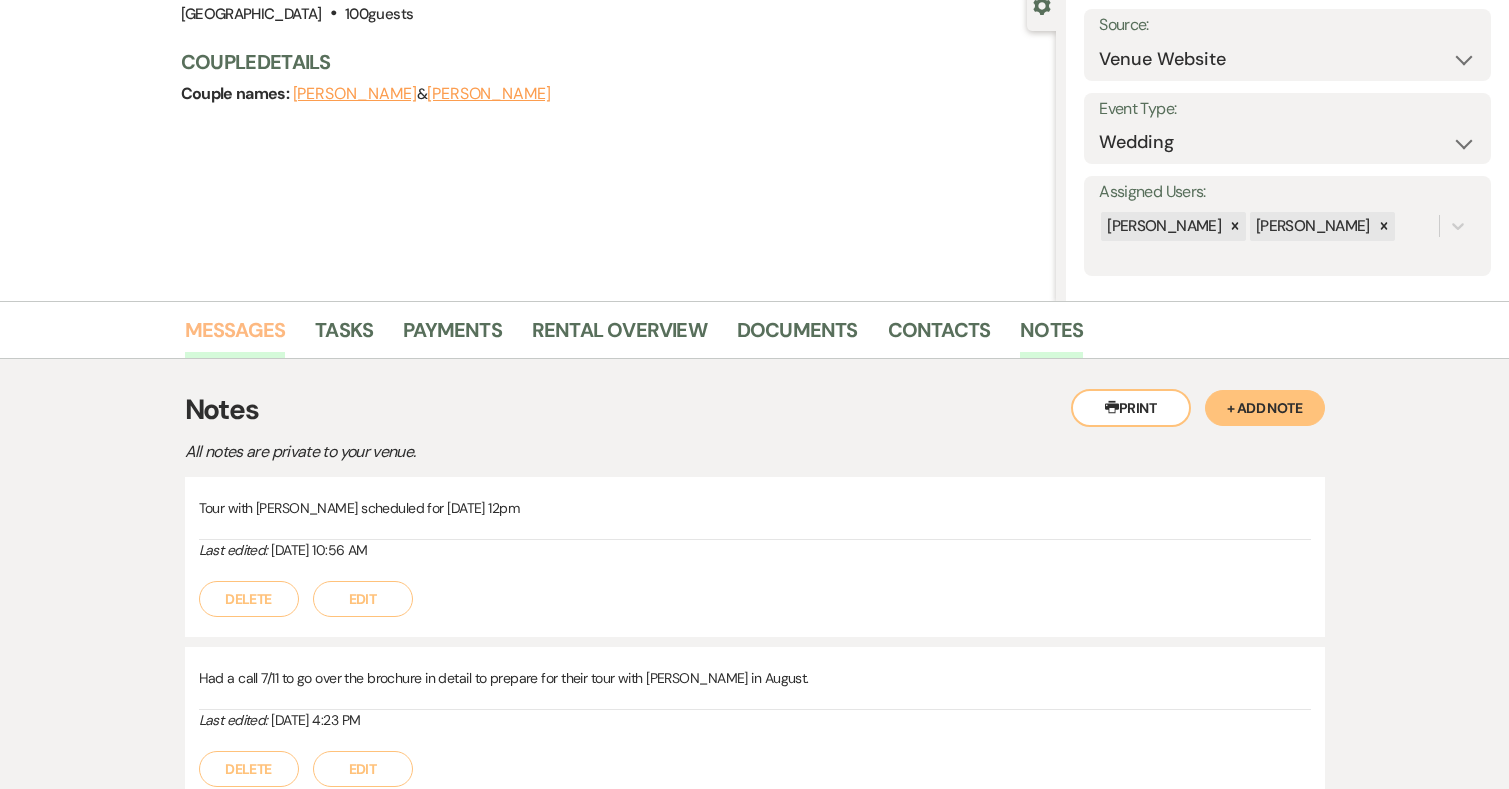click on "Messages" at bounding box center (235, 336) 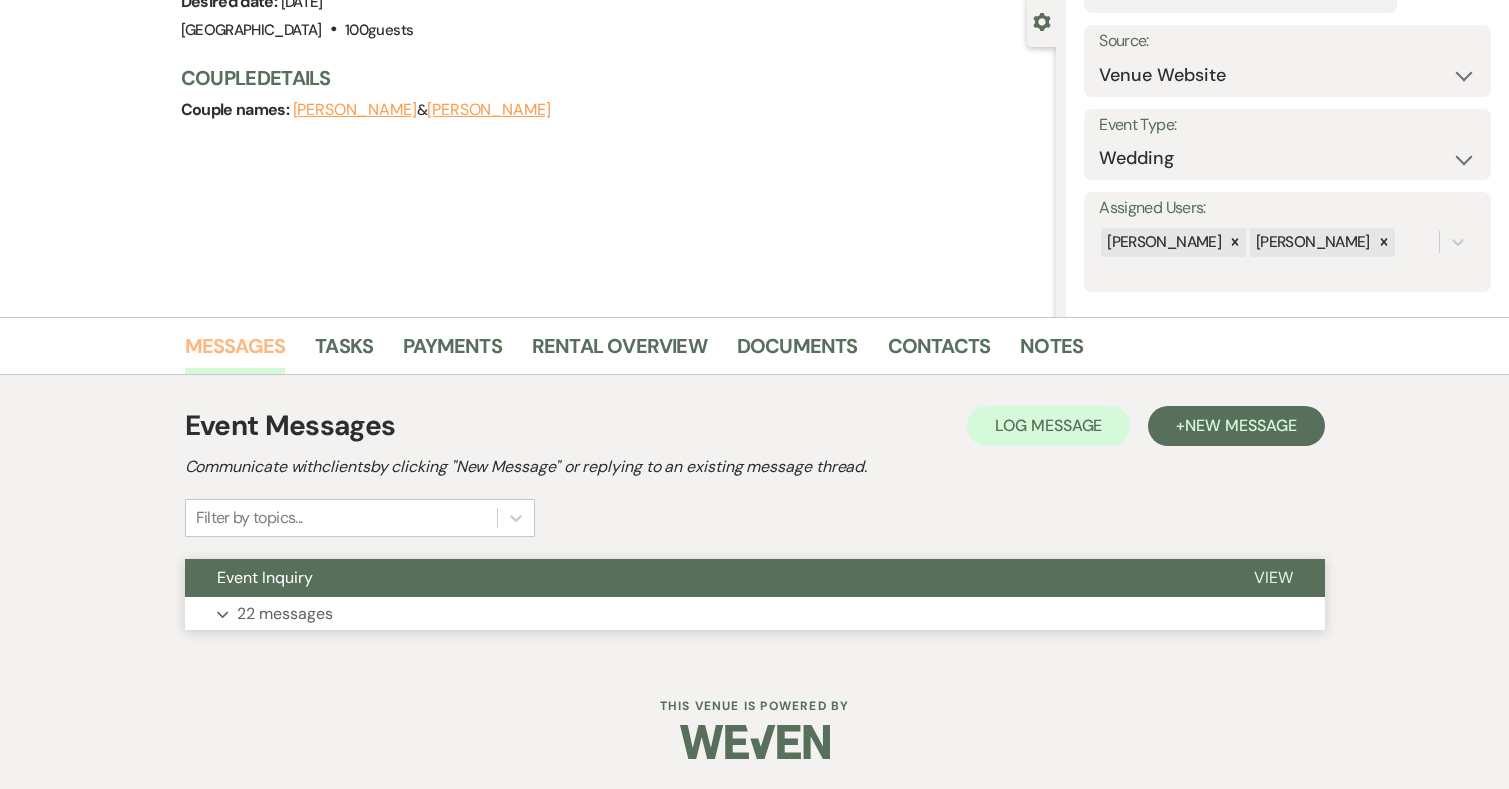 scroll, scrollTop: 185, scrollLeft: 0, axis: vertical 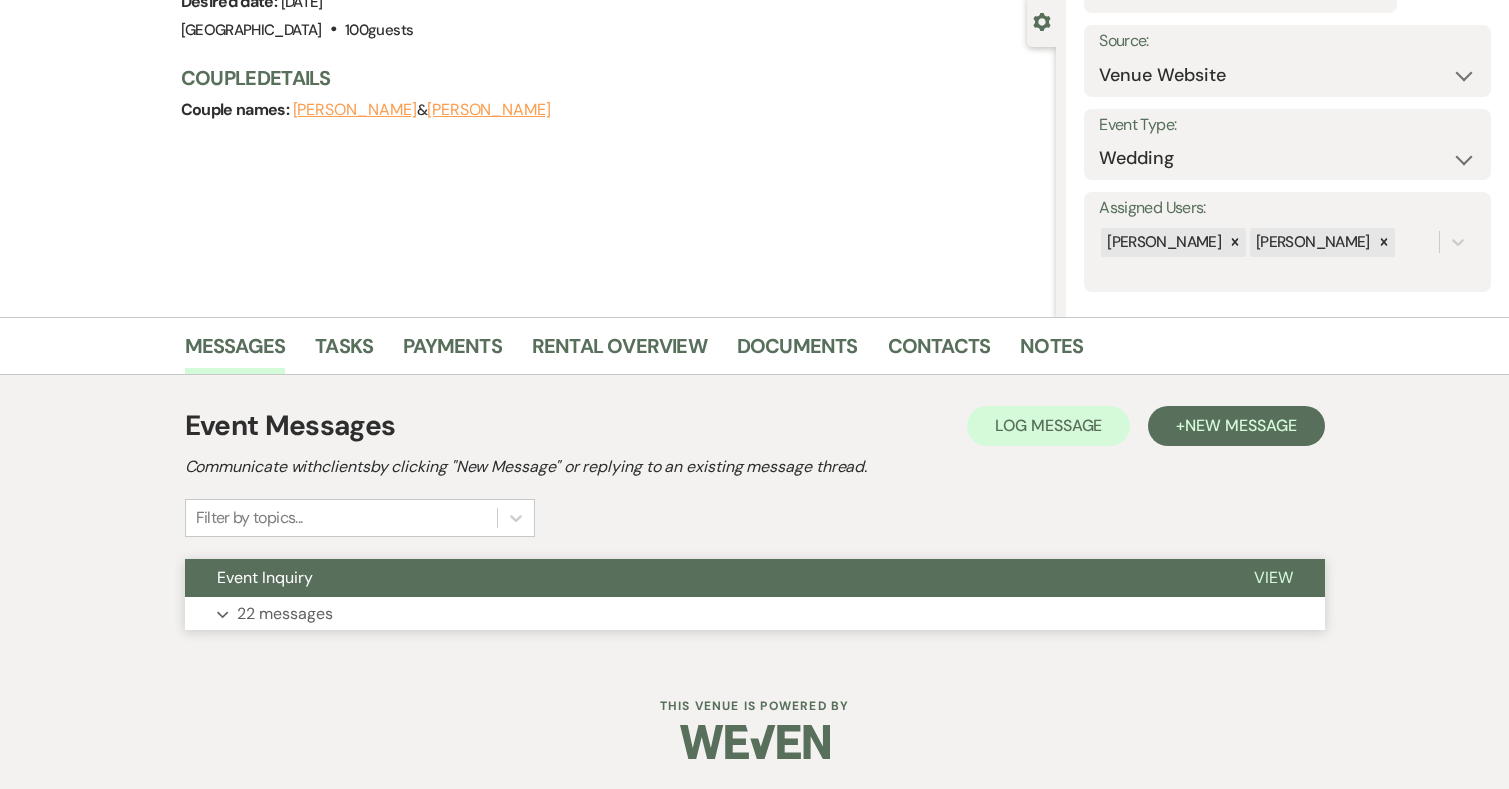 click on "Expand 22 messages" at bounding box center [755, 614] 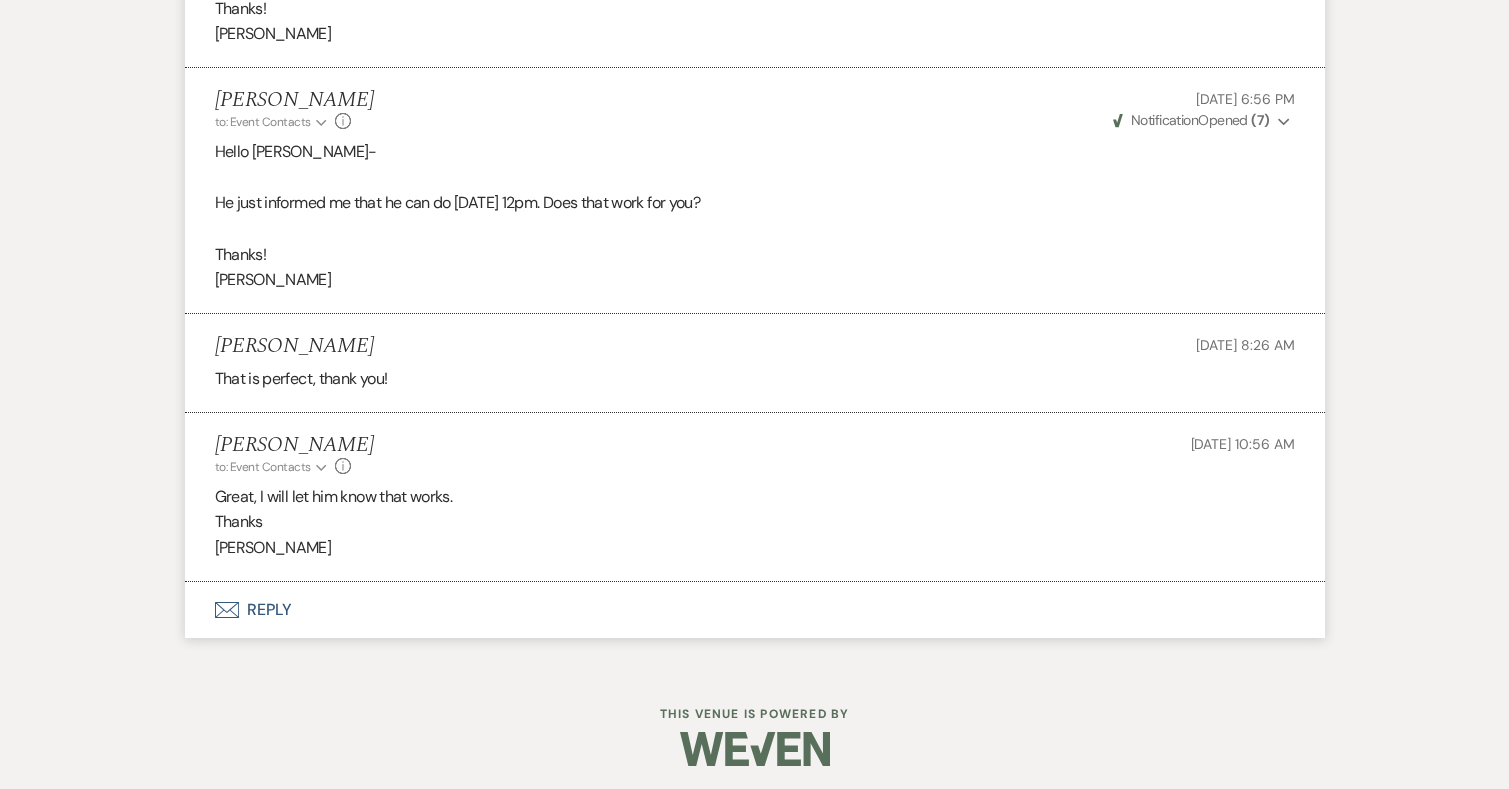 scroll, scrollTop: 5091, scrollLeft: 0, axis: vertical 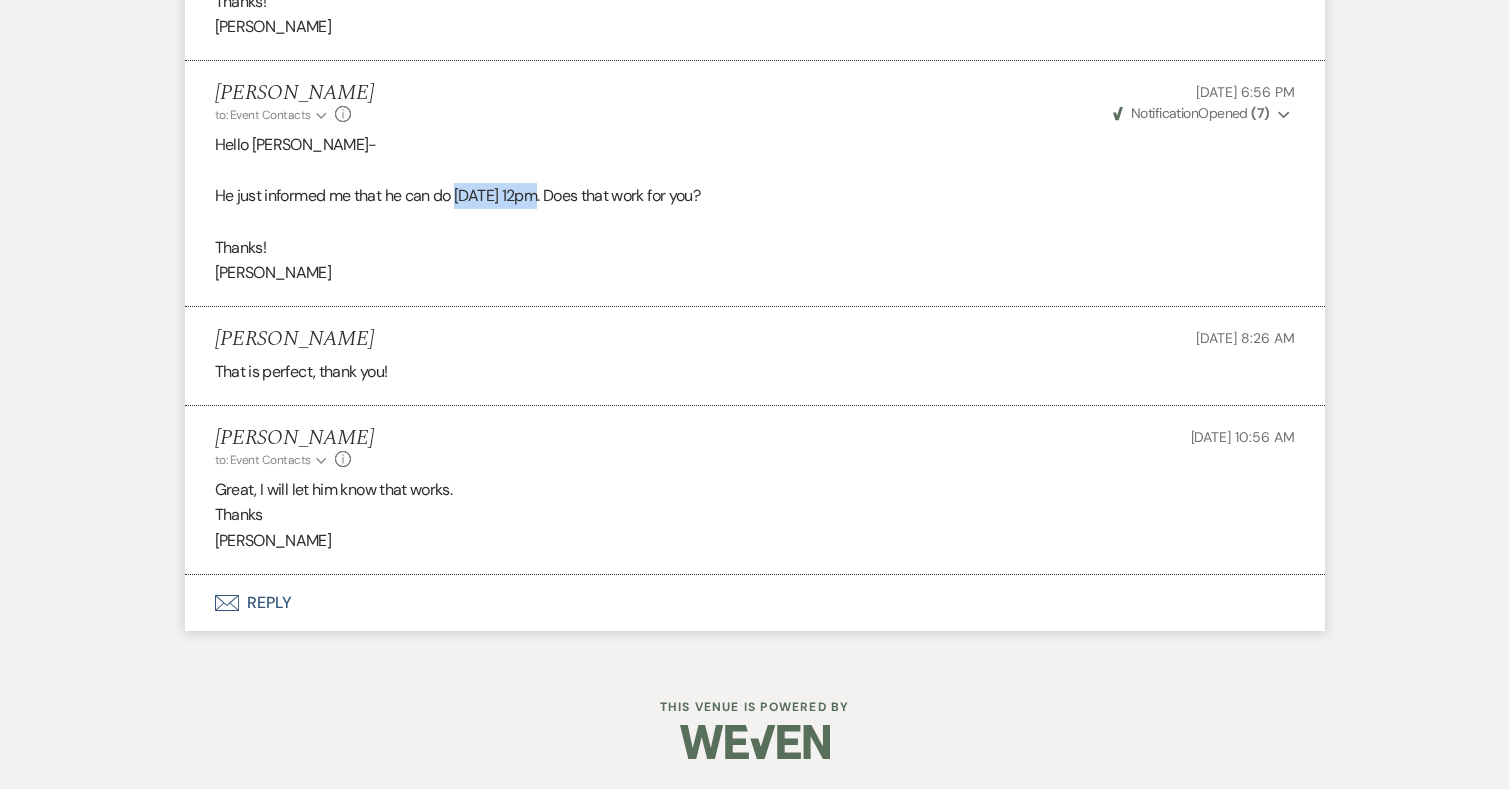 drag, startPoint x: 536, startPoint y: 192, endPoint x: 459, endPoint y: 190, distance: 77.02597 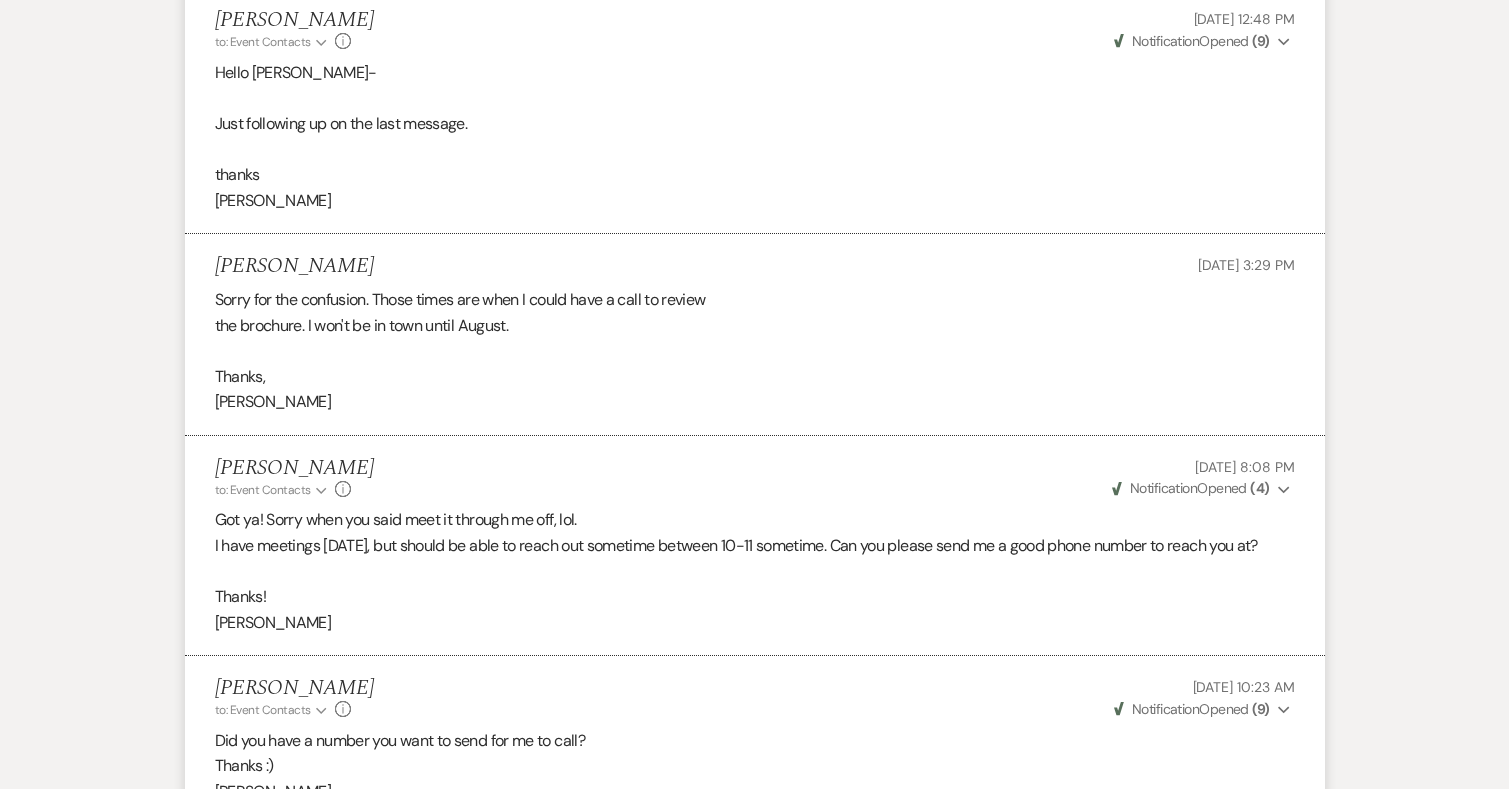 scroll, scrollTop: 3683, scrollLeft: 0, axis: vertical 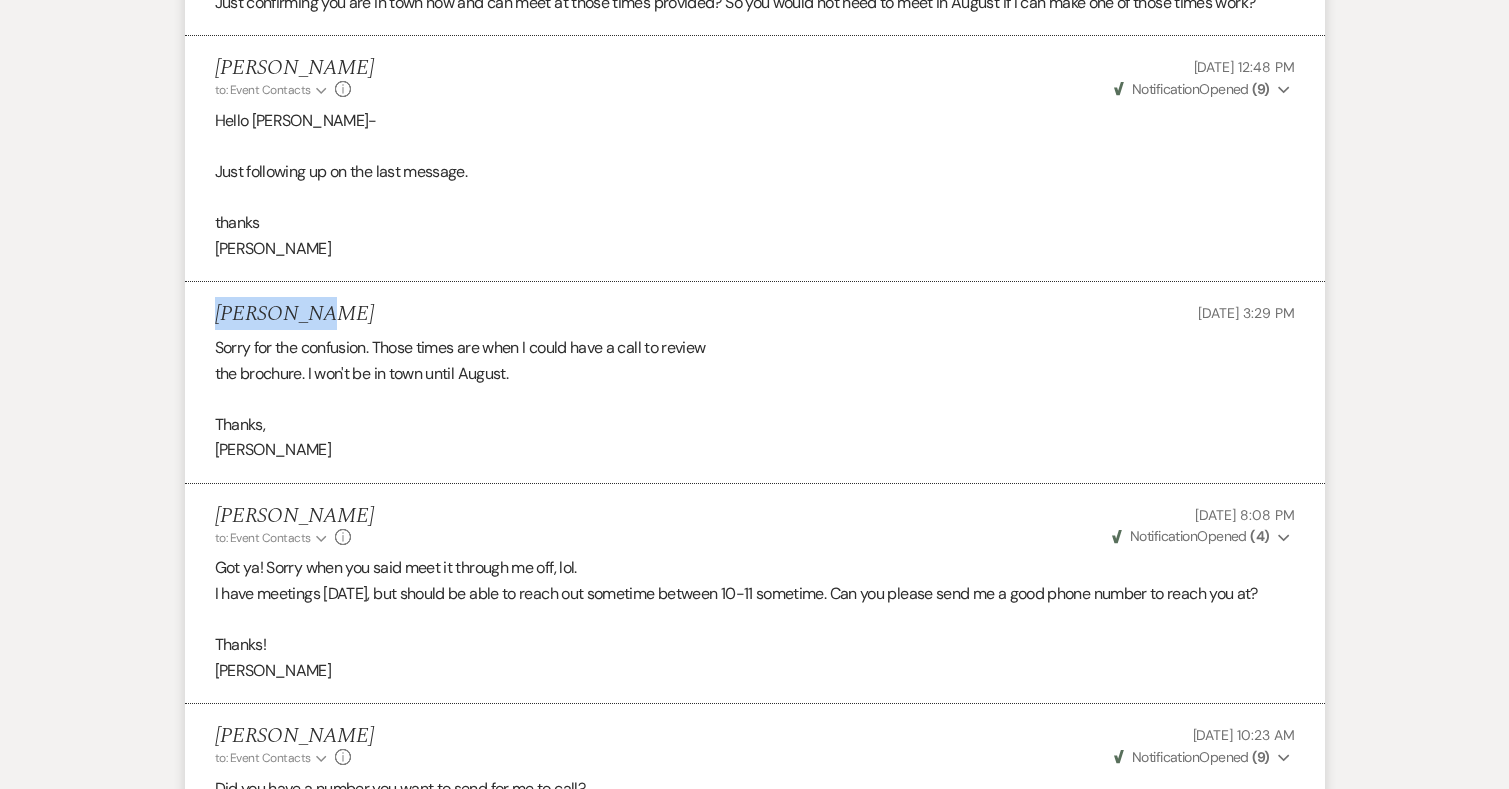 drag, startPoint x: 241, startPoint y: 284, endPoint x: 213, endPoint y: 284, distance: 28 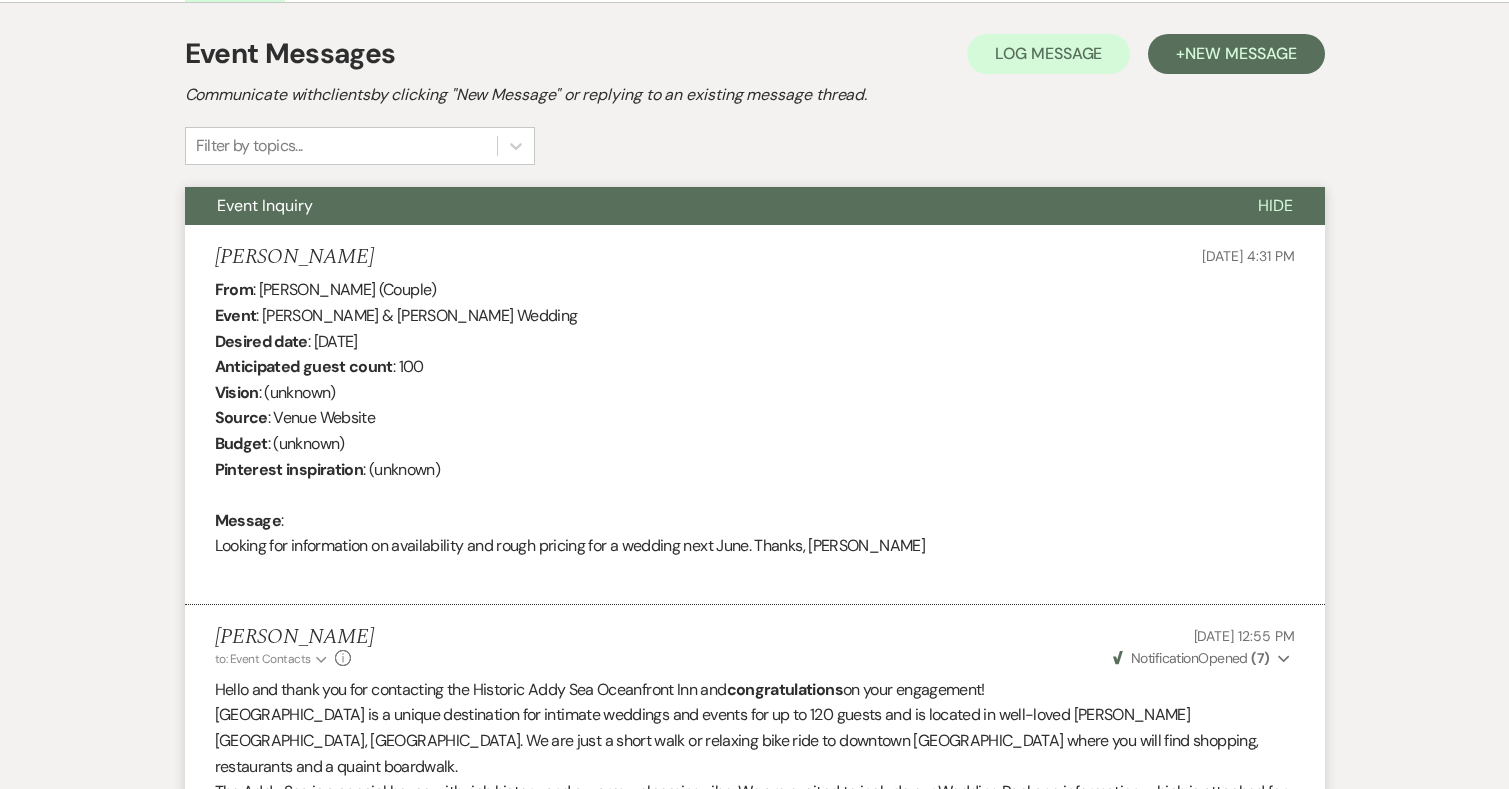 scroll, scrollTop: 0, scrollLeft: 0, axis: both 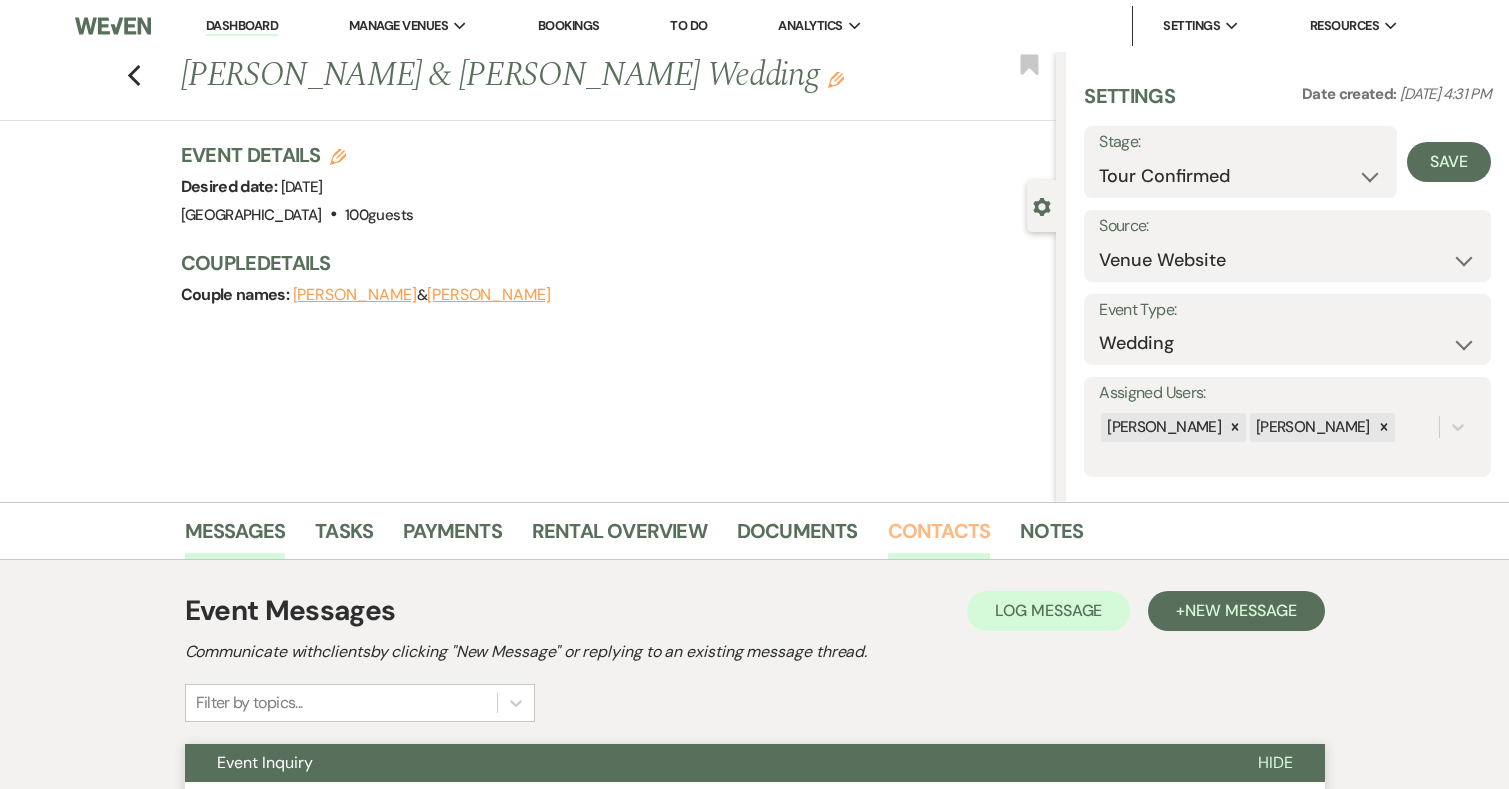 click on "Contacts" at bounding box center (939, 537) 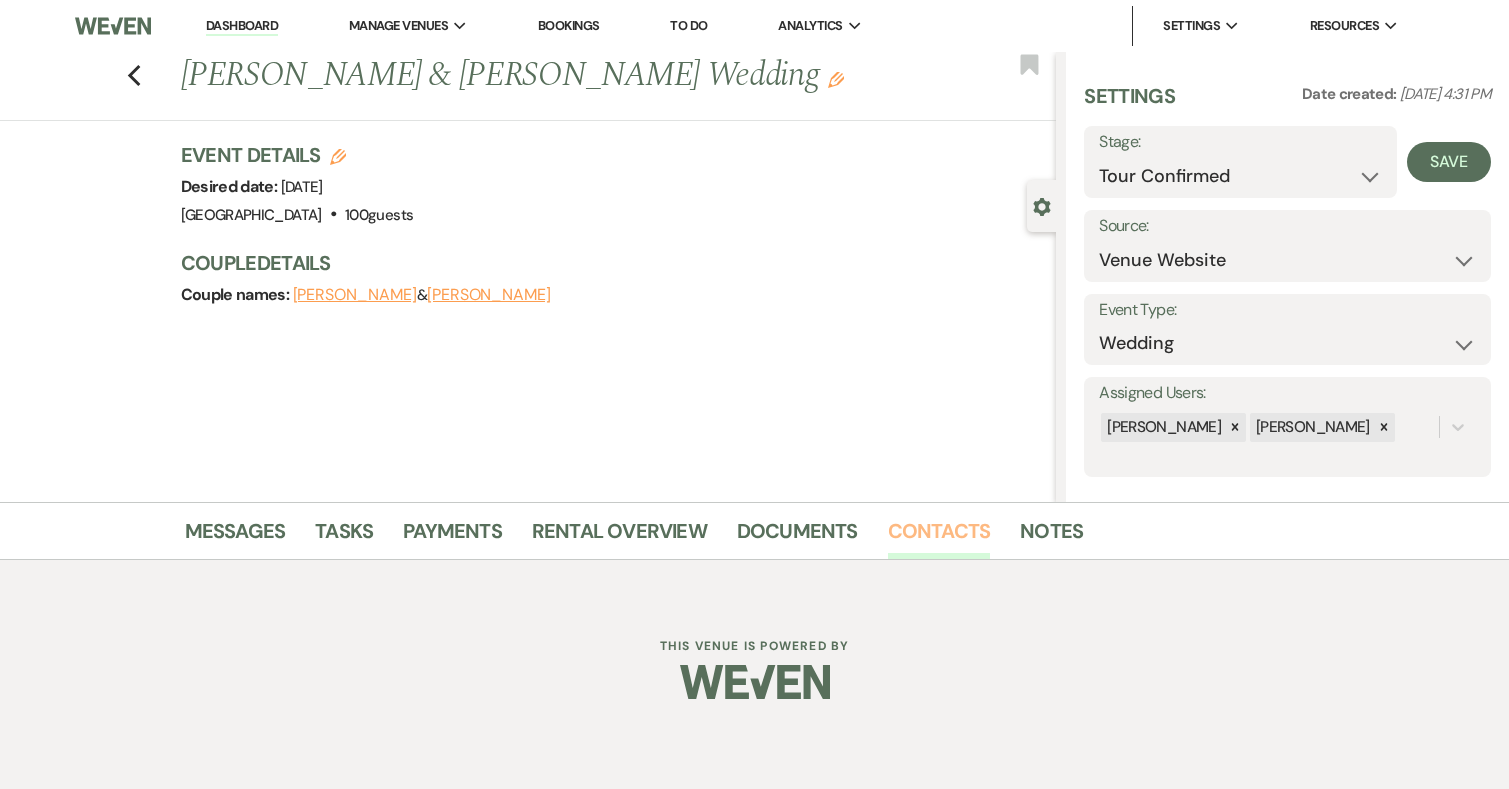 scroll, scrollTop: 289, scrollLeft: 0, axis: vertical 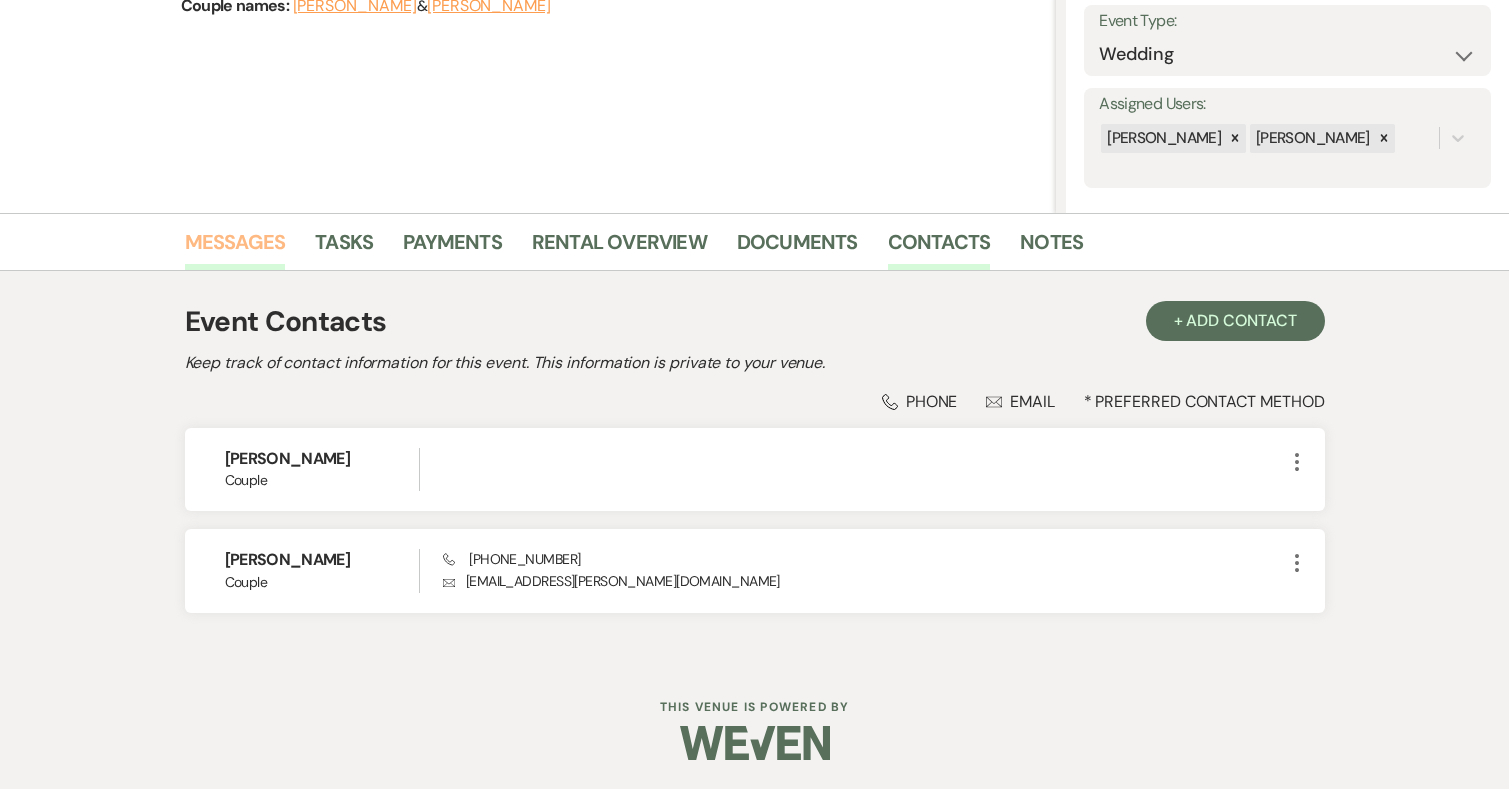 click on "Messages" at bounding box center (235, 248) 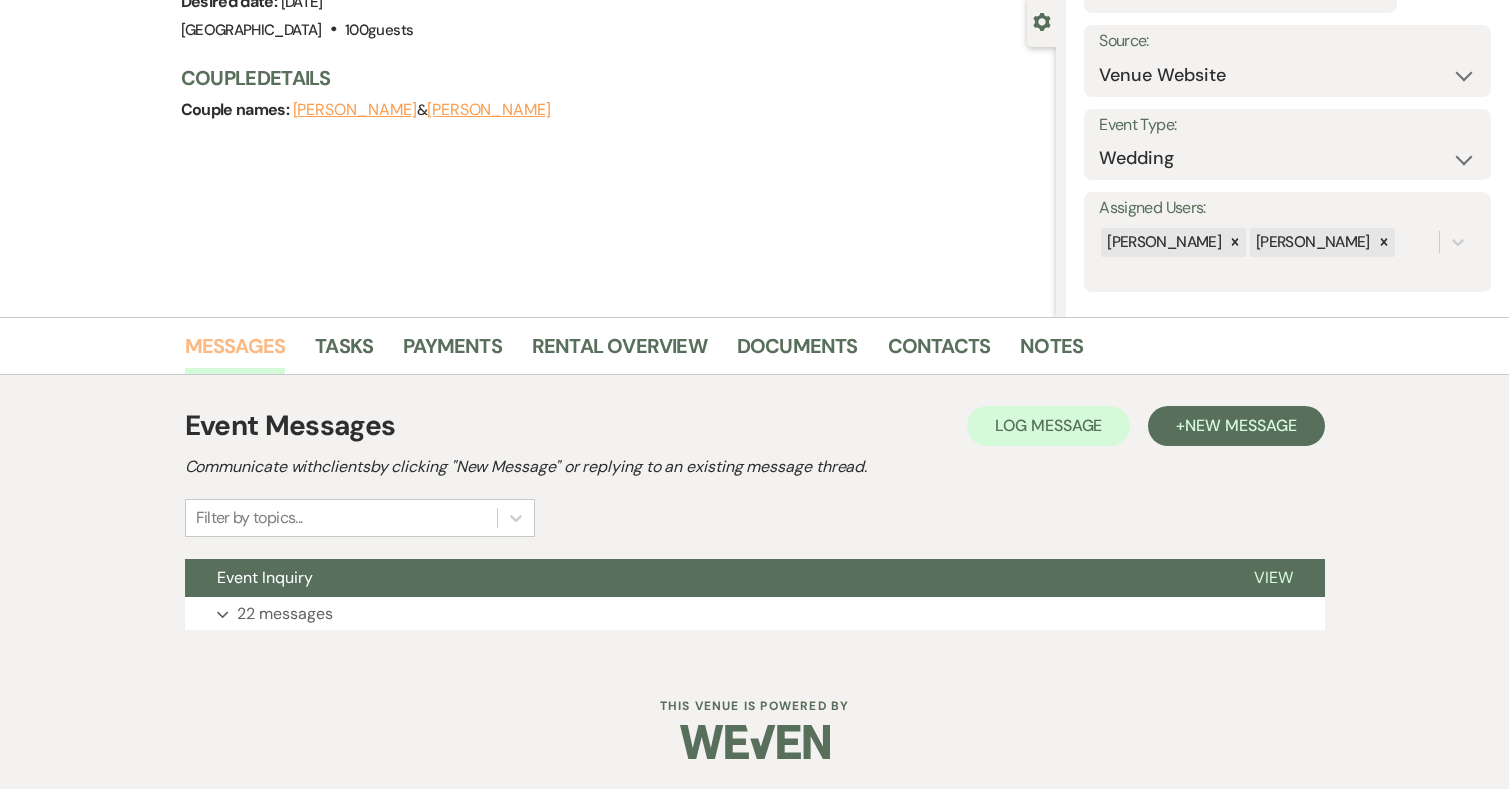 scroll, scrollTop: 185, scrollLeft: 0, axis: vertical 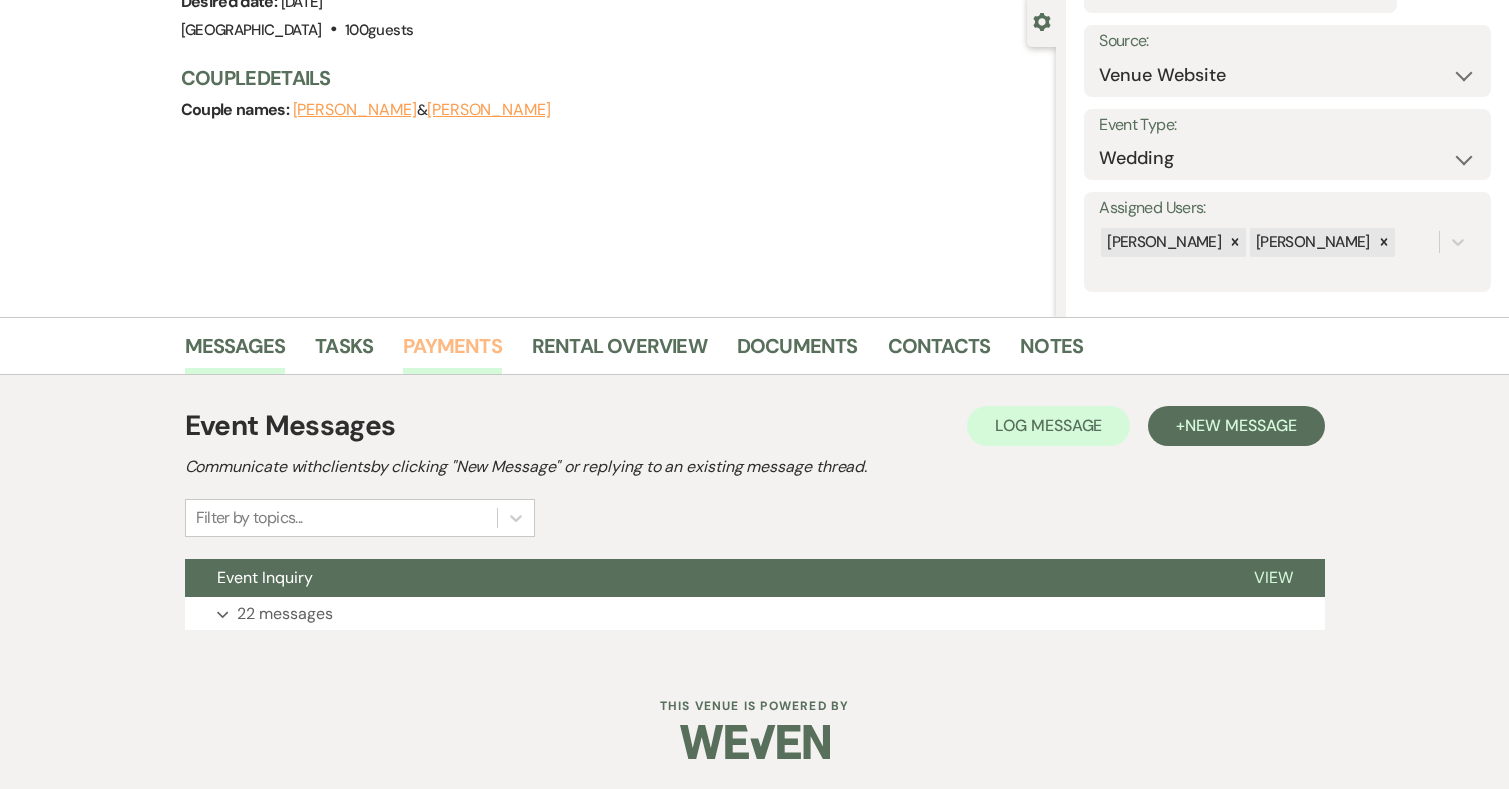 click on "Payments" at bounding box center [452, 352] 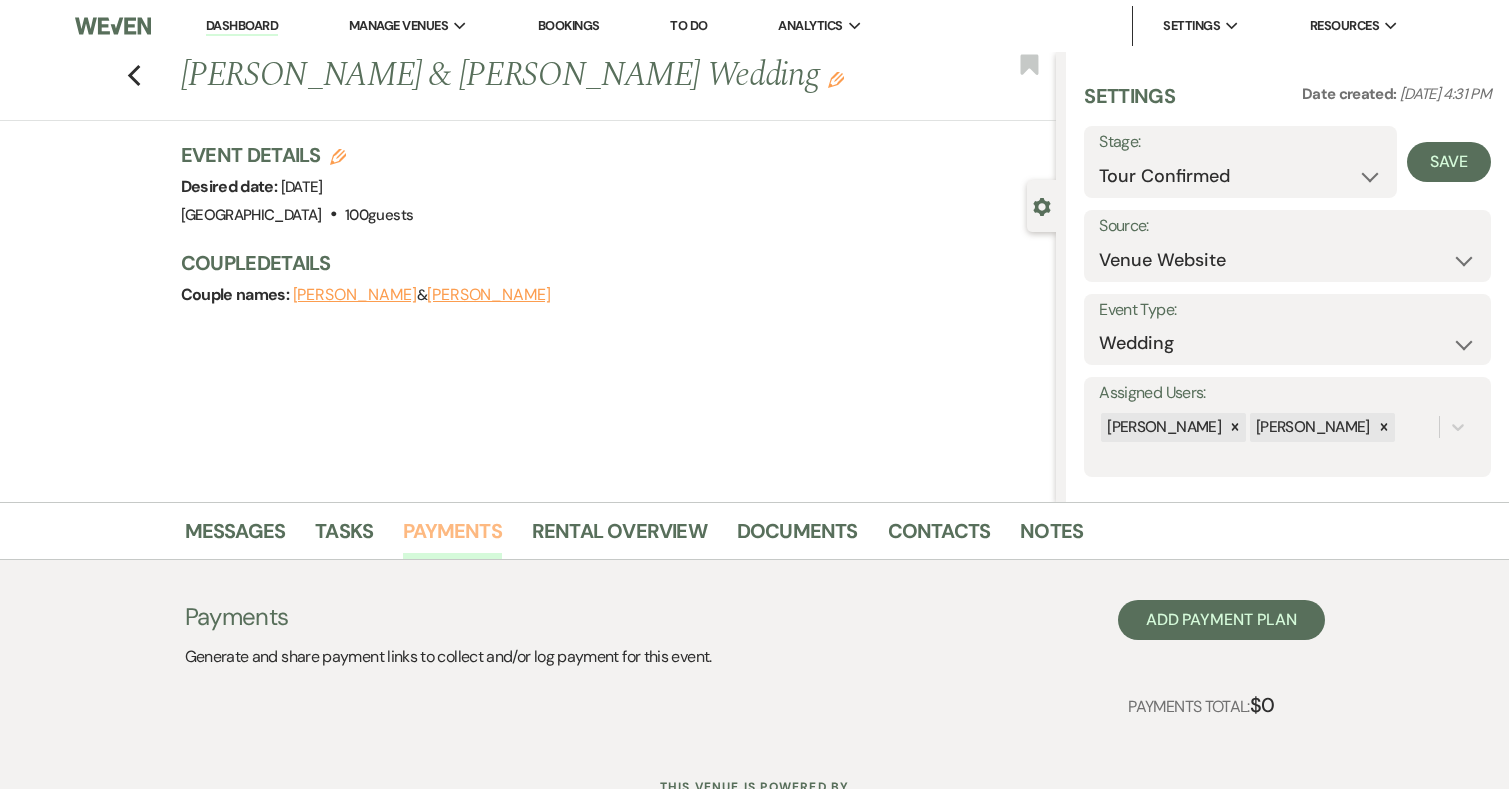 scroll, scrollTop: 52, scrollLeft: 0, axis: vertical 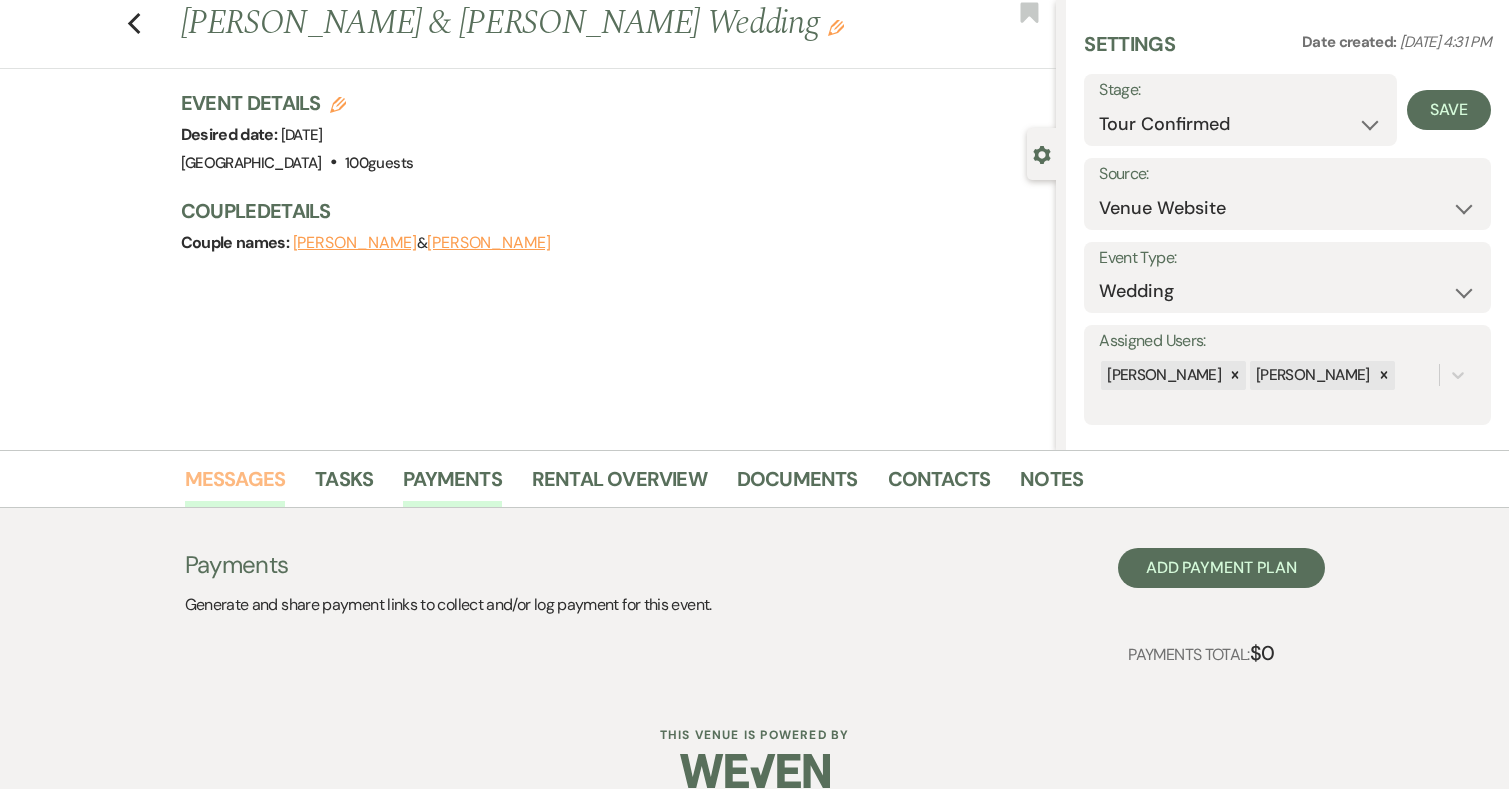 click on "Messages" at bounding box center (235, 485) 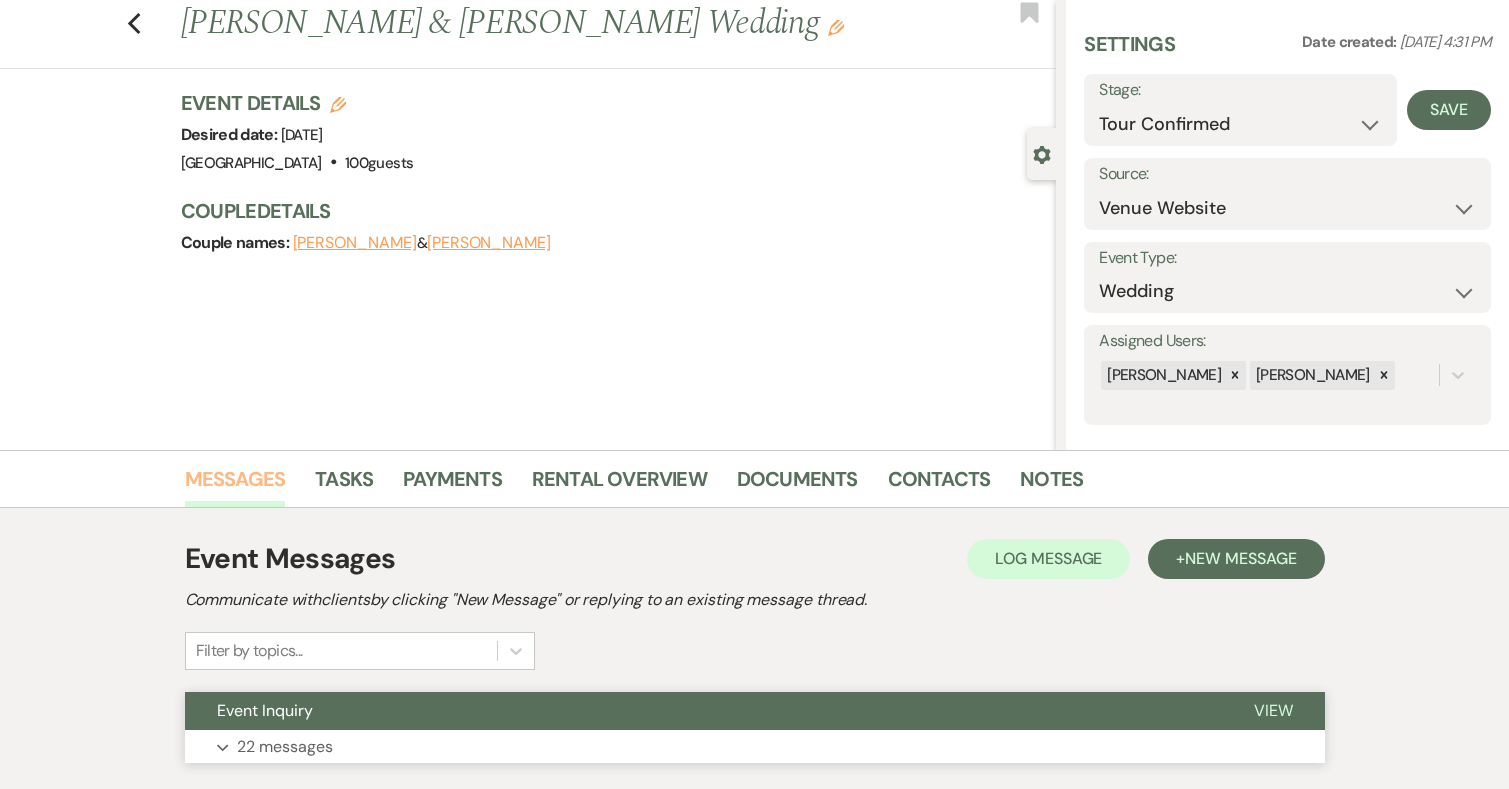 scroll, scrollTop: 185, scrollLeft: 0, axis: vertical 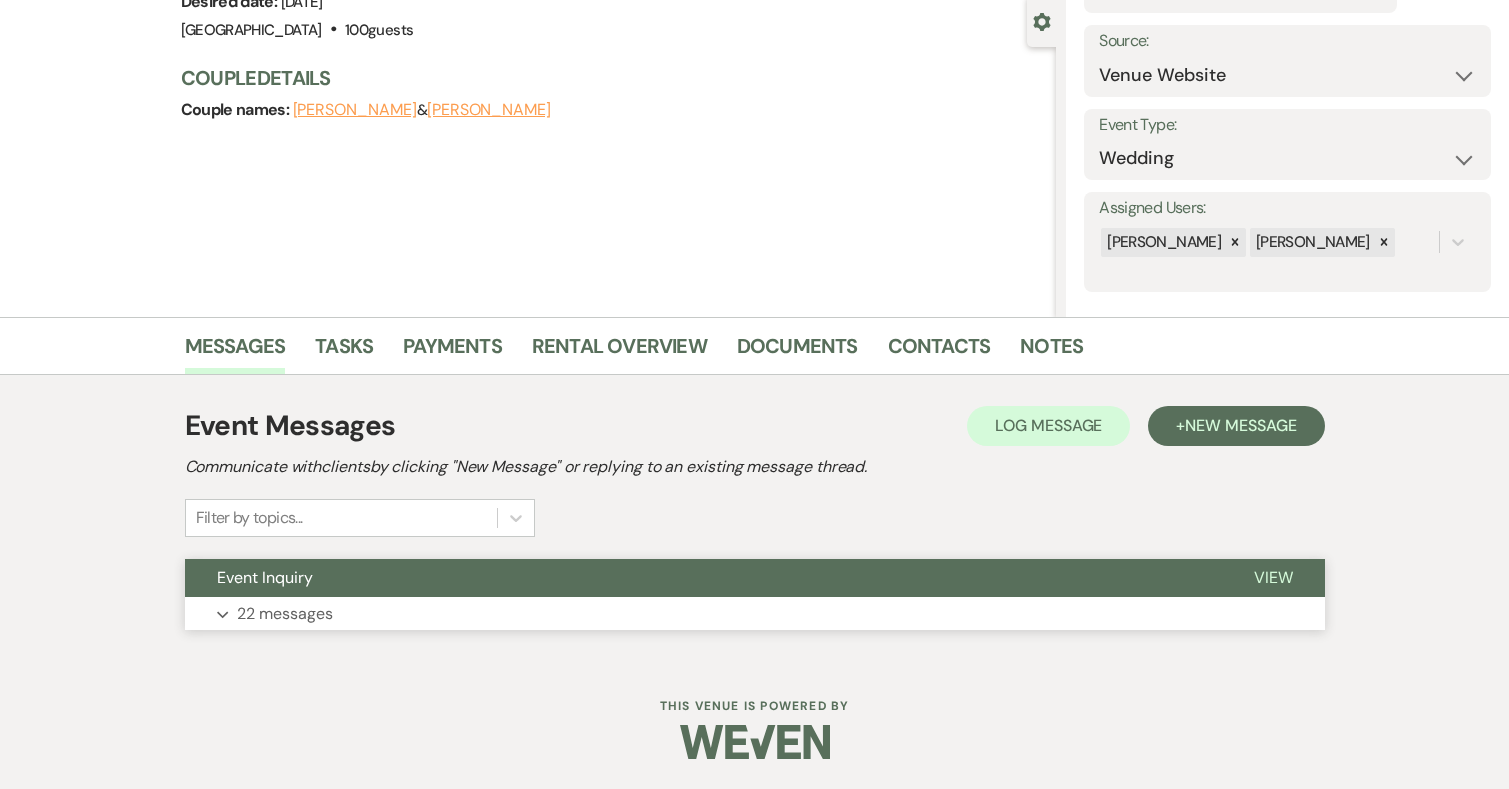 click on "22 messages" at bounding box center [285, 614] 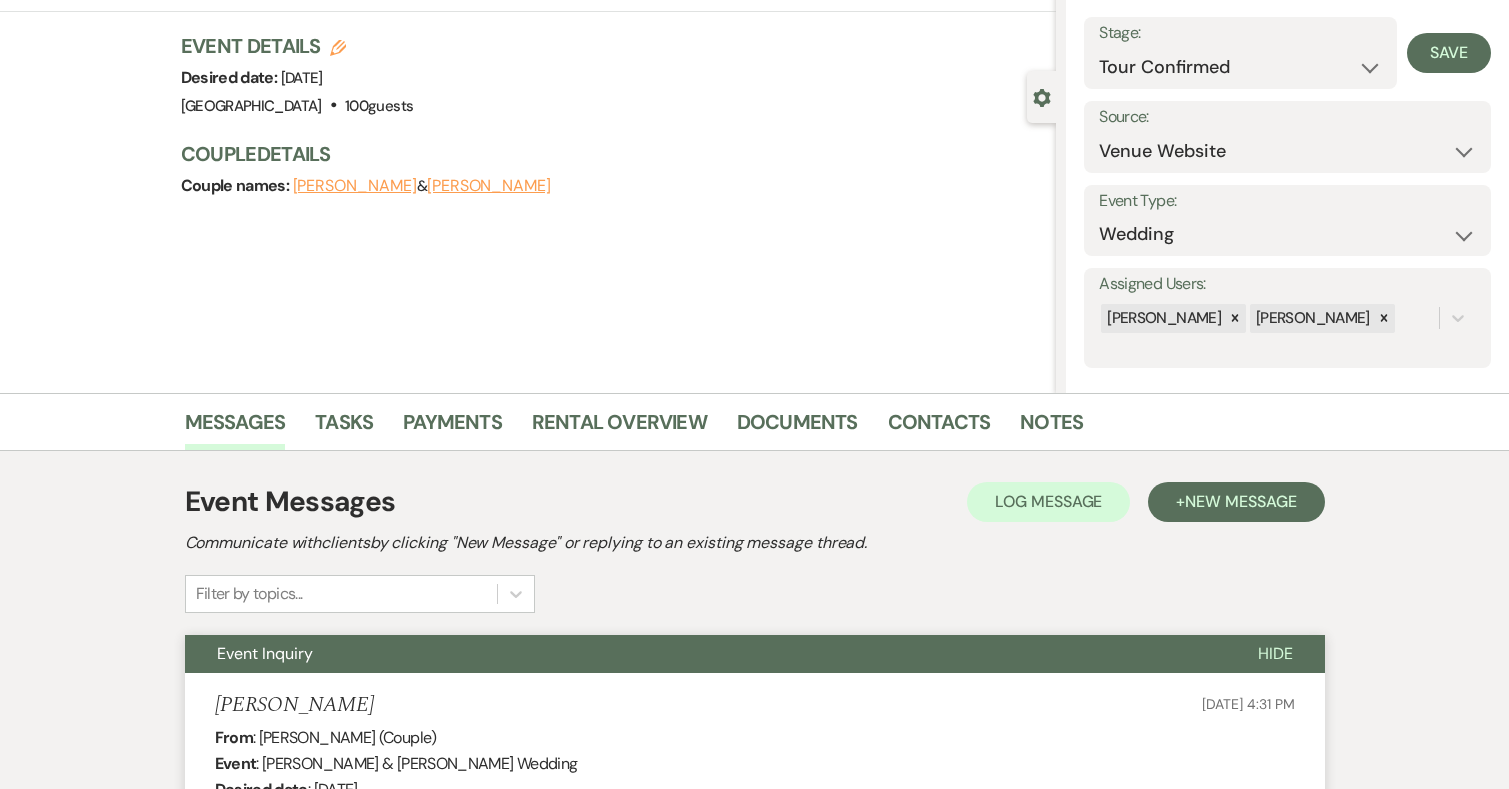 scroll, scrollTop: 0, scrollLeft: 0, axis: both 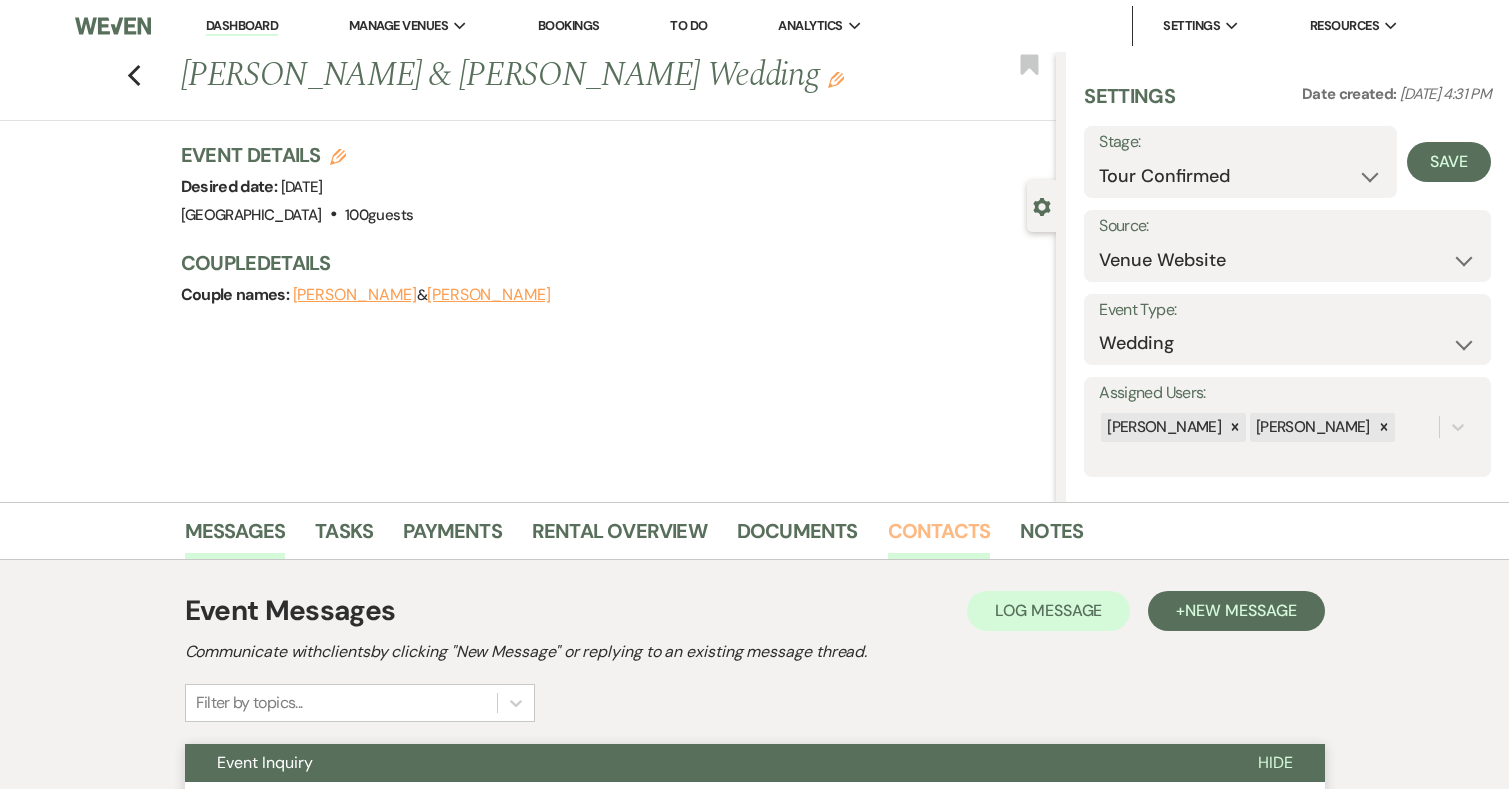 click on "Contacts" at bounding box center (939, 537) 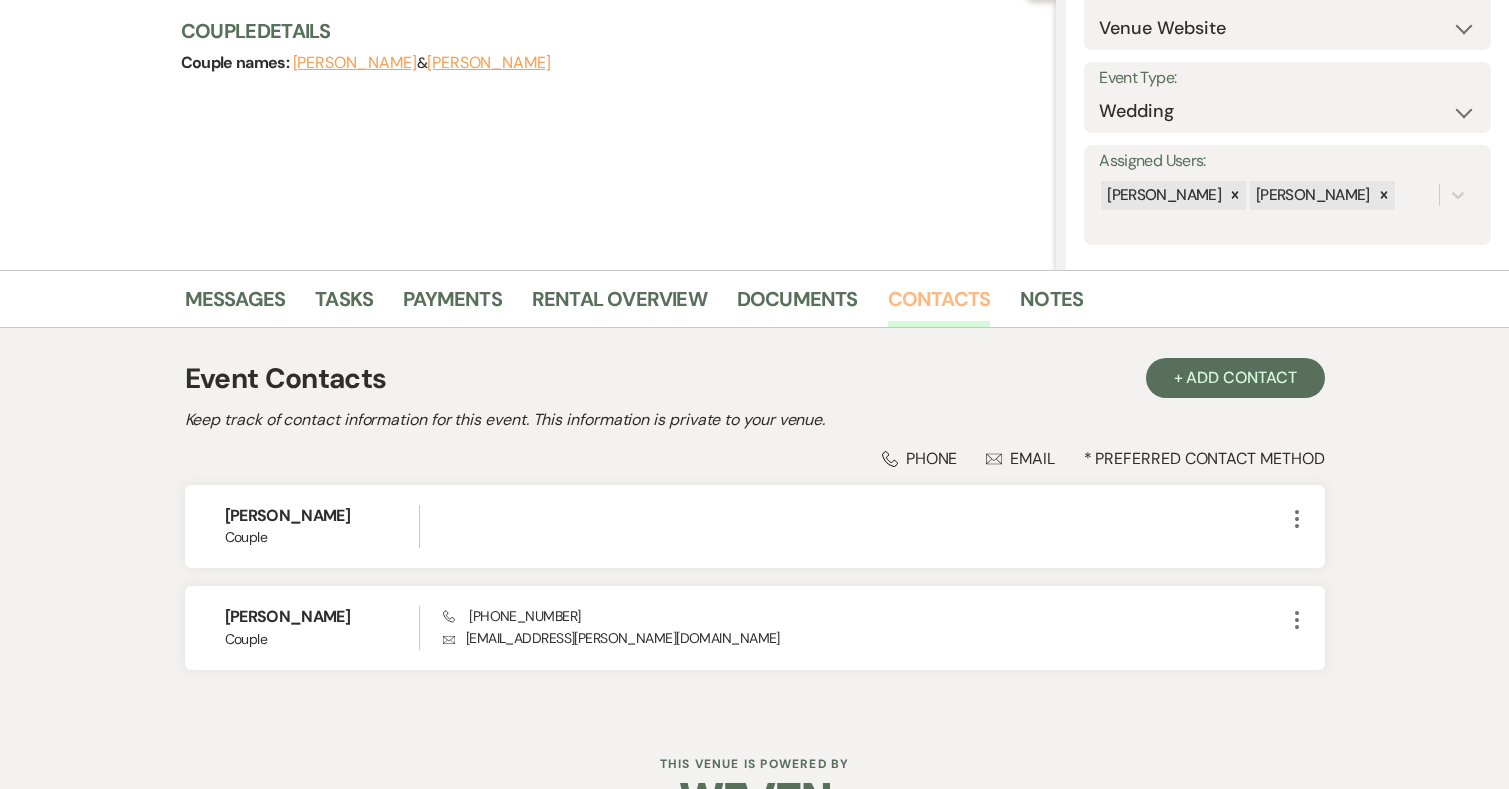 scroll, scrollTop: 289, scrollLeft: 0, axis: vertical 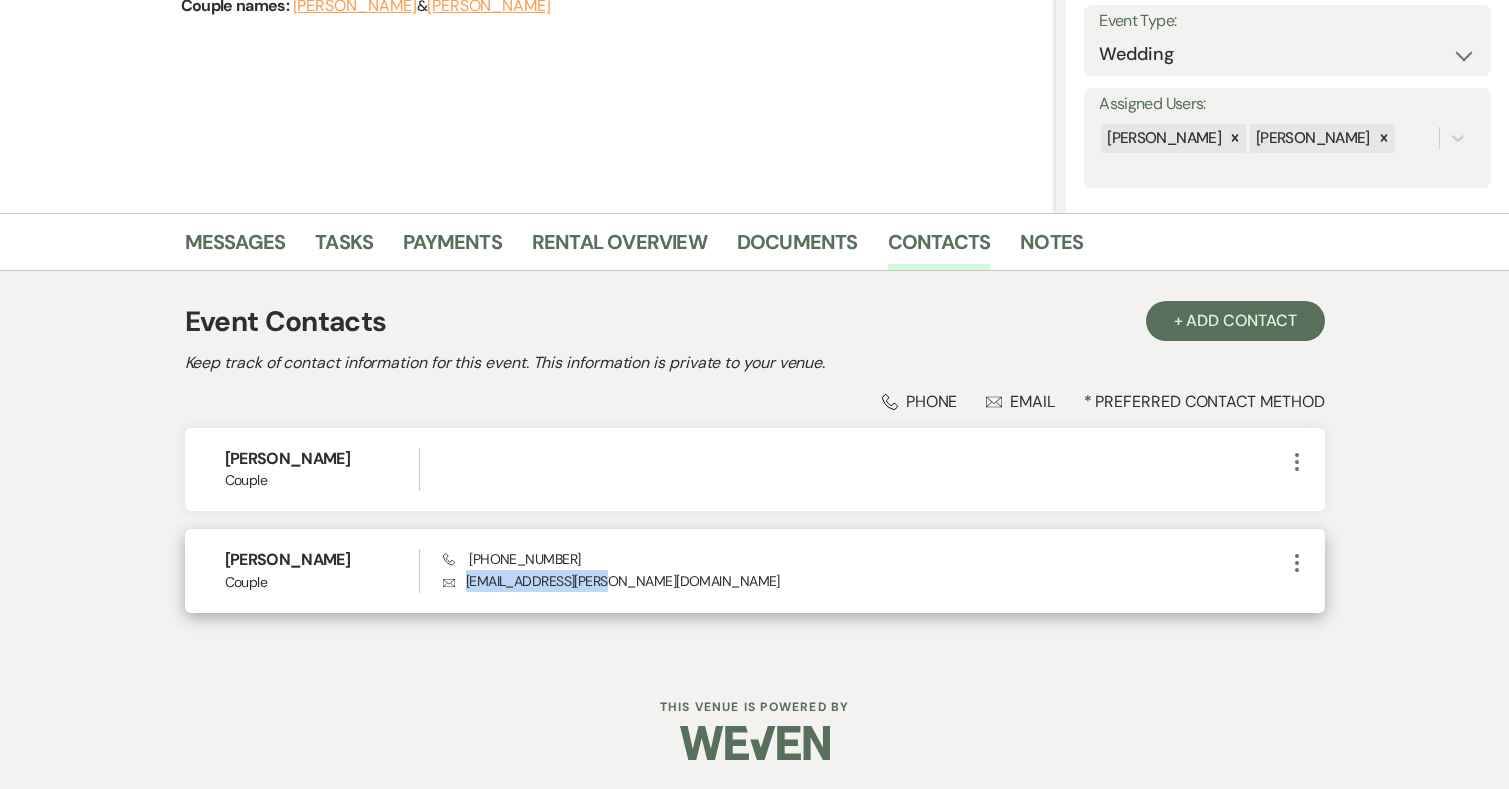 drag, startPoint x: 615, startPoint y: 581, endPoint x: 460, endPoint y: 580, distance: 155.00322 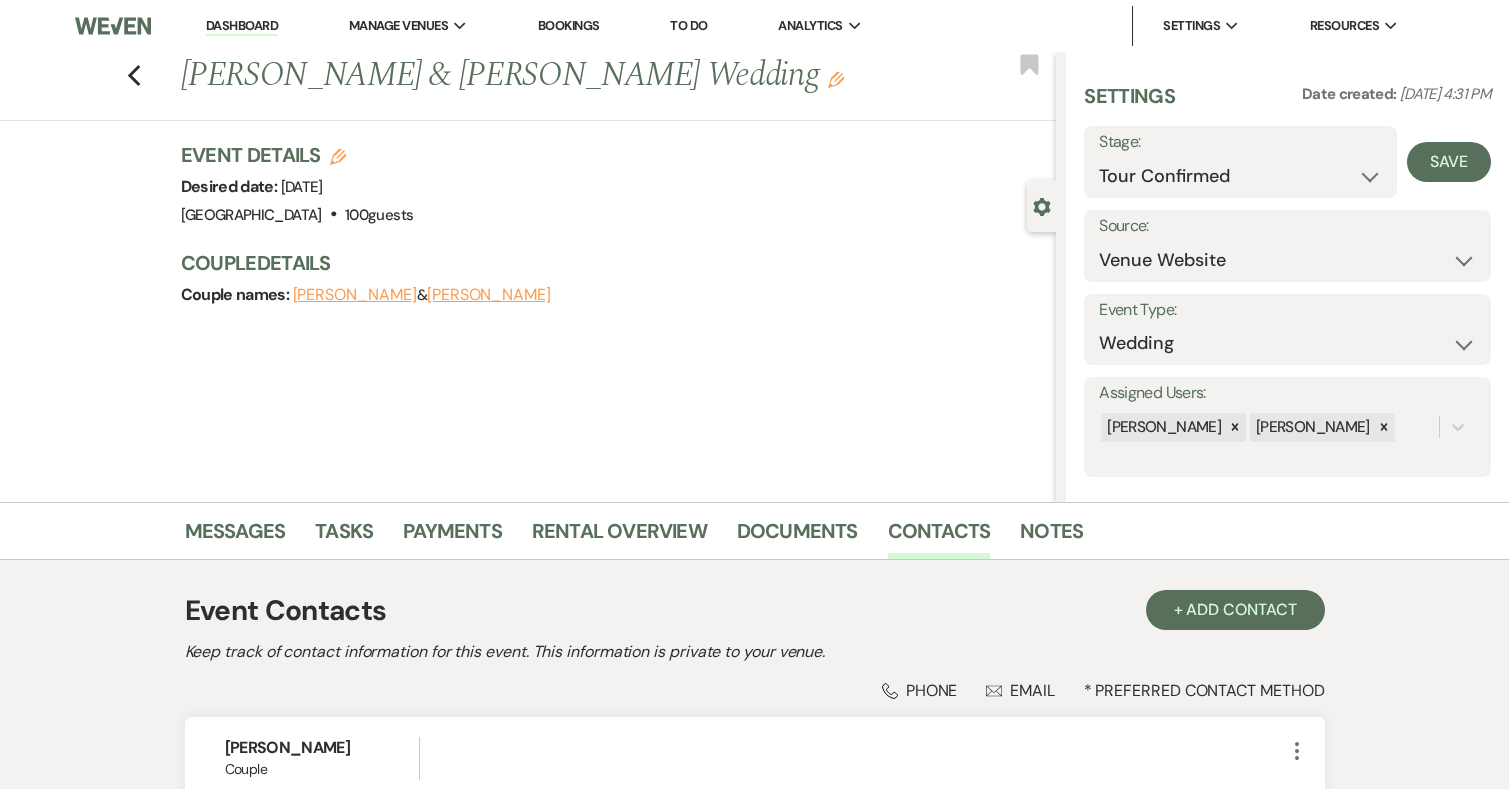 scroll, scrollTop: 289, scrollLeft: 0, axis: vertical 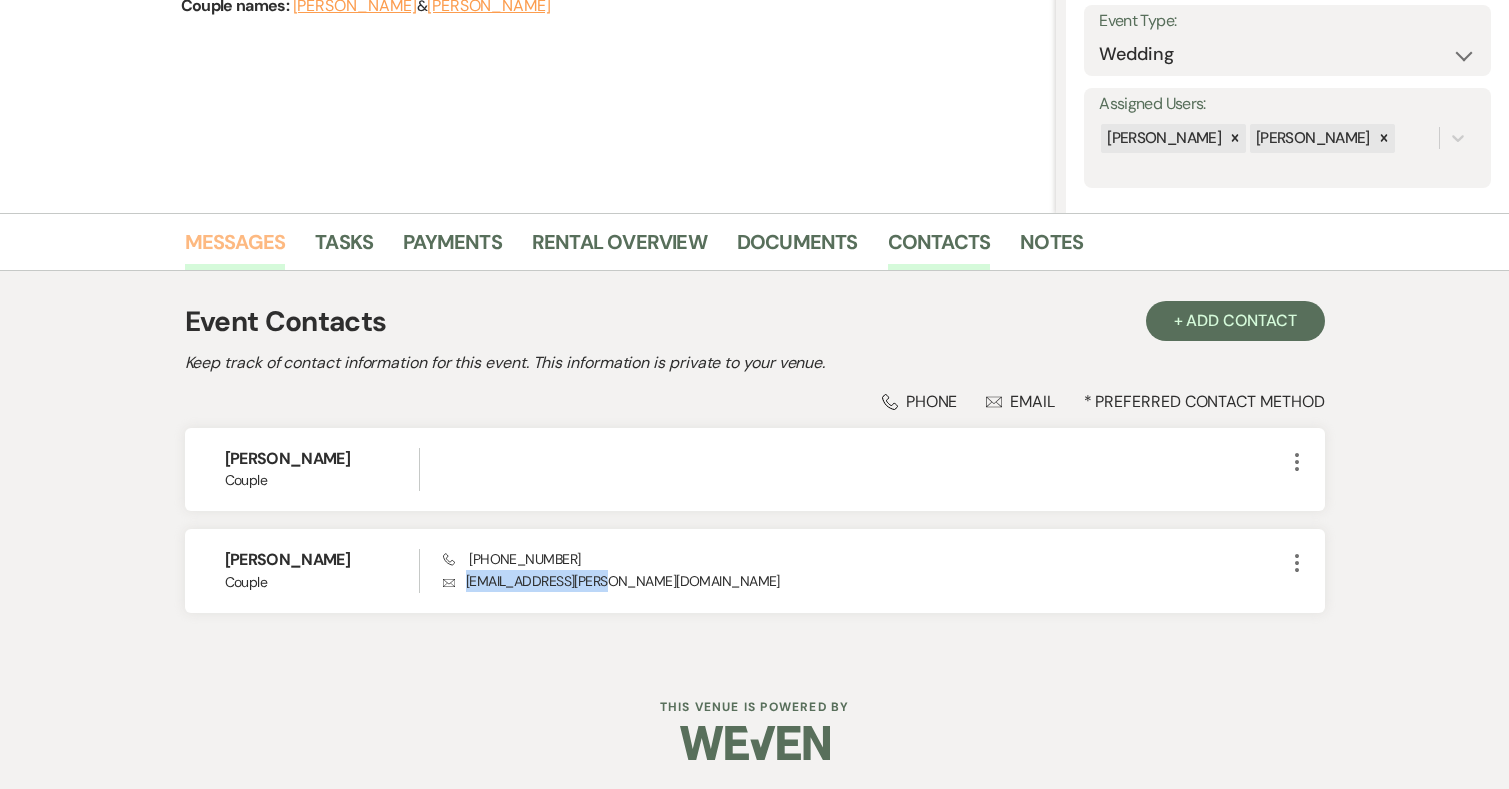 click on "Messages" at bounding box center [235, 248] 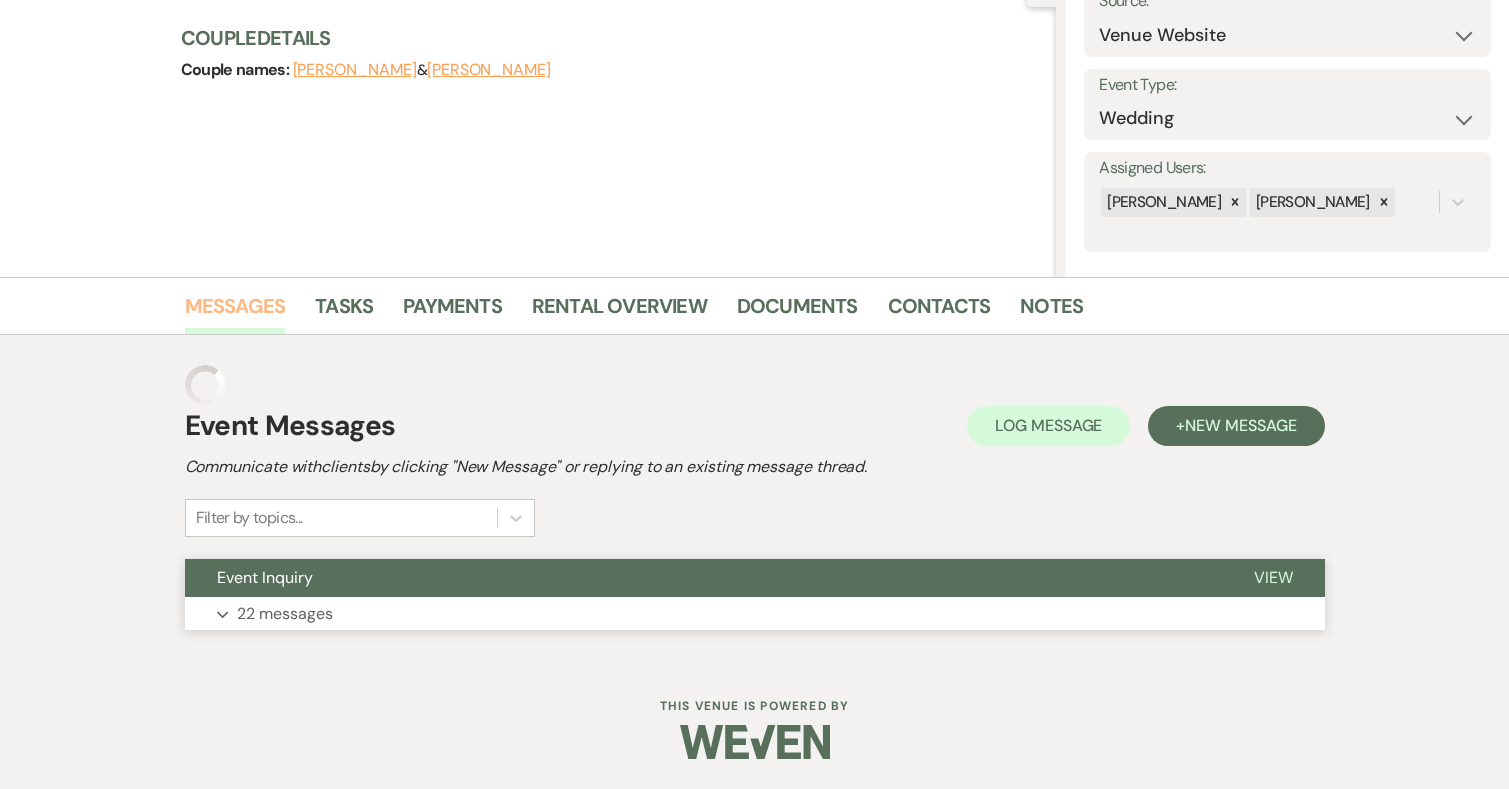 scroll, scrollTop: 185, scrollLeft: 0, axis: vertical 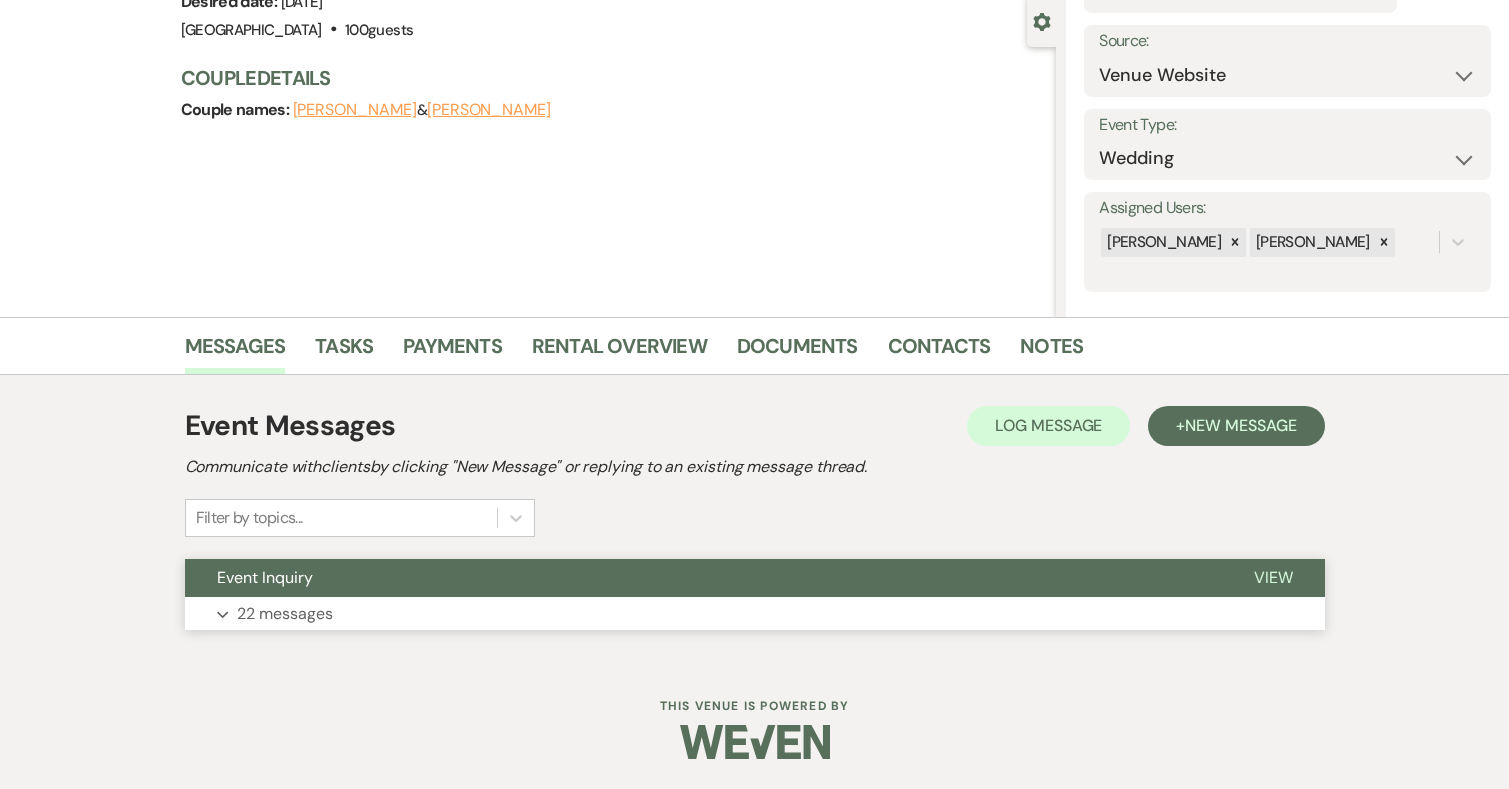 click on "22 messages" at bounding box center [285, 614] 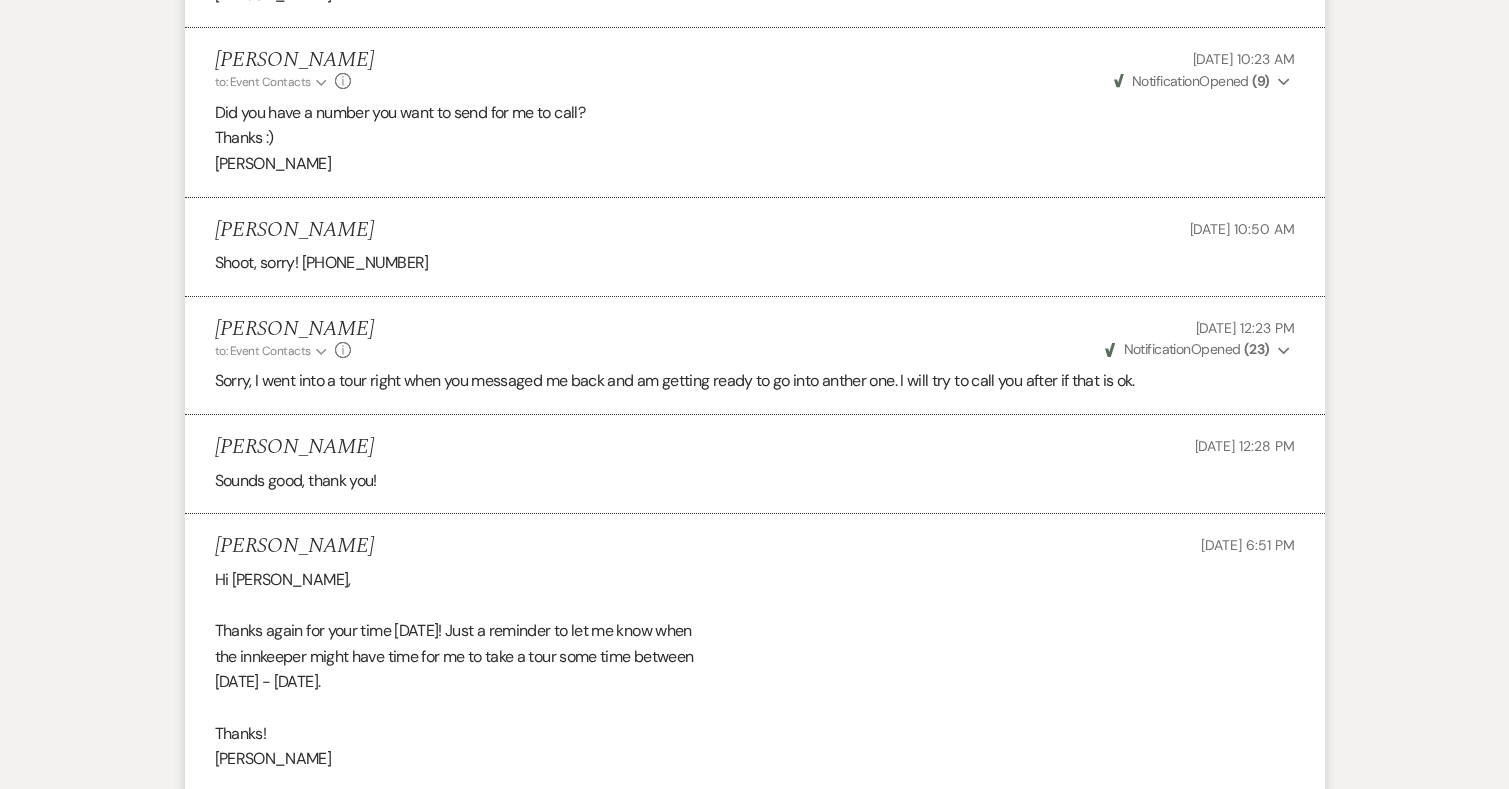 scroll, scrollTop: 4297, scrollLeft: 0, axis: vertical 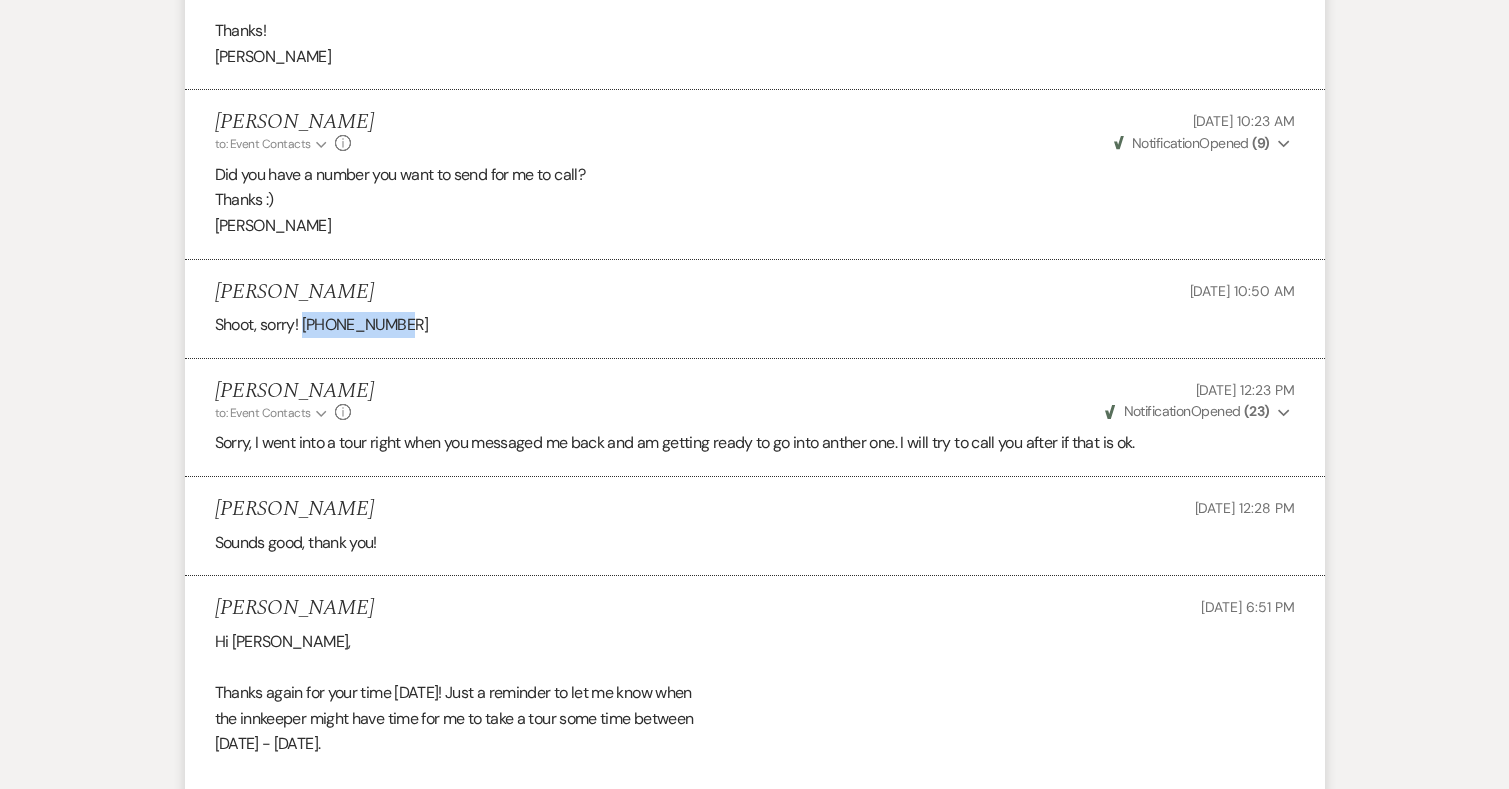 drag, startPoint x: 415, startPoint y: 321, endPoint x: 303, endPoint y: 316, distance: 112.11155 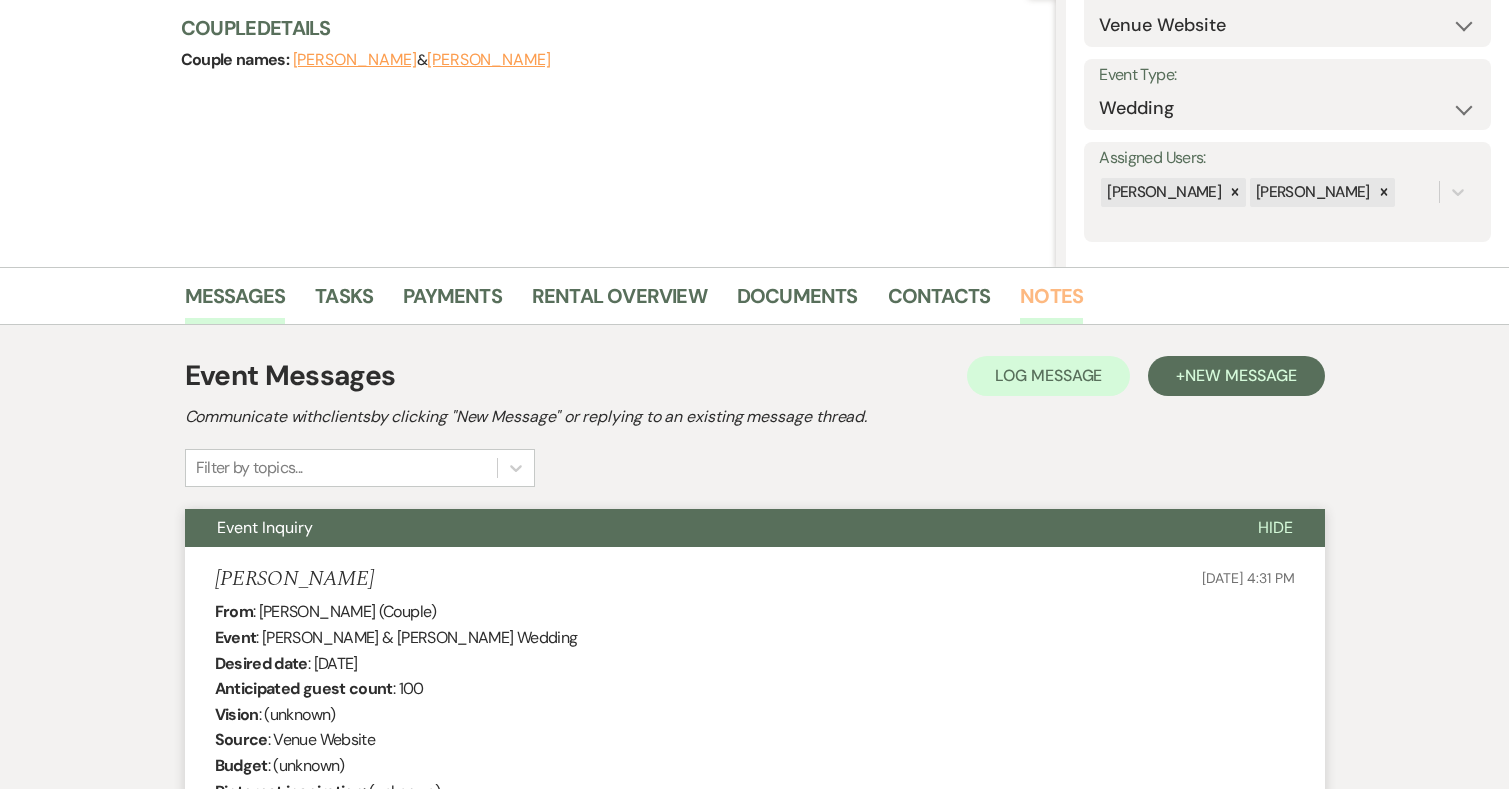 scroll, scrollTop: 0, scrollLeft: 0, axis: both 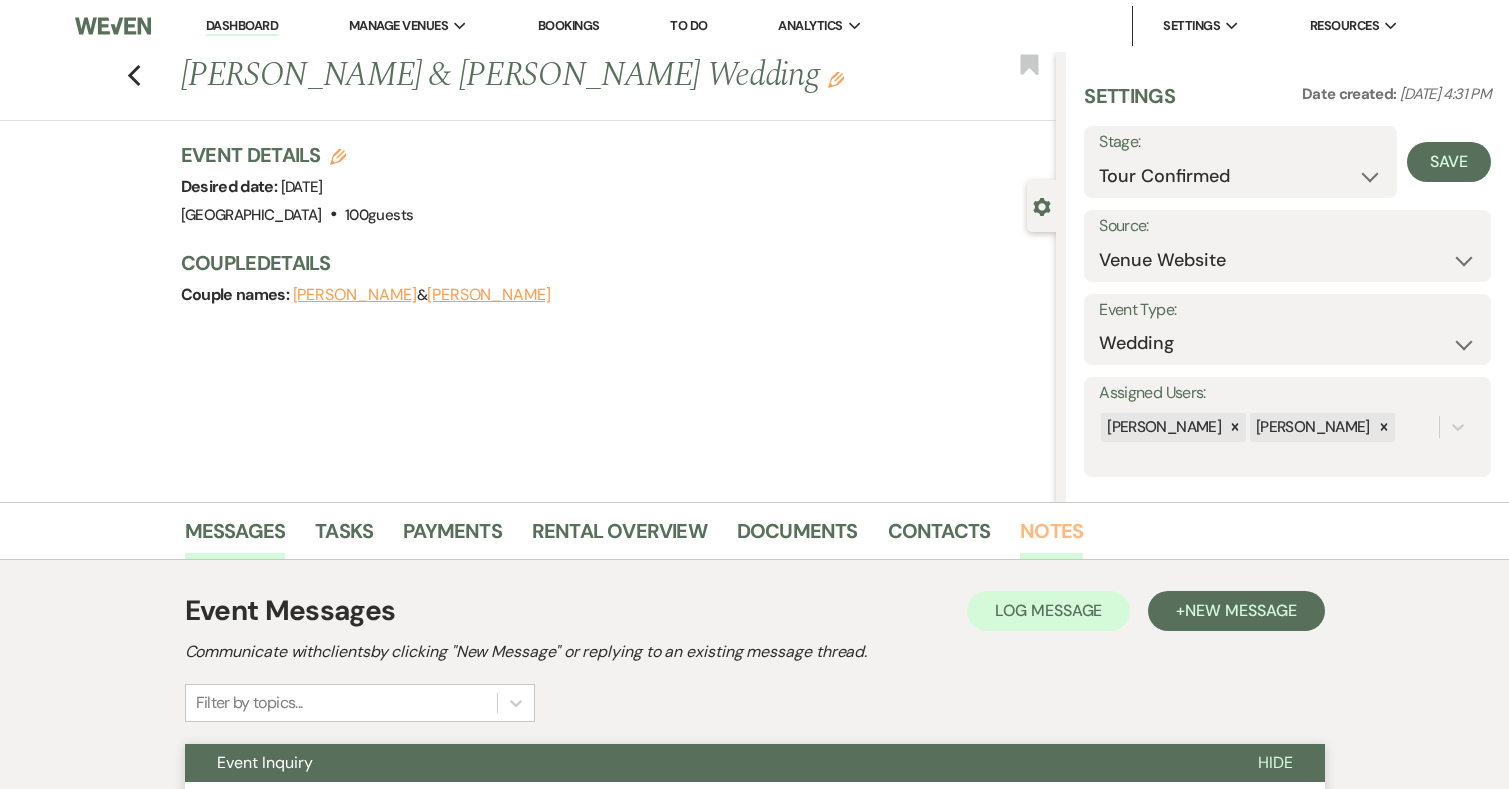 click on "Notes" at bounding box center (1051, 537) 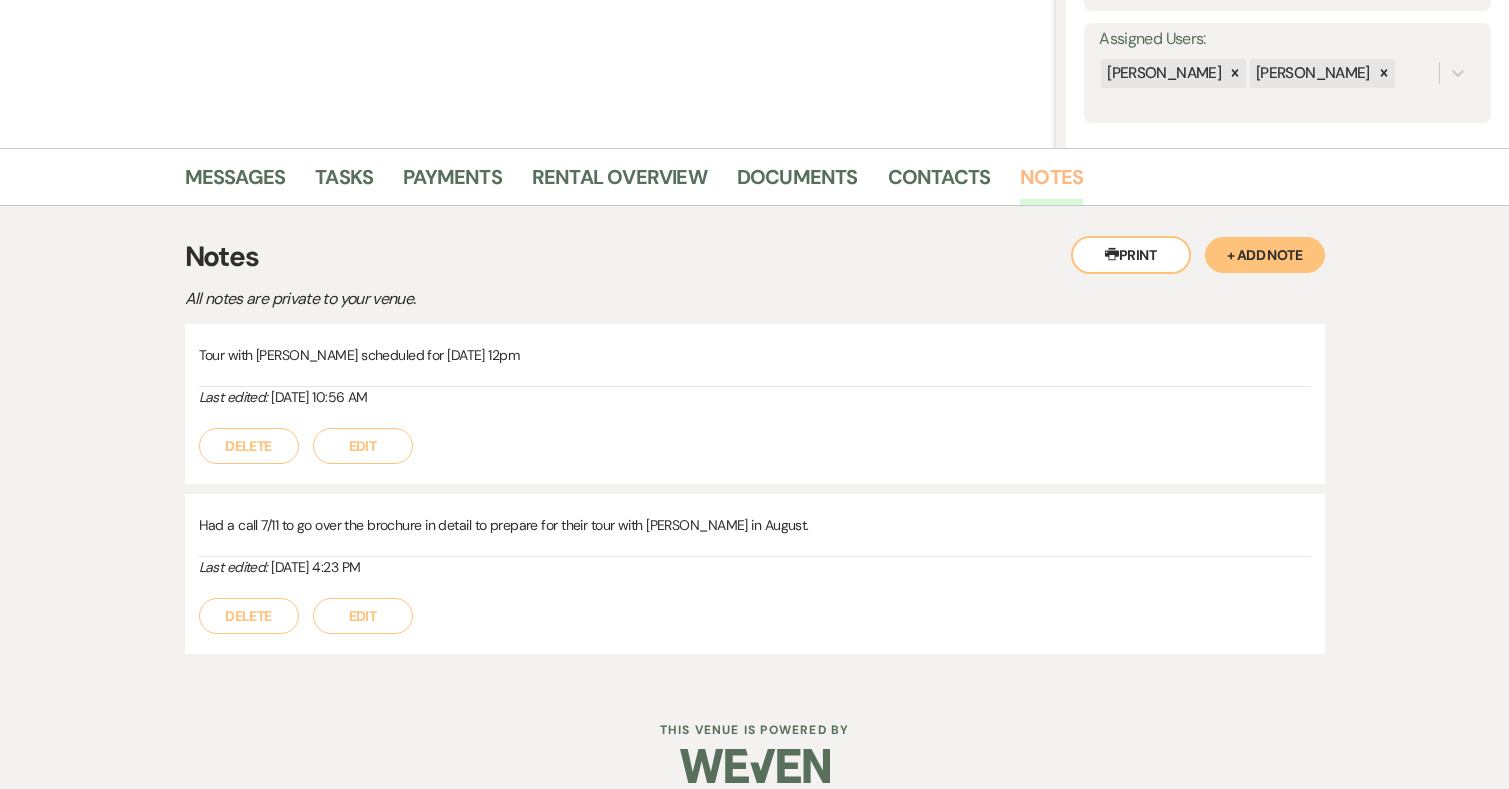 scroll, scrollTop: 378, scrollLeft: 0, axis: vertical 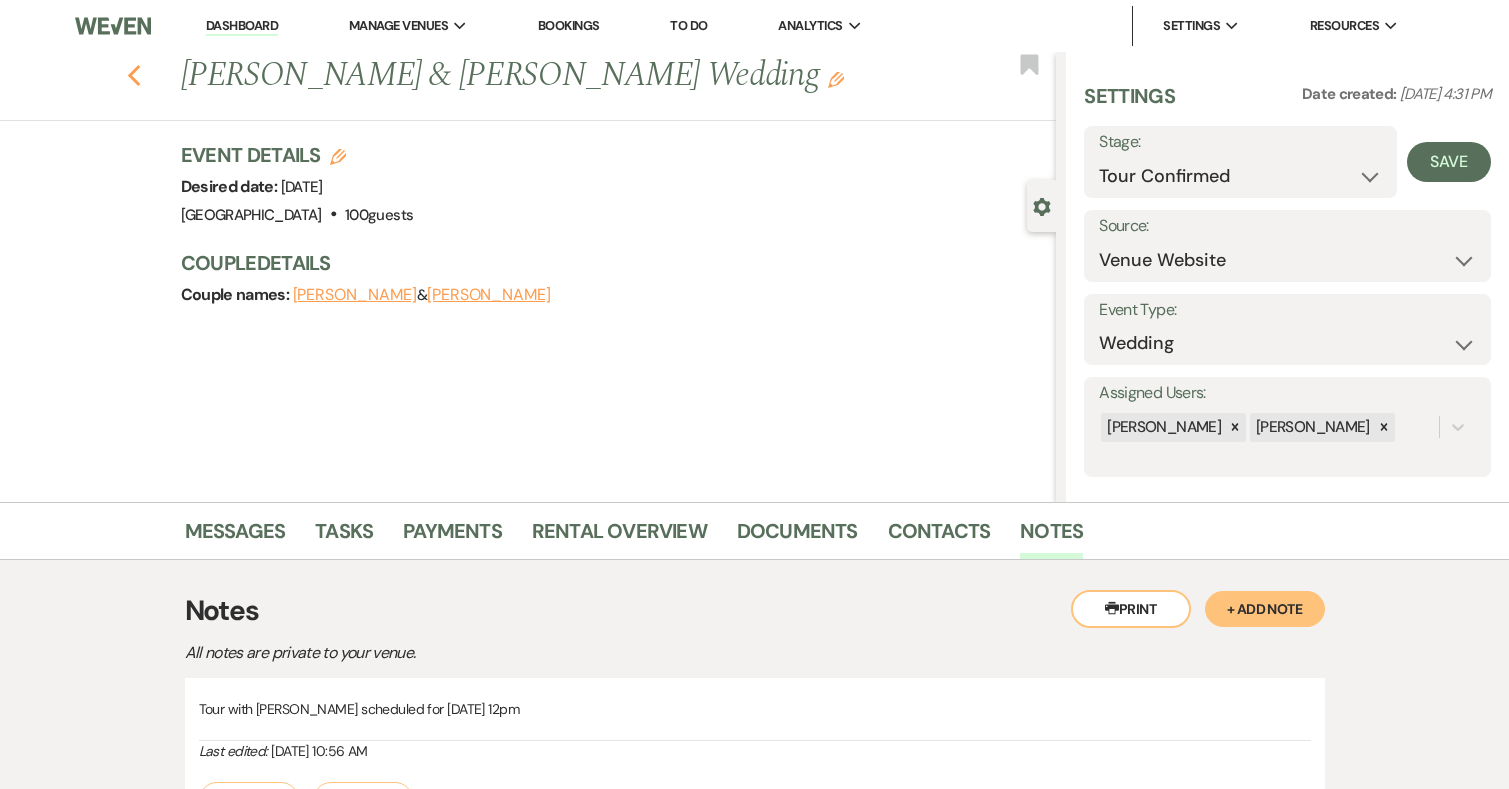 click 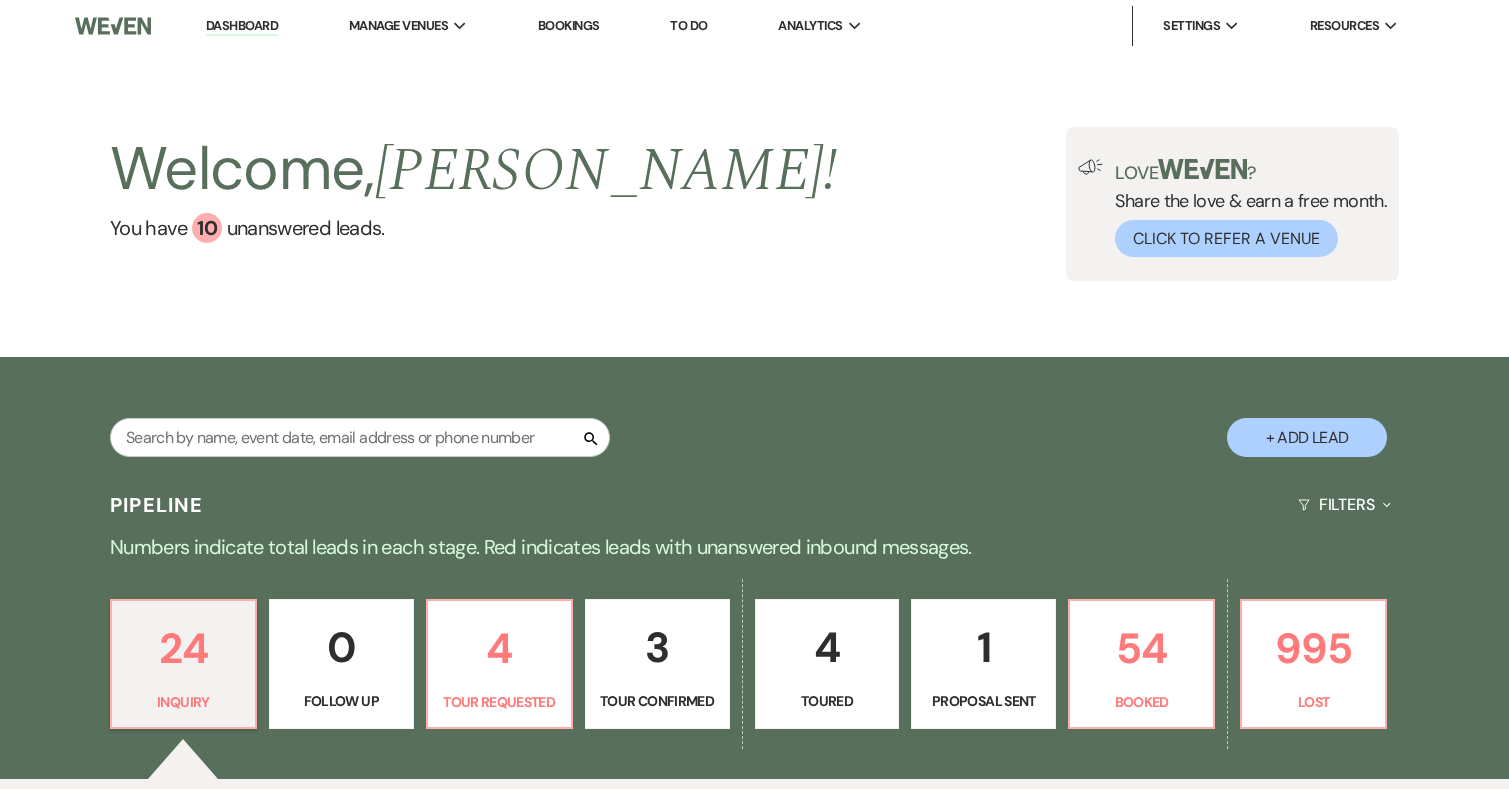 click at bounding box center [112, 26] 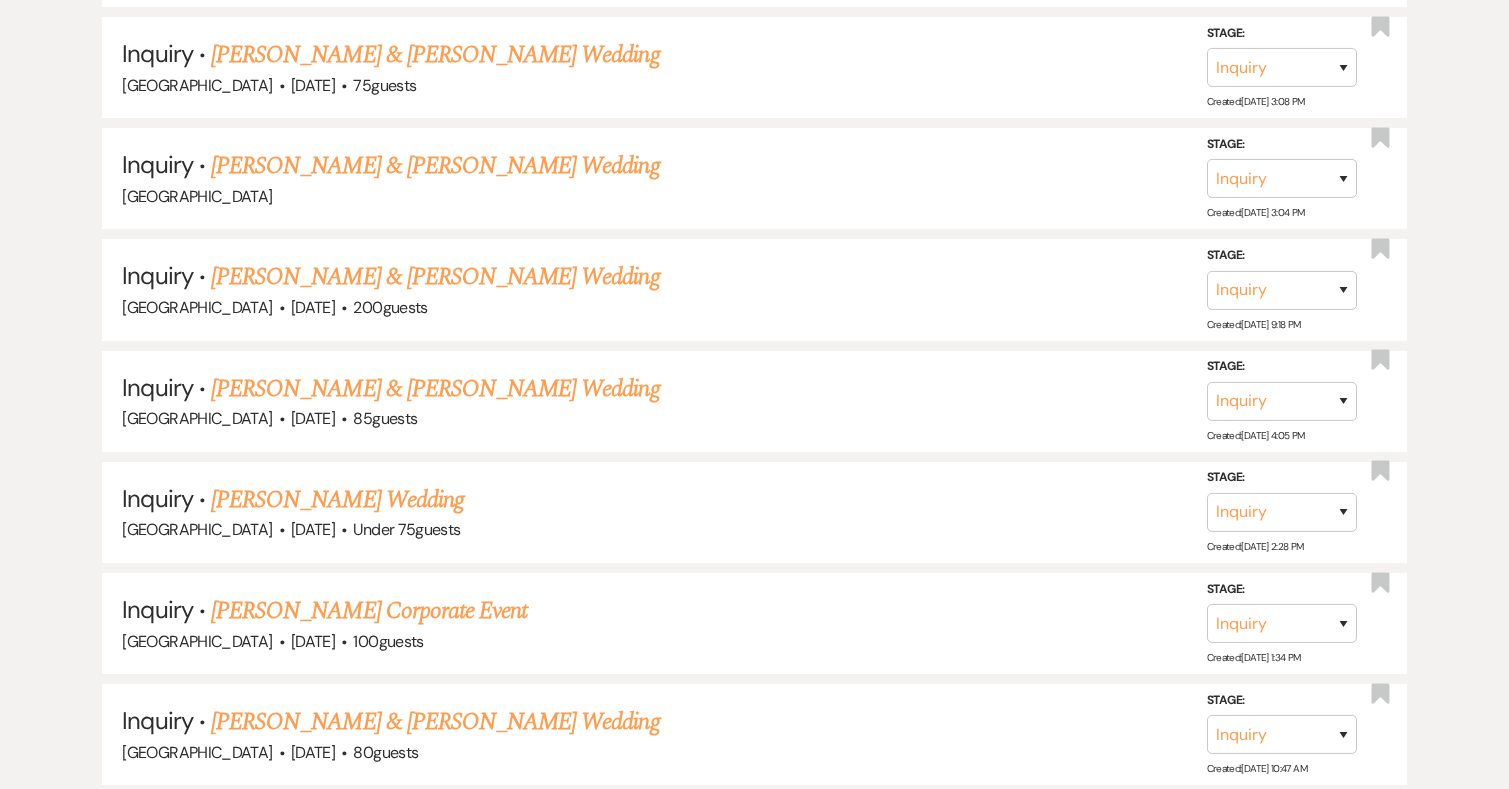 scroll, scrollTop: 3031, scrollLeft: 0, axis: vertical 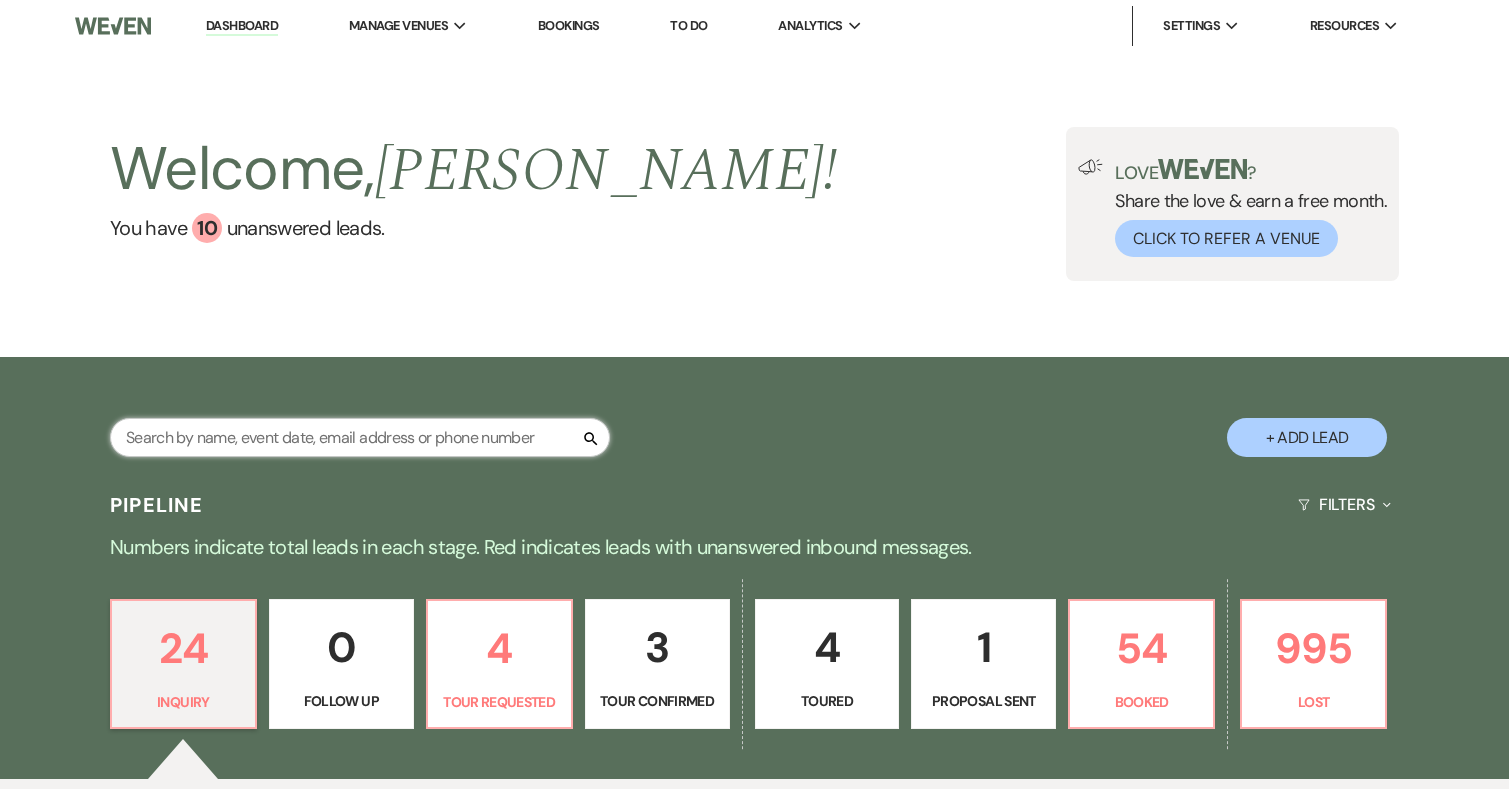 click at bounding box center [360, 437] 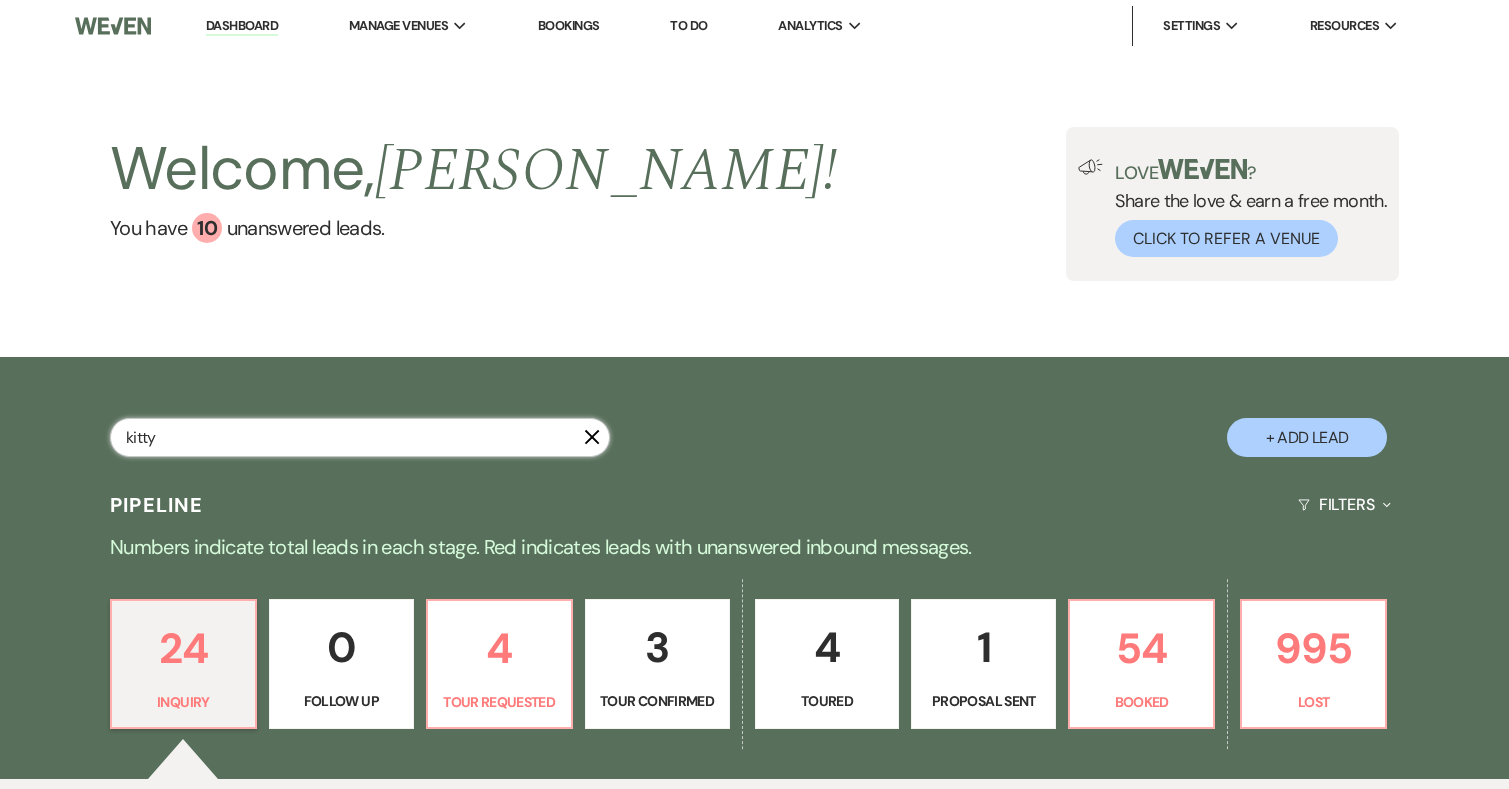 type on "kitty" 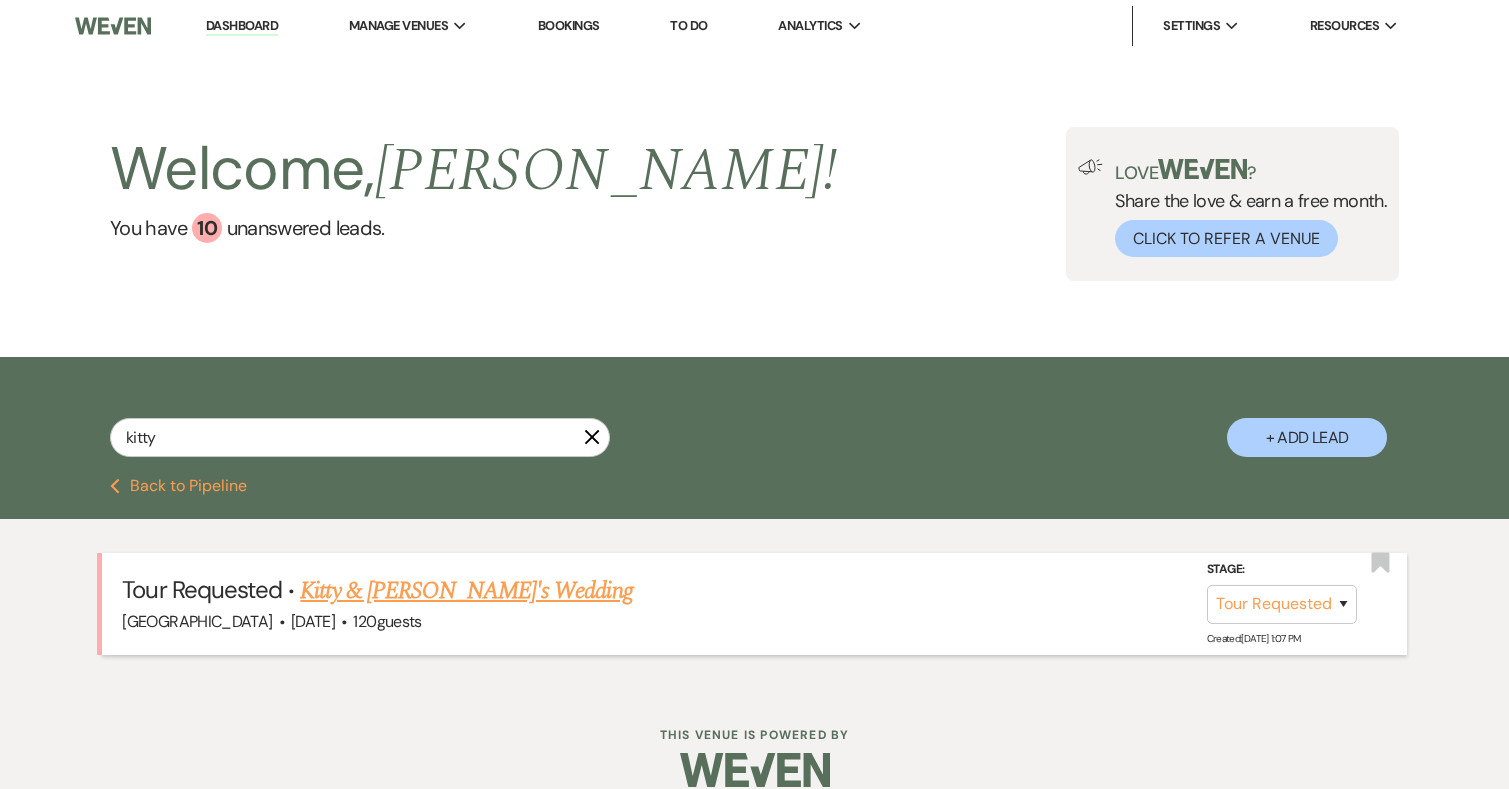 click on "Kitty & Fiance's Wedding" at bounding box center (466, 591) 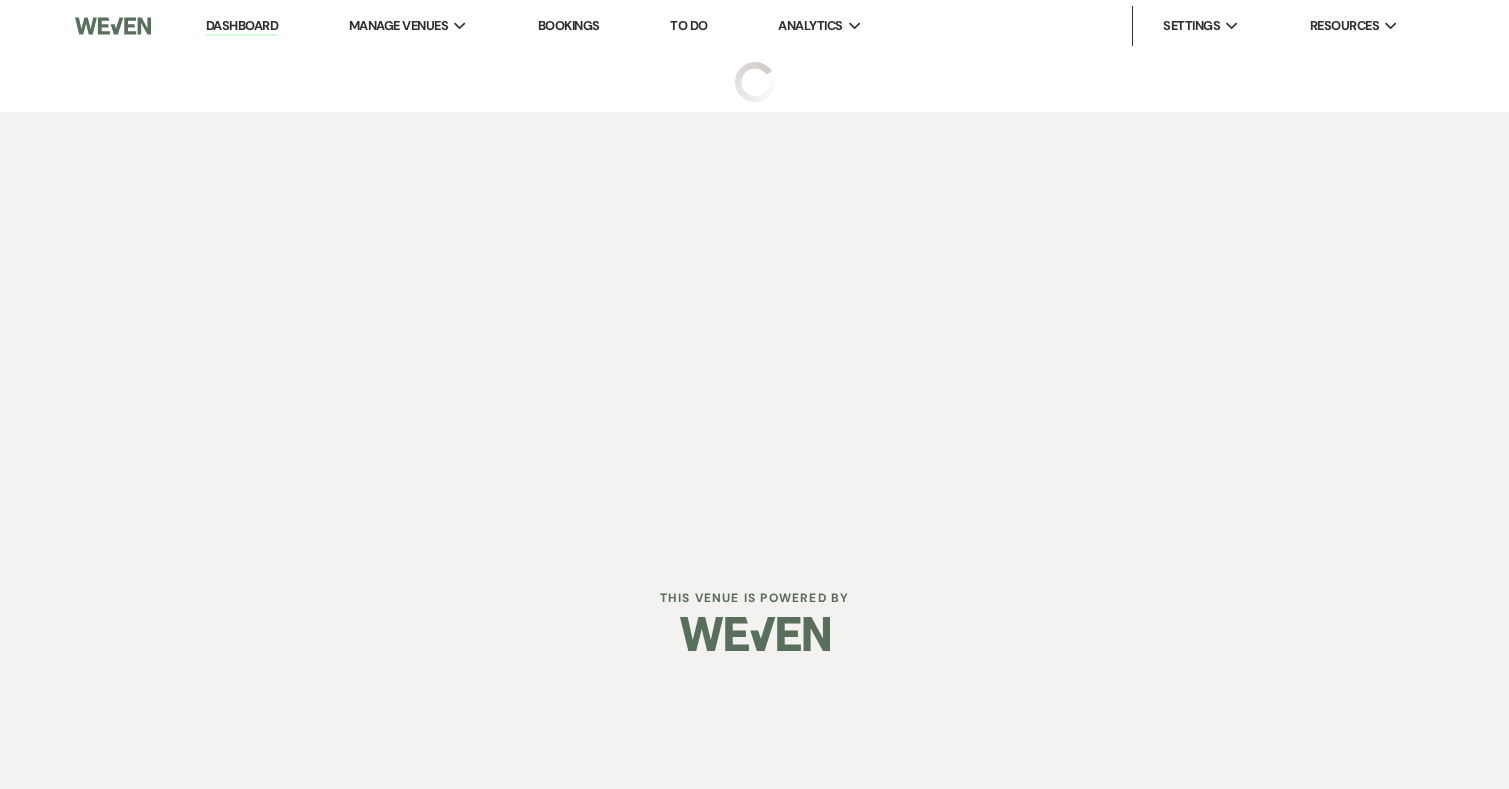 select on "2" 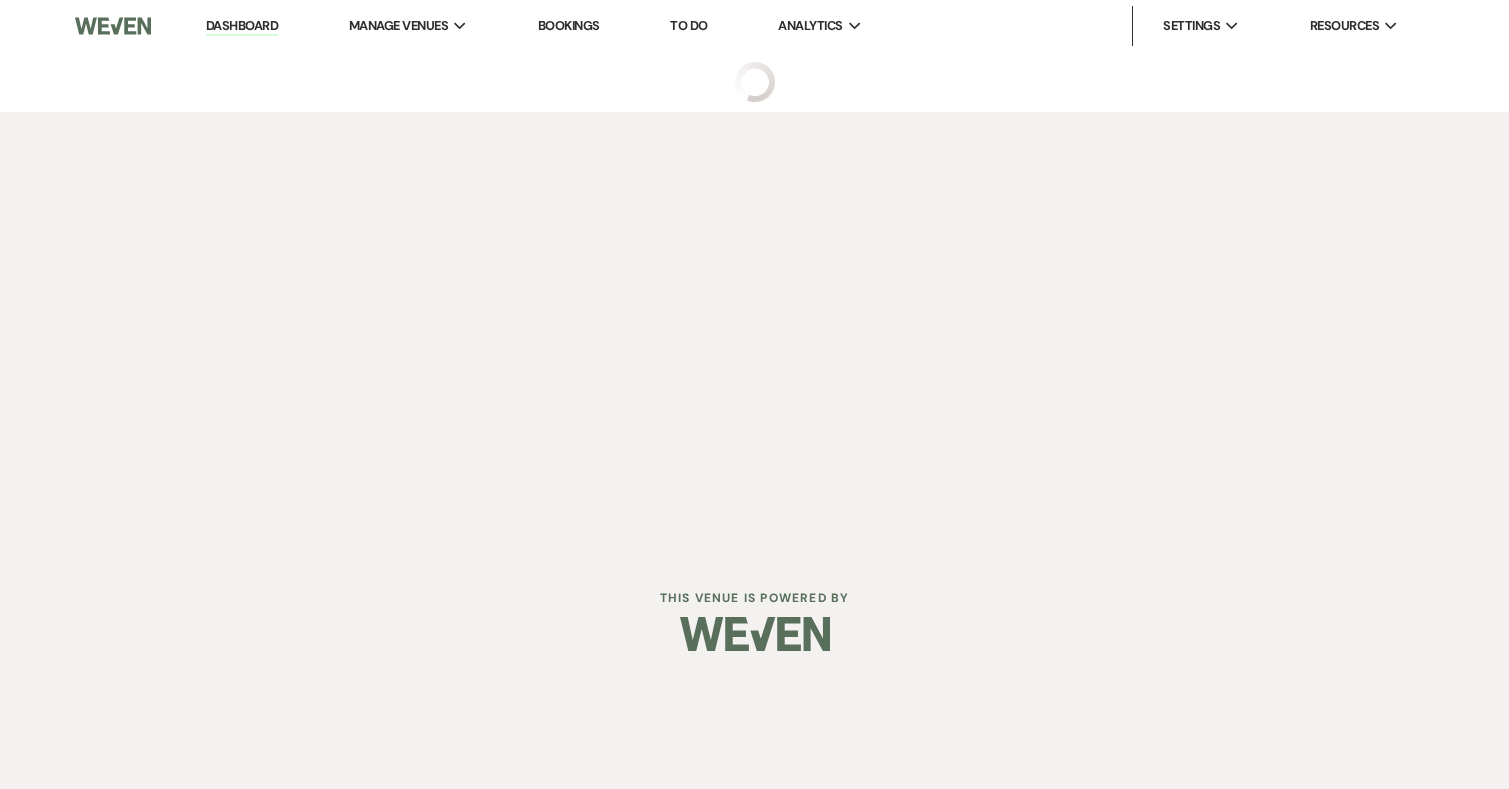 select on "5" 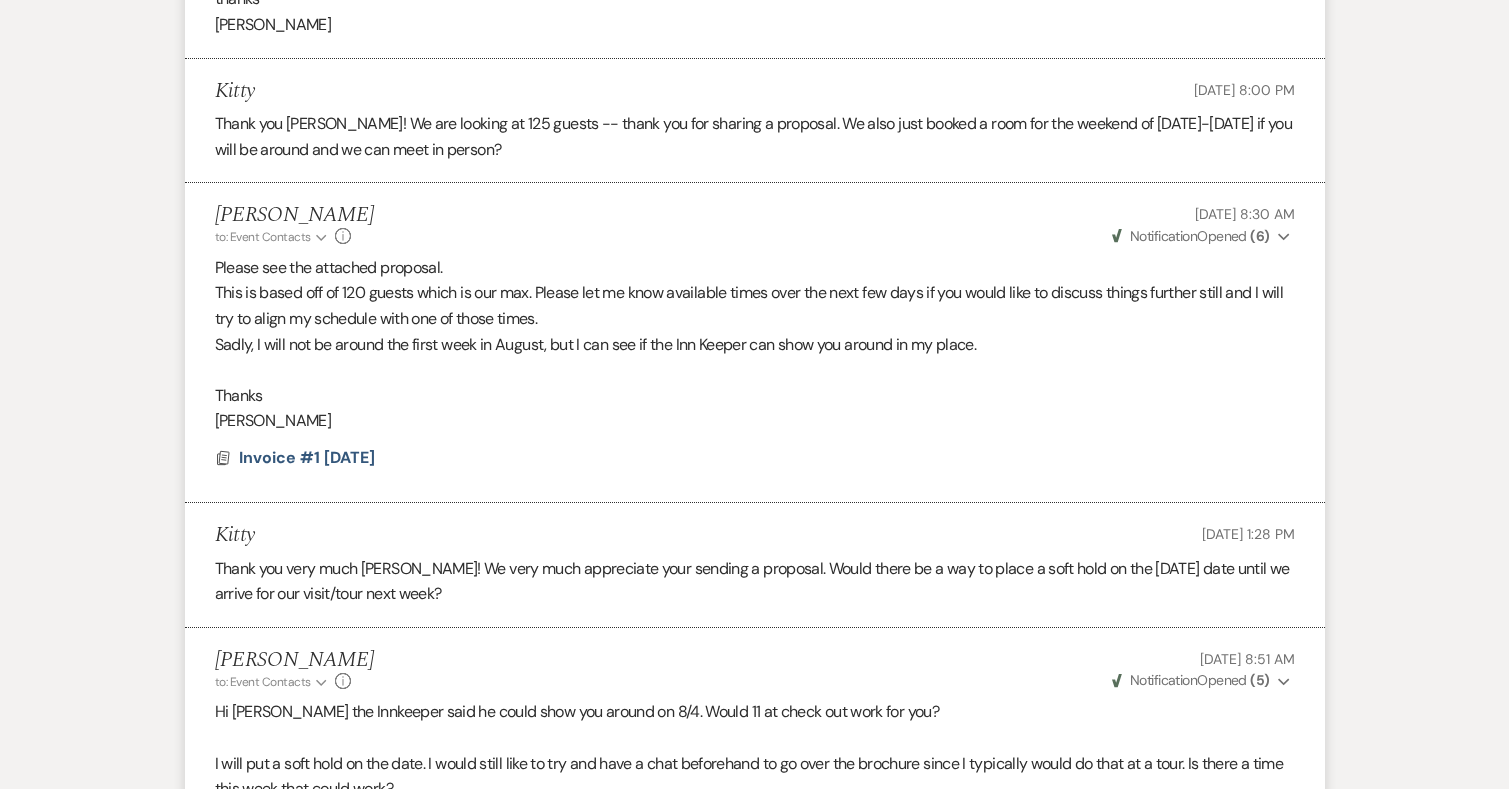 scroll, scrollTop: 3574, scrollLeft: 0, axis: vertical 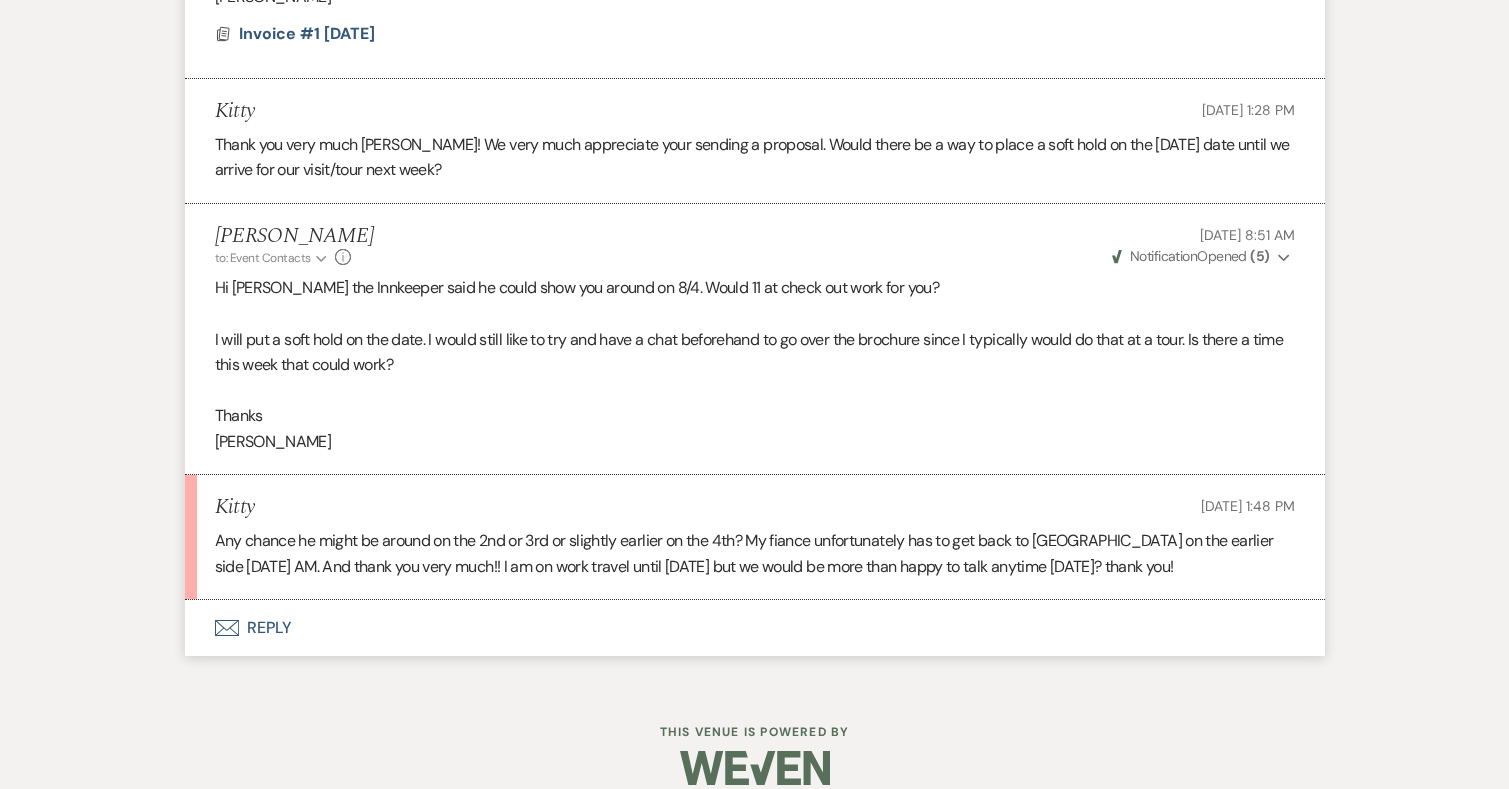 click on "Envelope Reply" at bounding box center (755, 628) 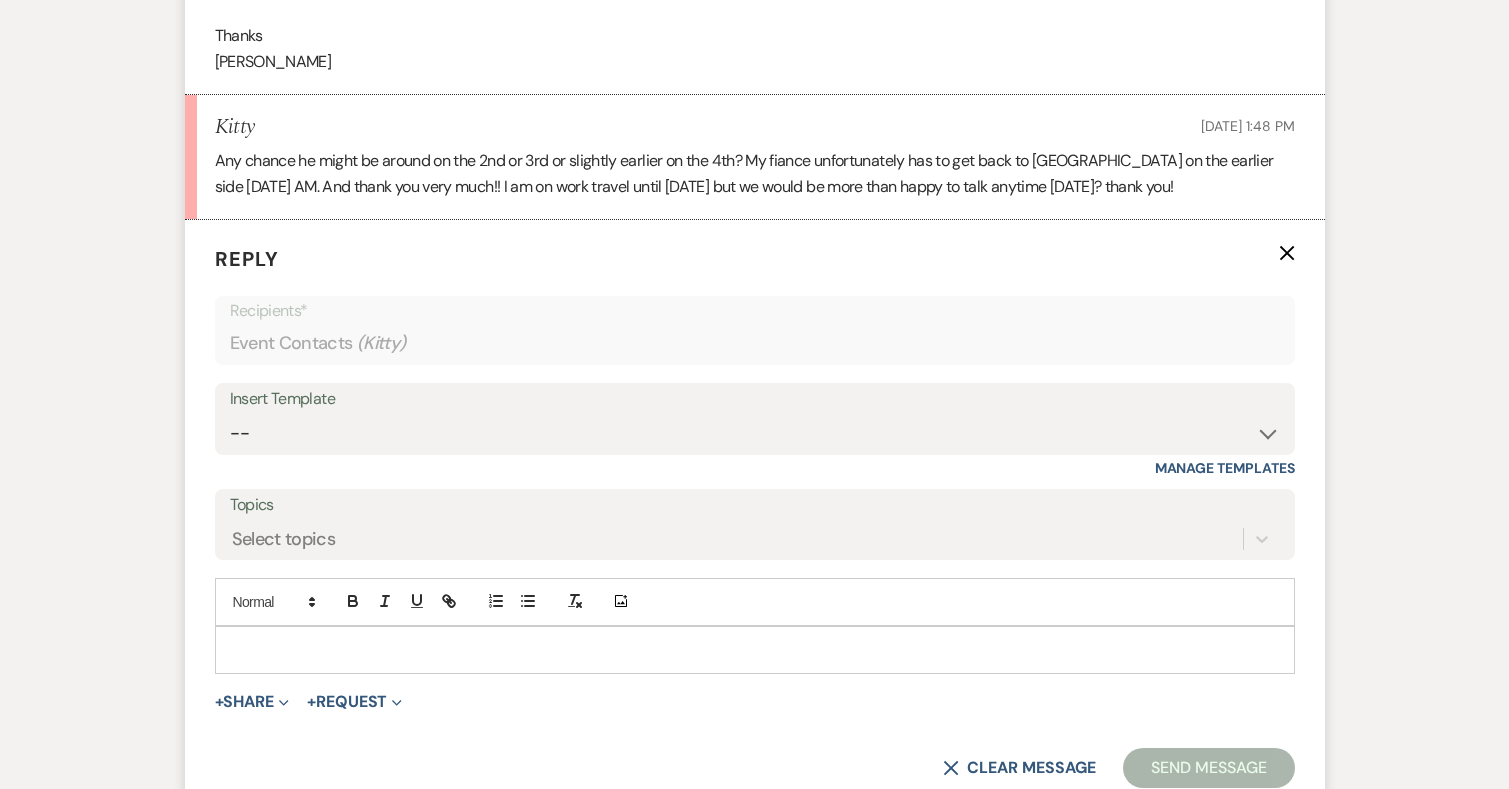 scroll, scrollTop: 3956, scrollLeft: 0, axis: vertical 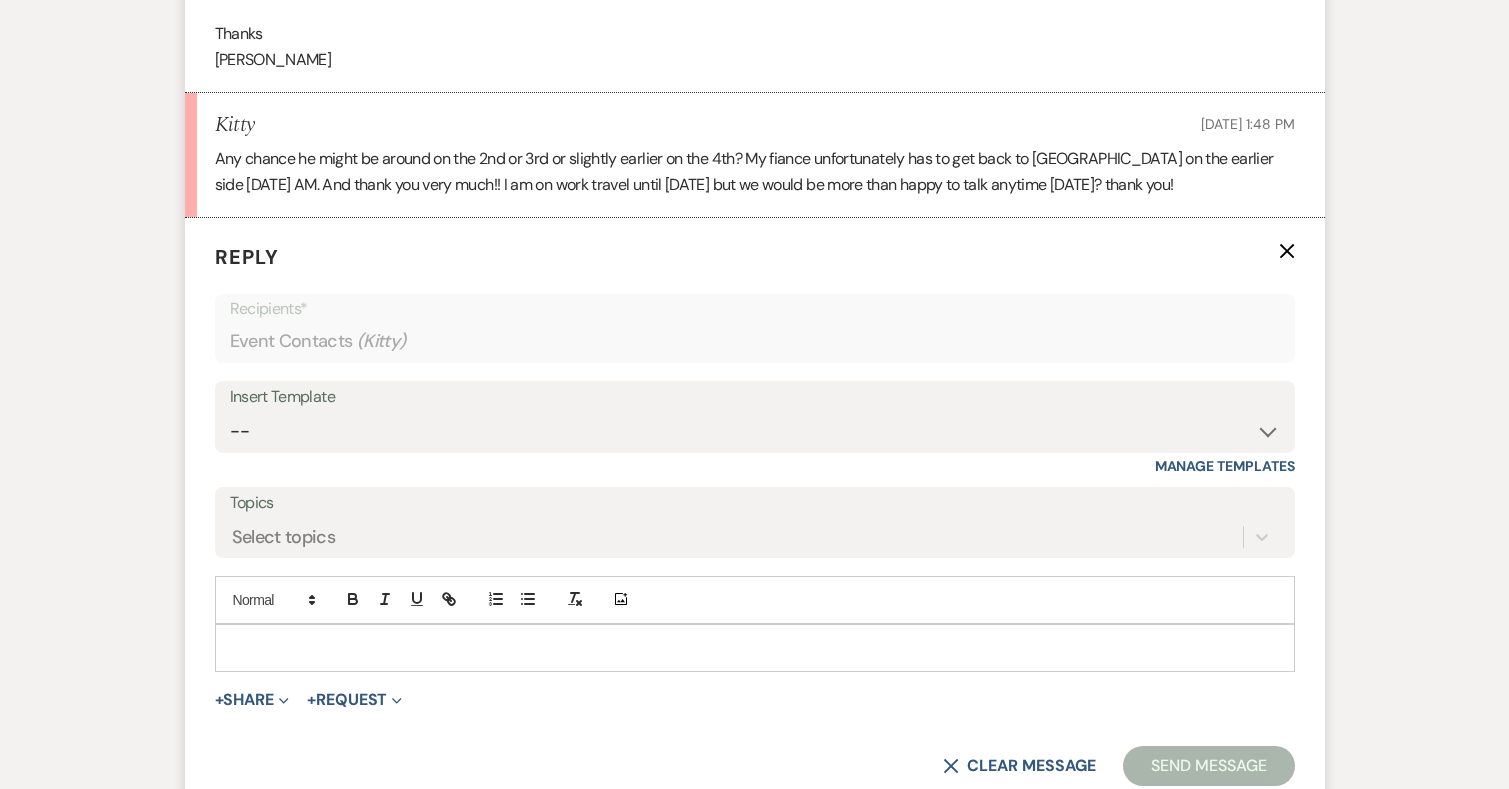 click at bounding box center [755, 648] 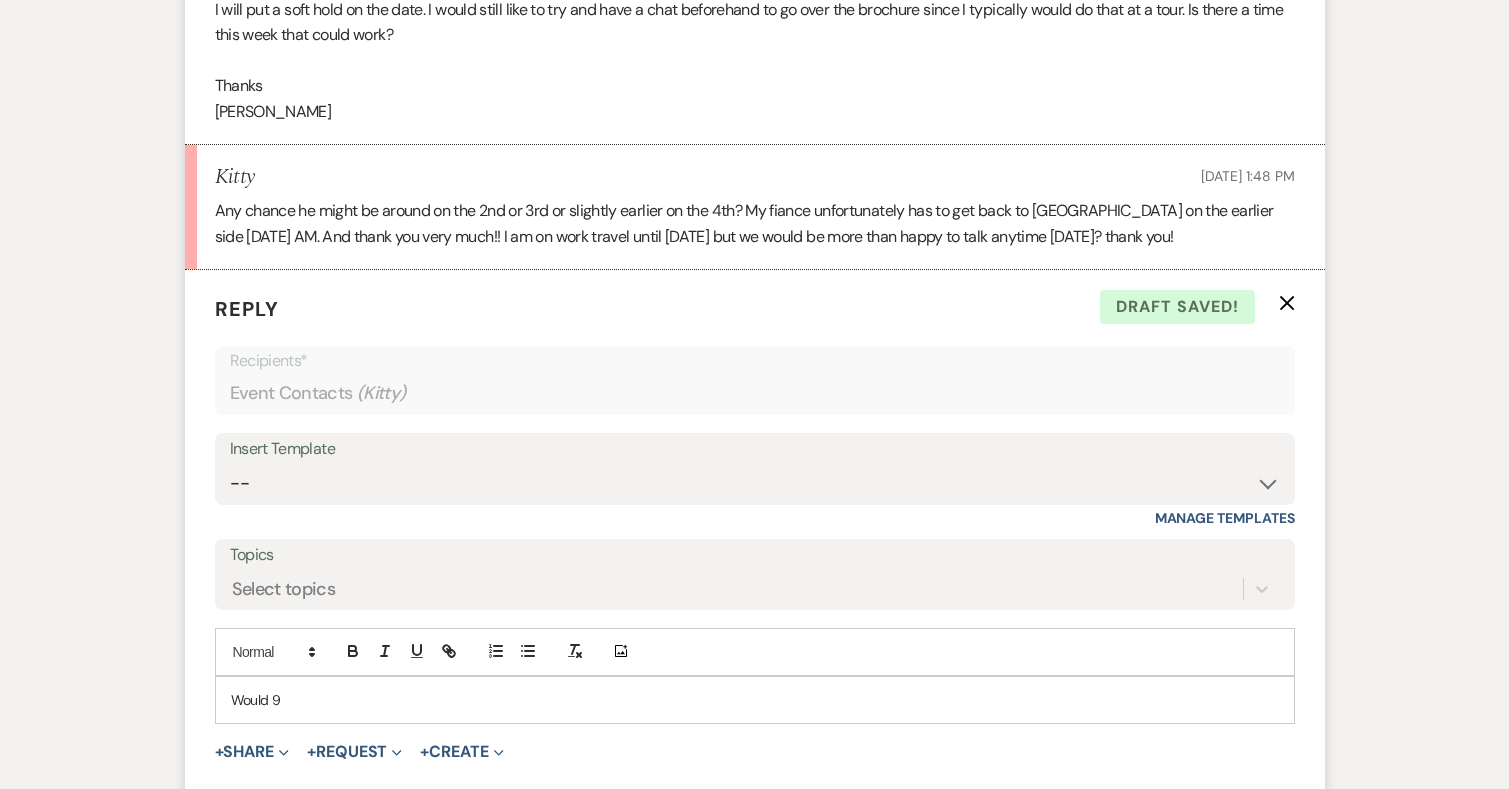 scroll, scrollTop: 3909, scrollLeft: 0, axis: vertical 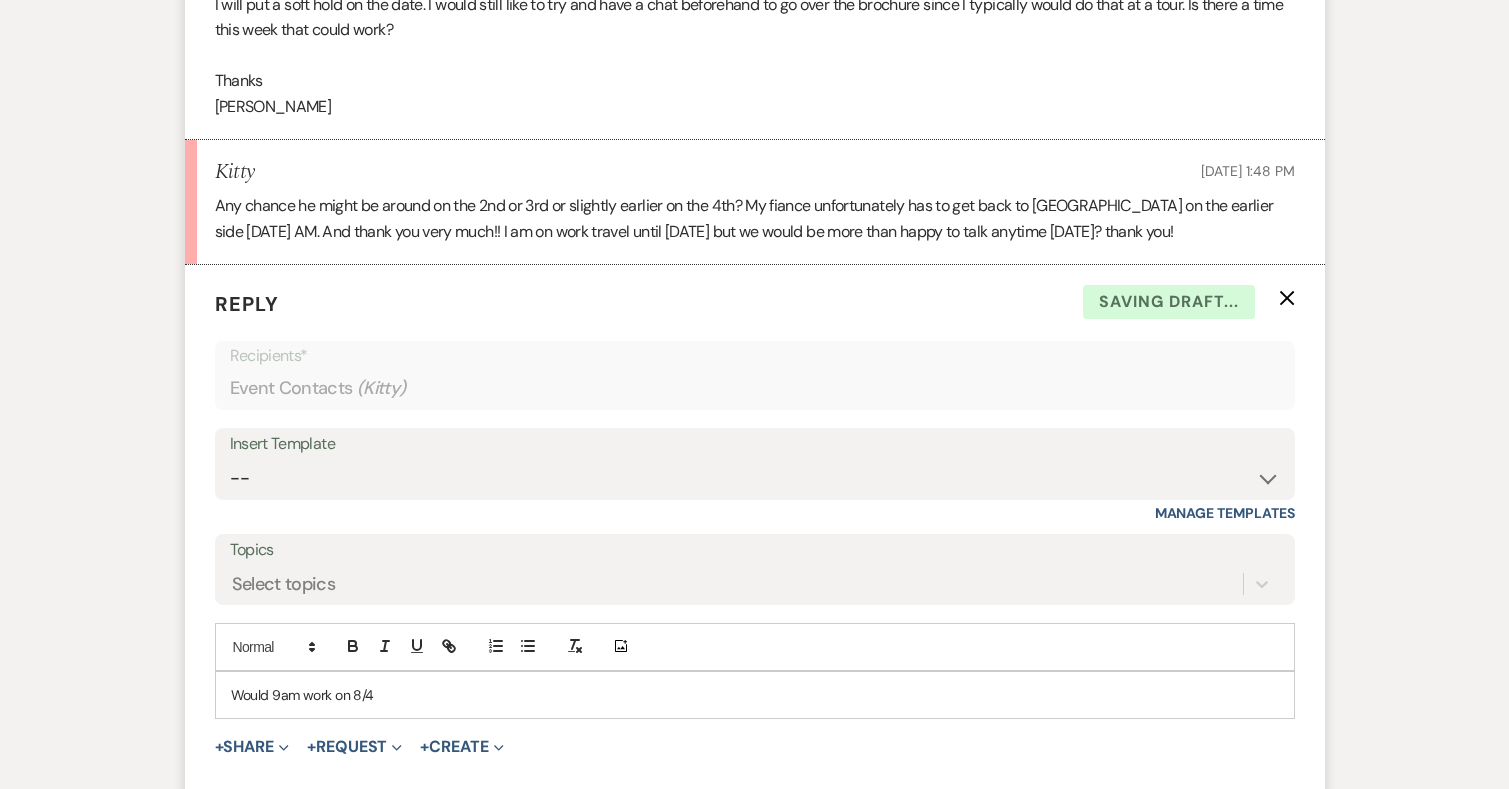 click on "Would 9am work on 8/4" at bounding box center (755, 695) 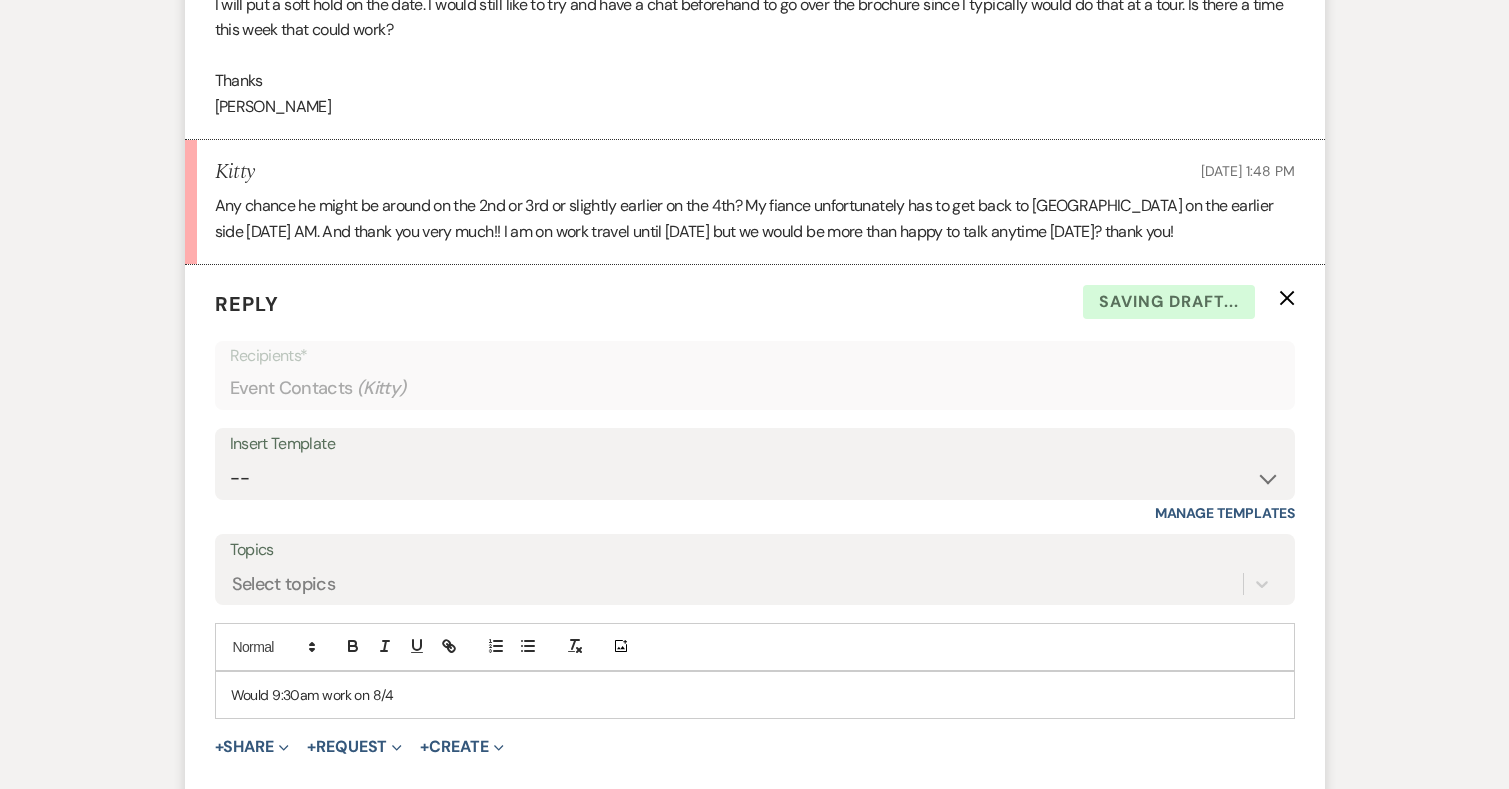 click on "Would 9:30am work on 8/4" at bounding box center (755, 695) 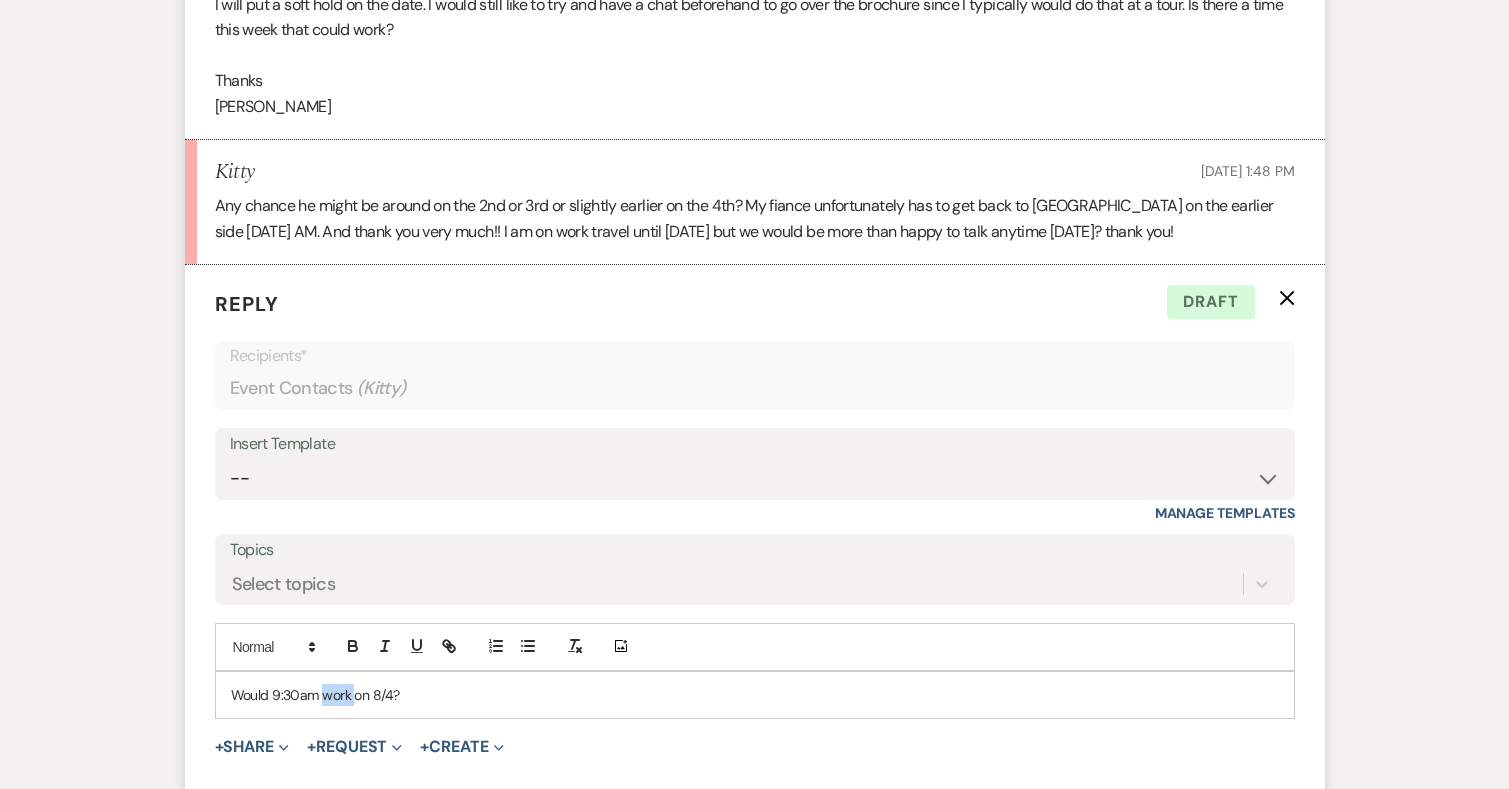 drag, startPoint x: 320, startPoint y: 667, endPoint x: 353, endPoint y: 666, distance: 33.01515 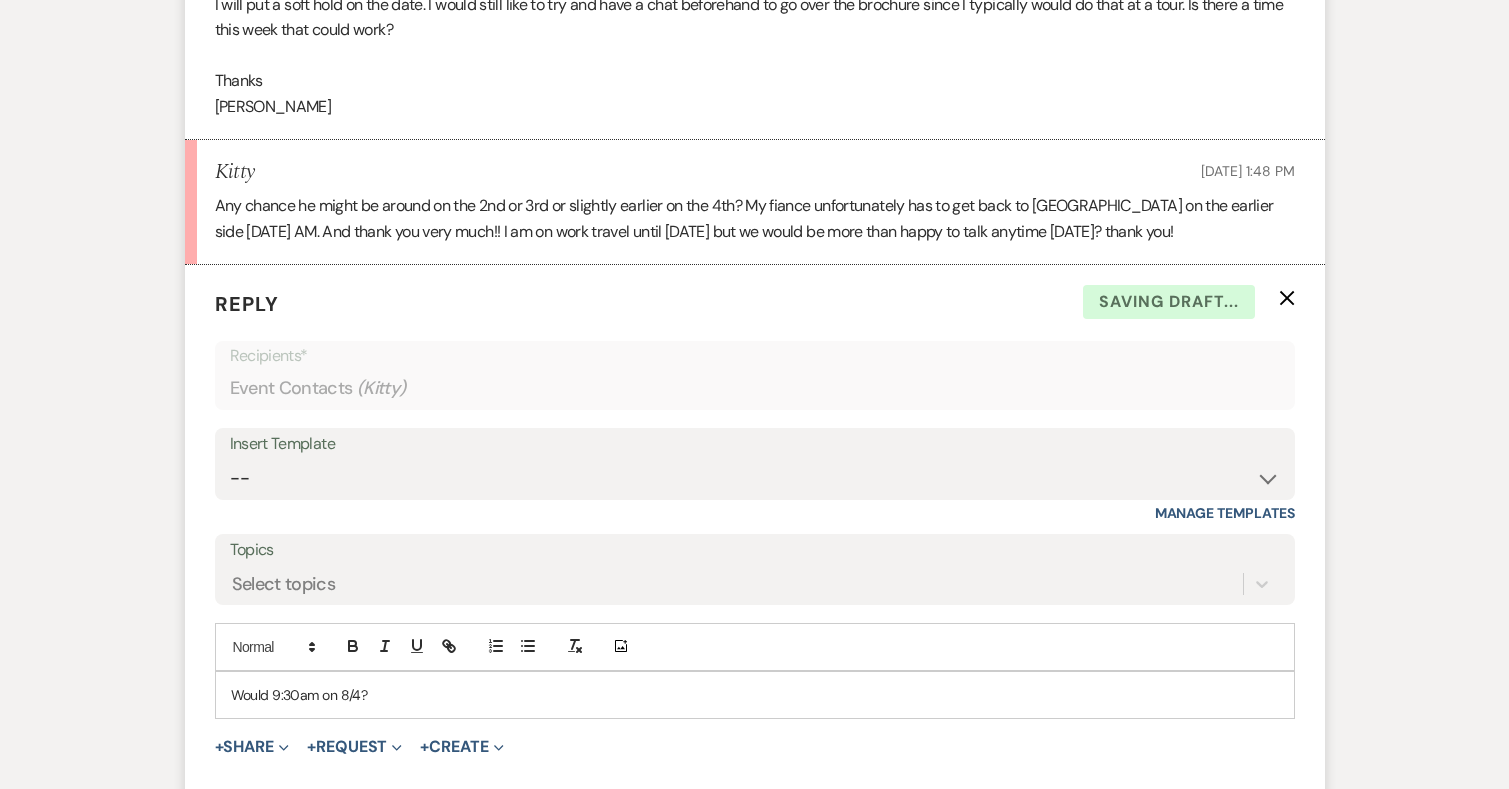 click on "Would 9:30am on 8/4?" at bounding box center [755, 695] 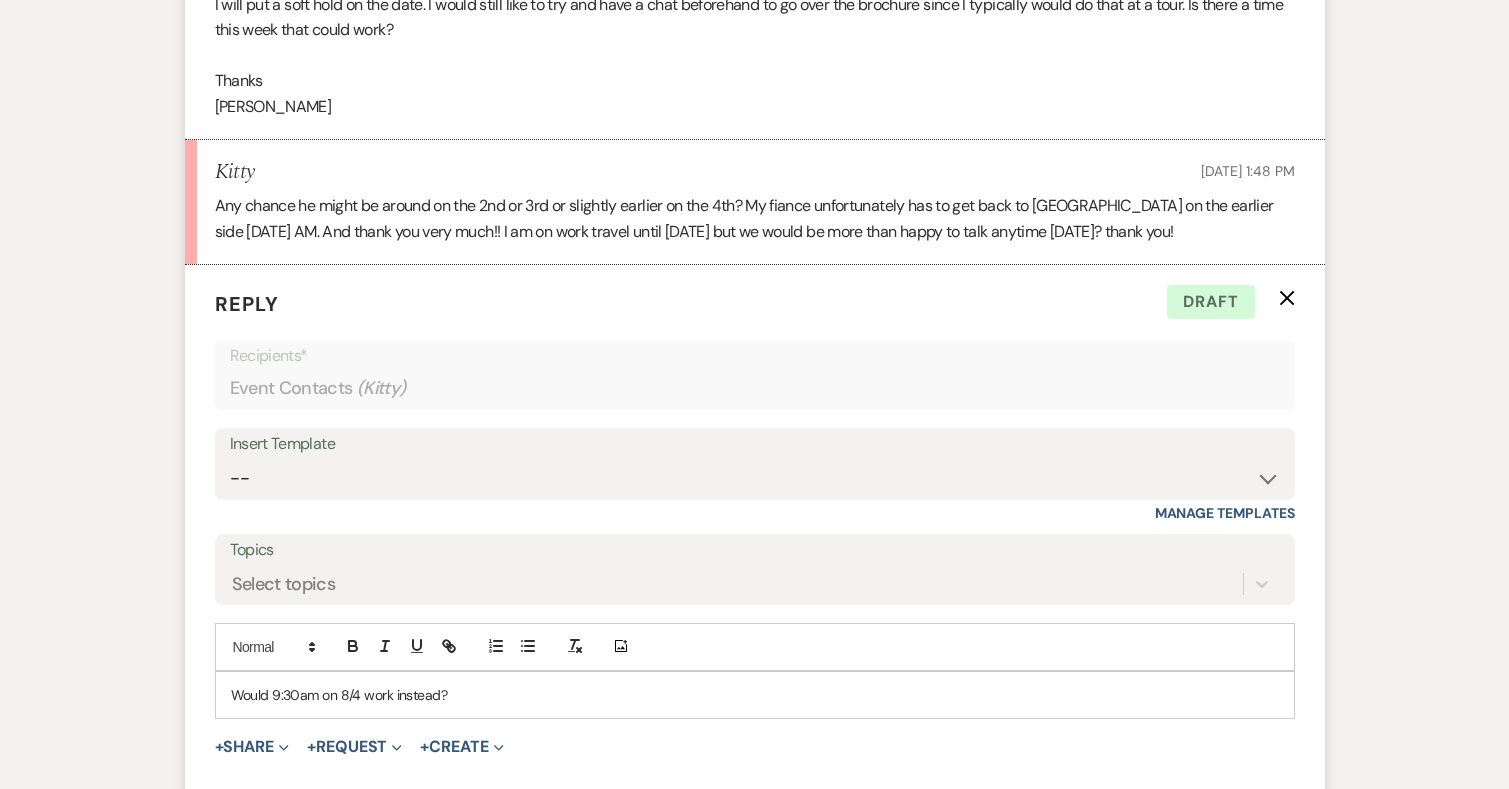 click on "Would 9:30am on 8/4 work instead?" at bounding box center [755, 695] 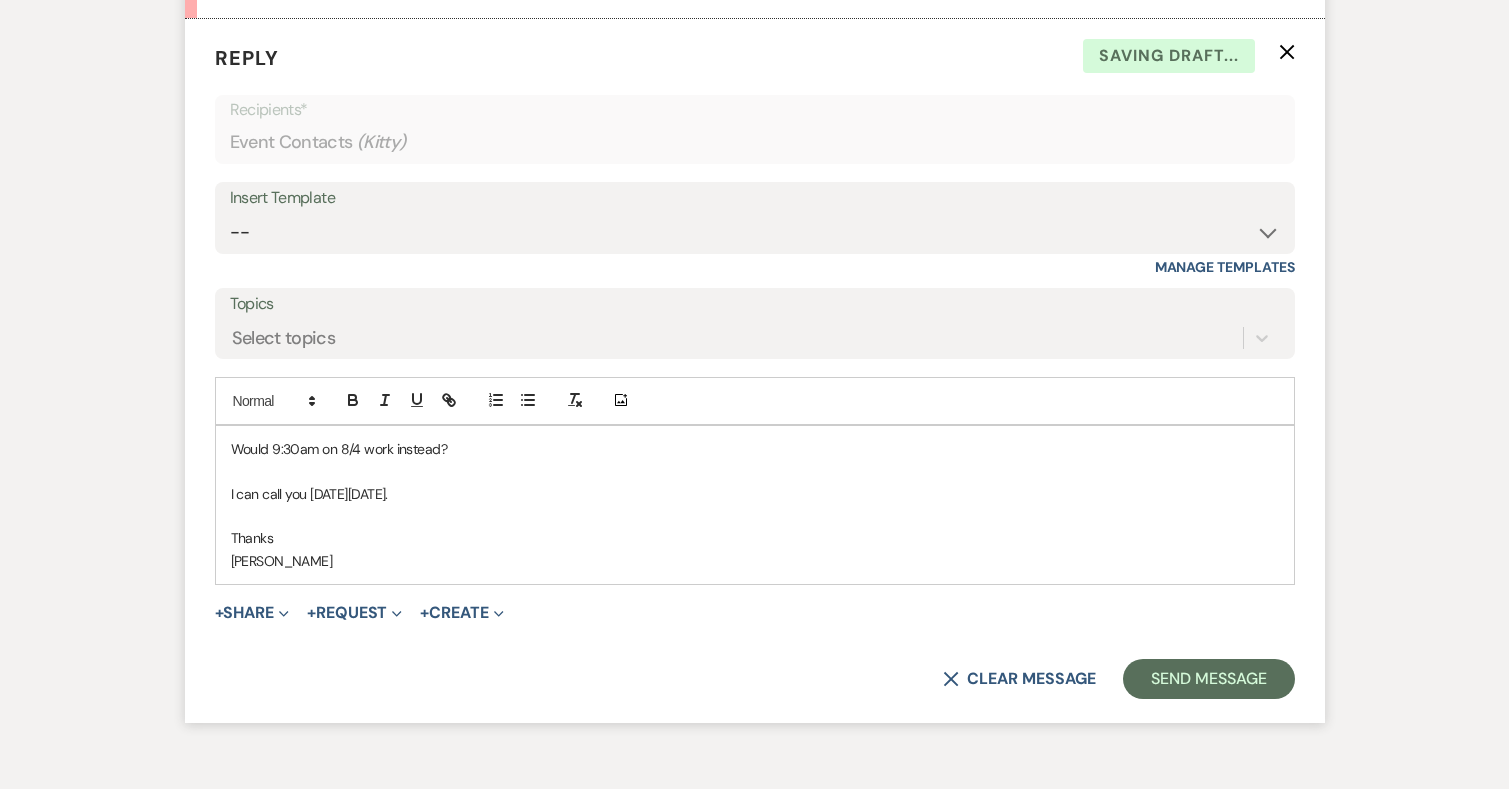 scroll, scrollTop: 4221, scrollLeft: 0, axis: vertical 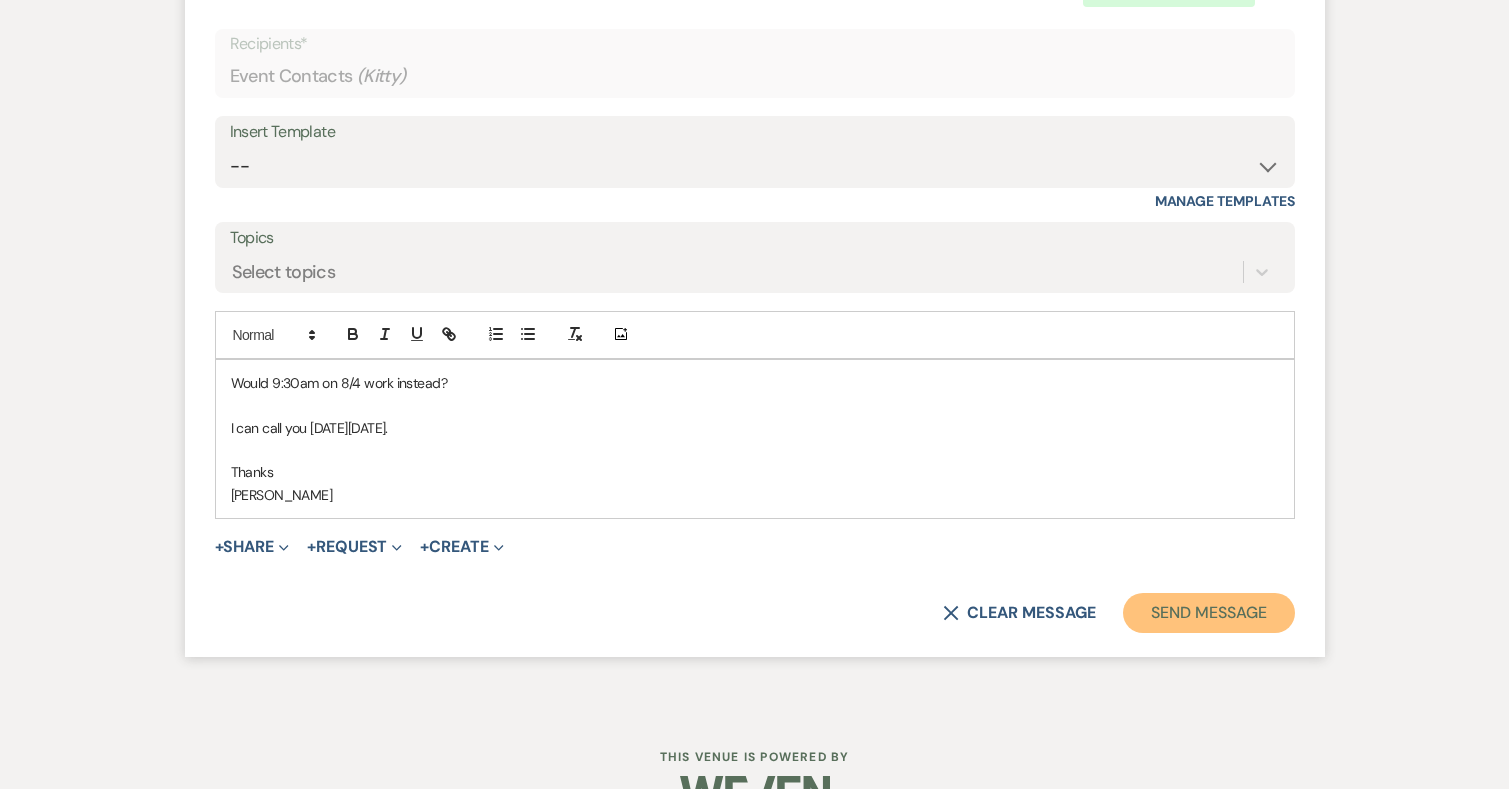 click on "Send Message" at bounding box center (1208, 613) 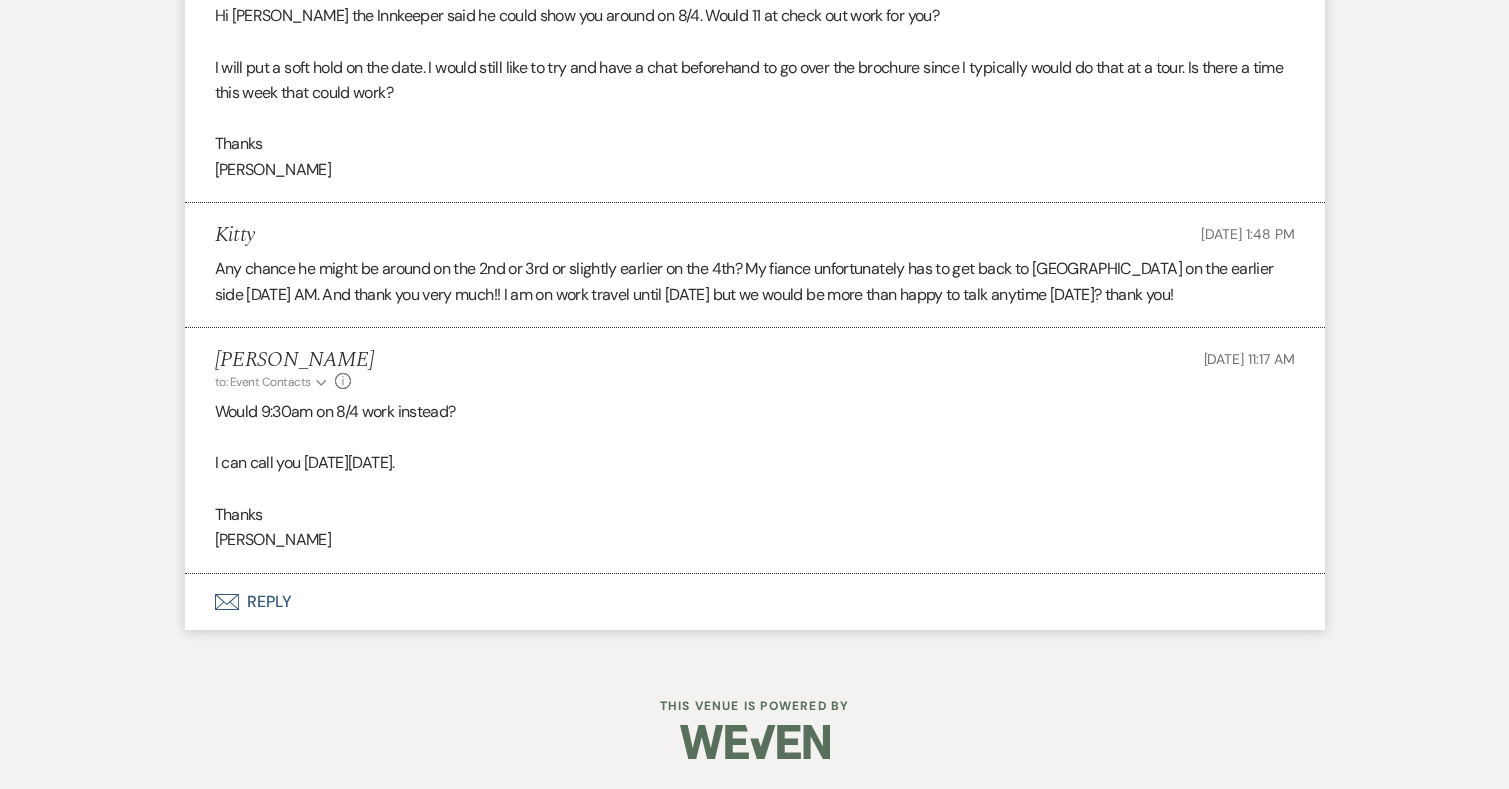 scroll, scrollTop: 3820, scrollLeft: 0, axis: vertical 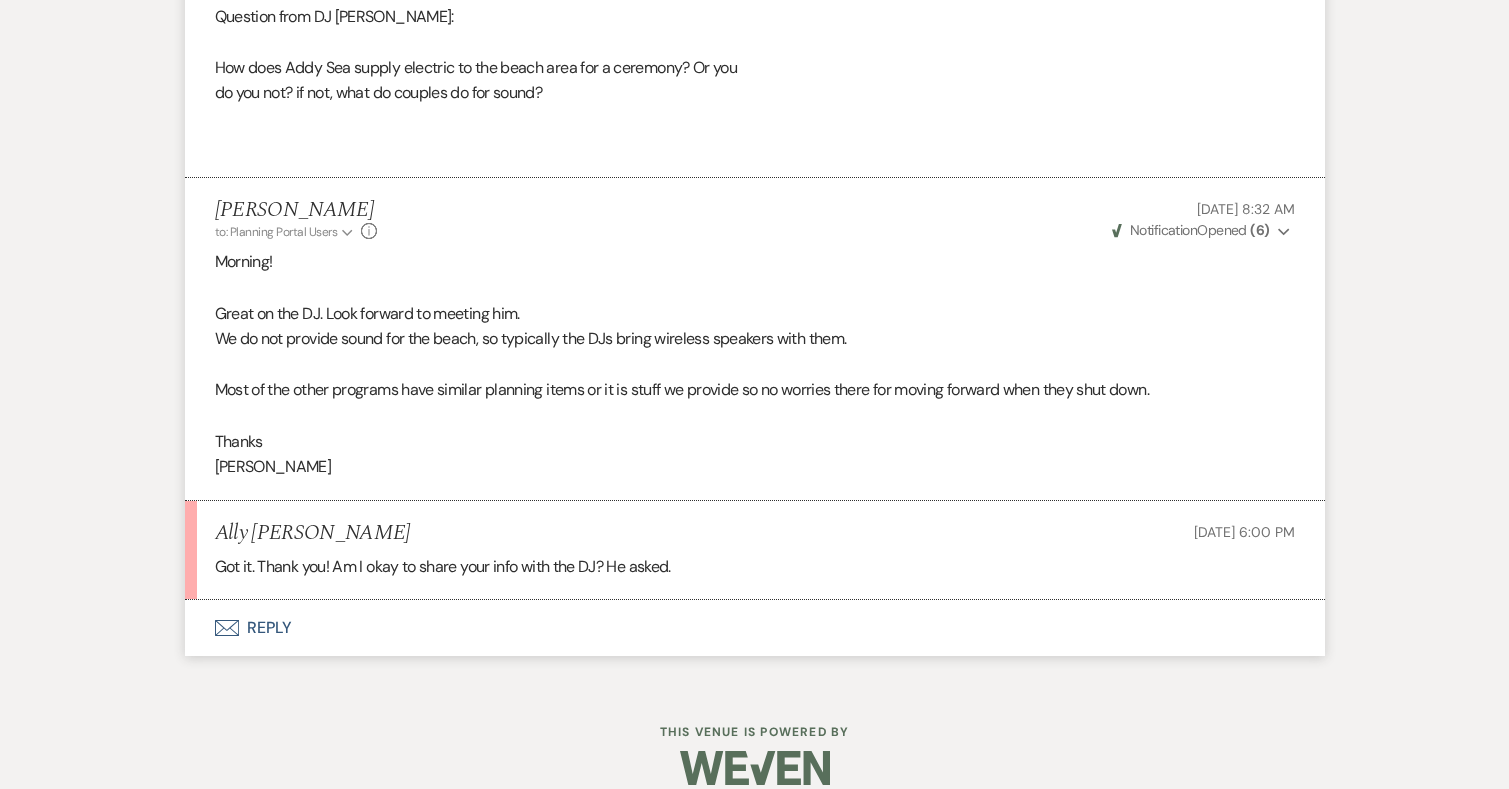 click on "Envelope Reply" at bounding box center [755, 628] 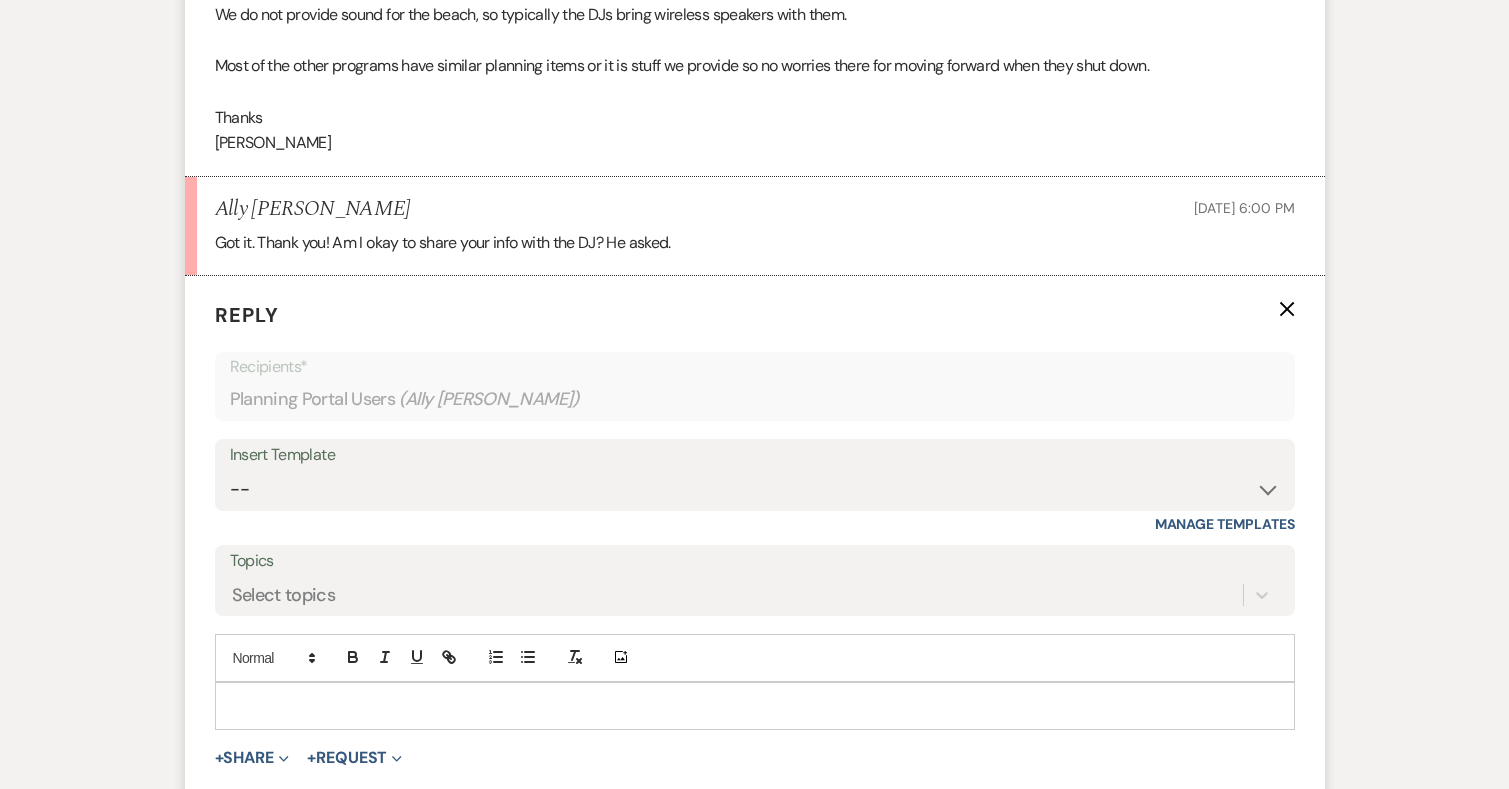 scroll, scrollTop: 11980, scrollLeft: 0, axis: vertical 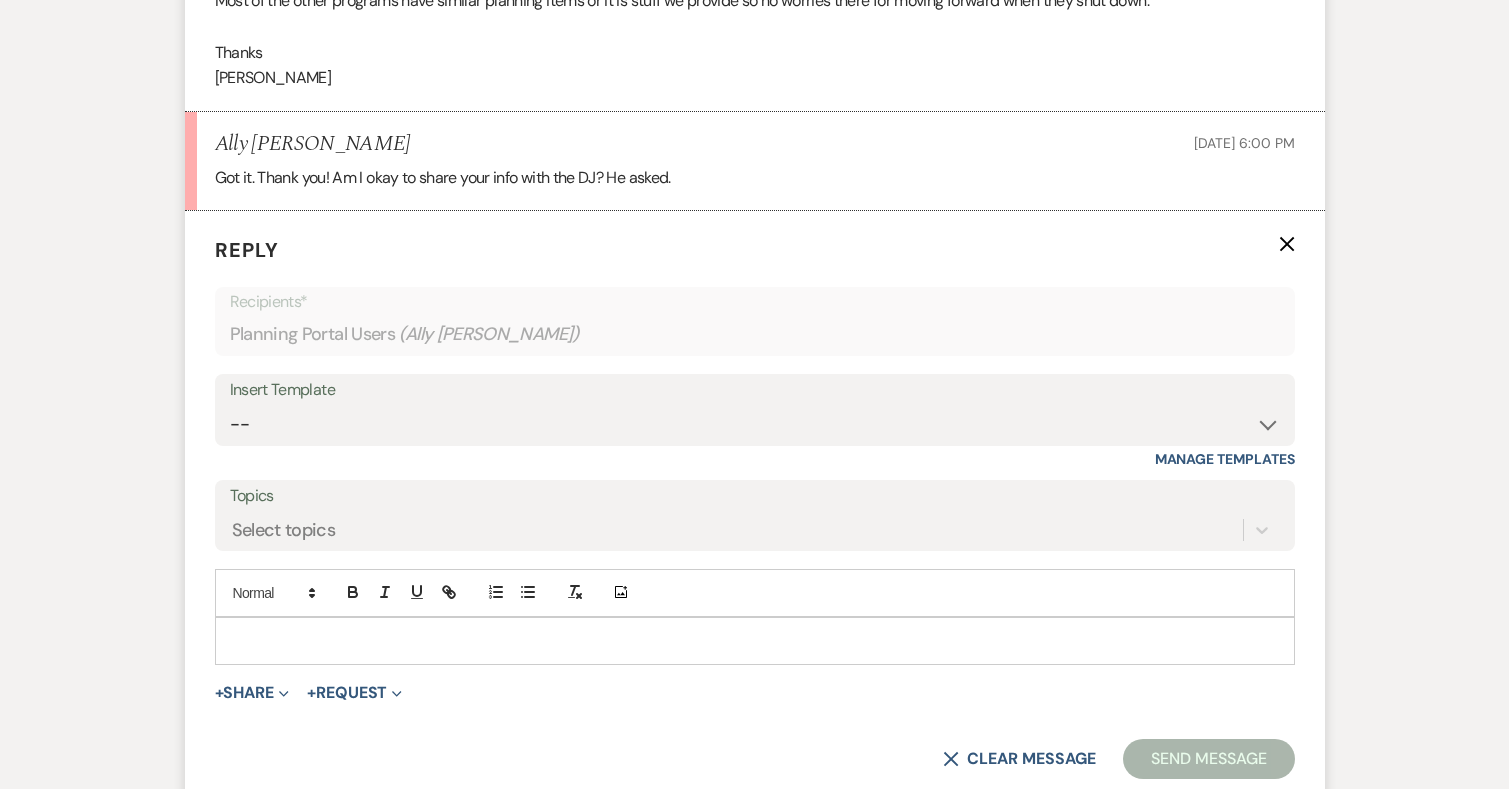 click at bounding box center (755, 641) 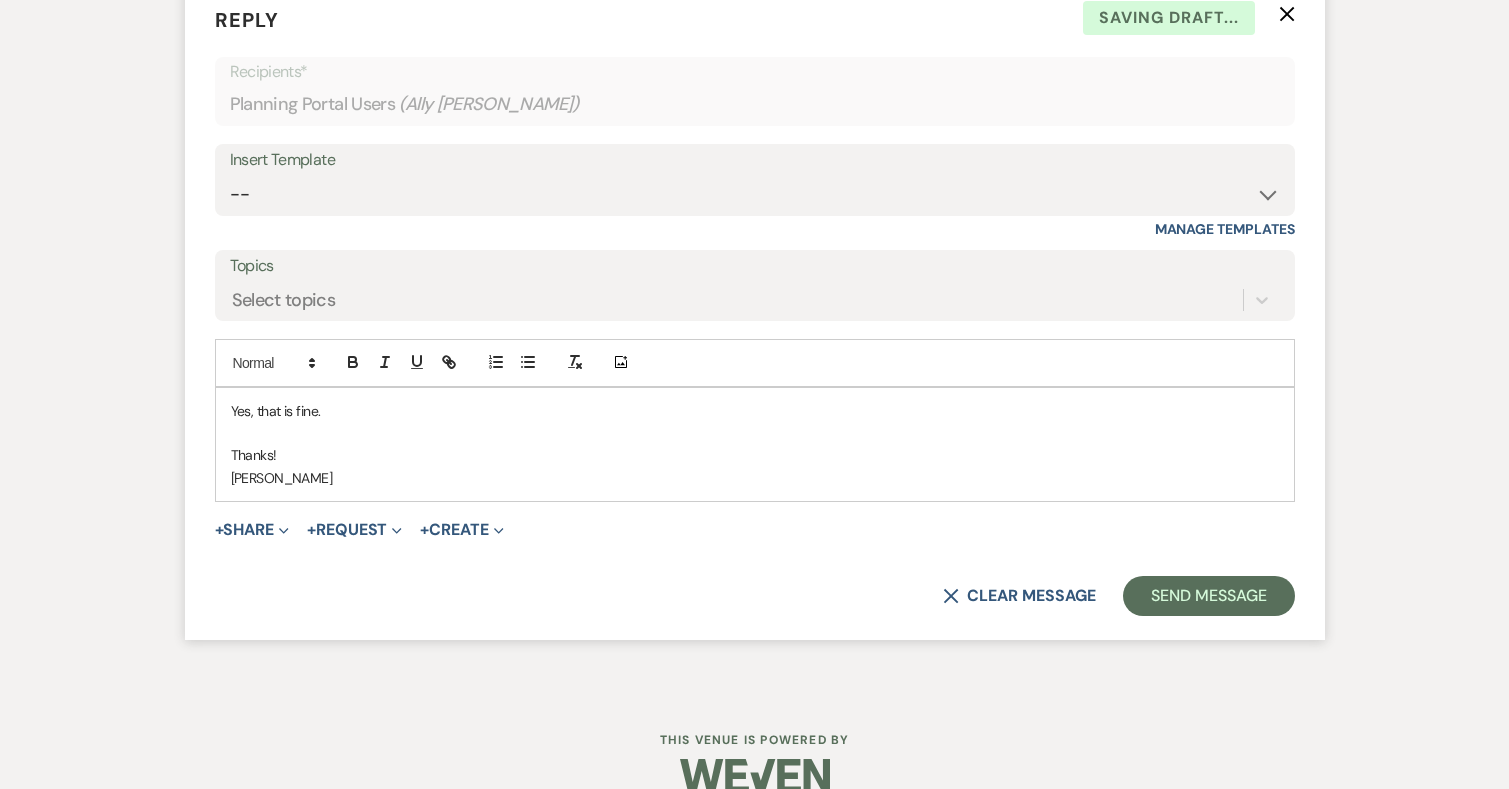 scroll, scrollTop: 12217, scrollLeft: 0, axis: vertical 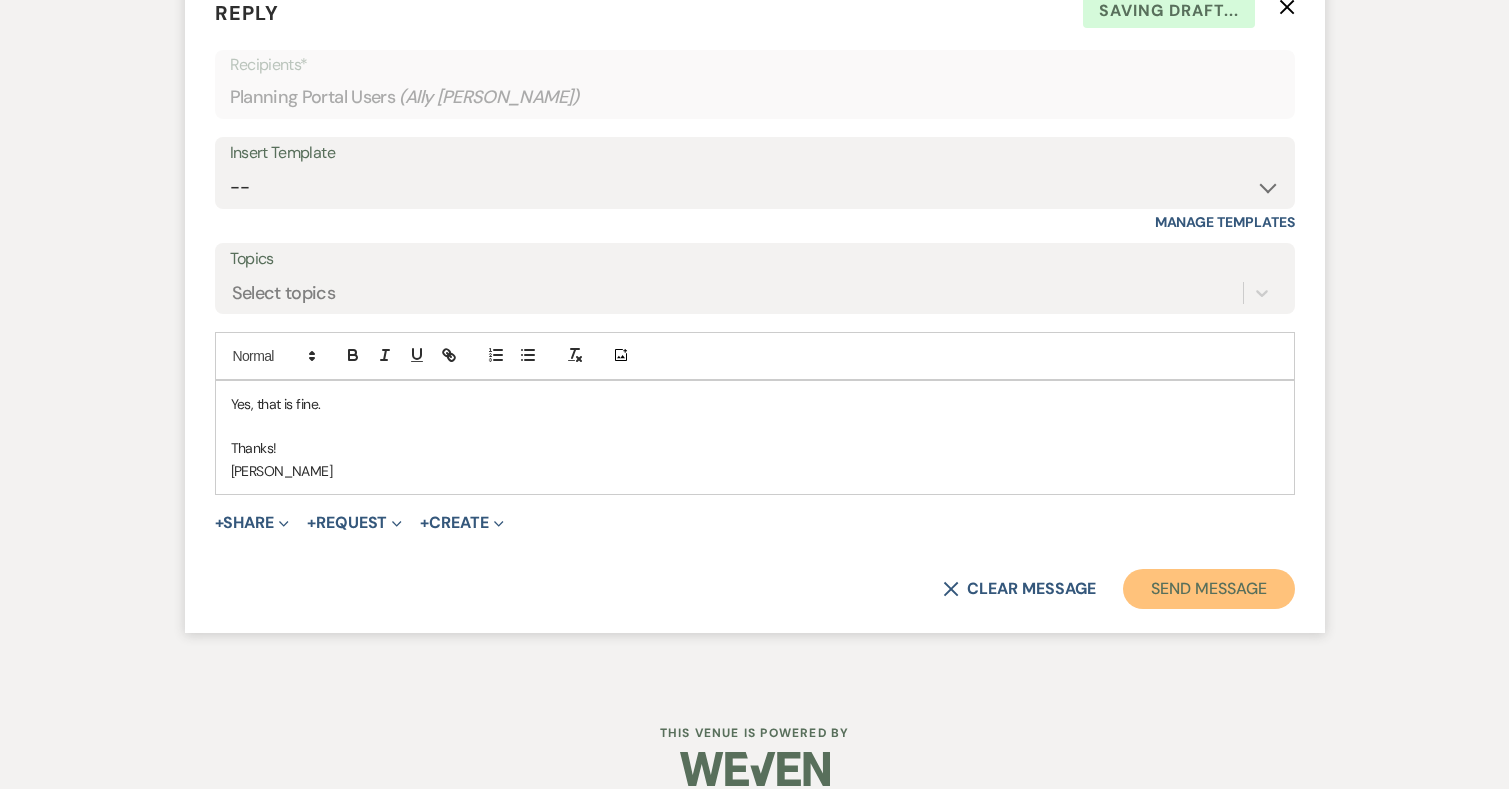 click on "Send Message" at bounding box center [1208, 589] 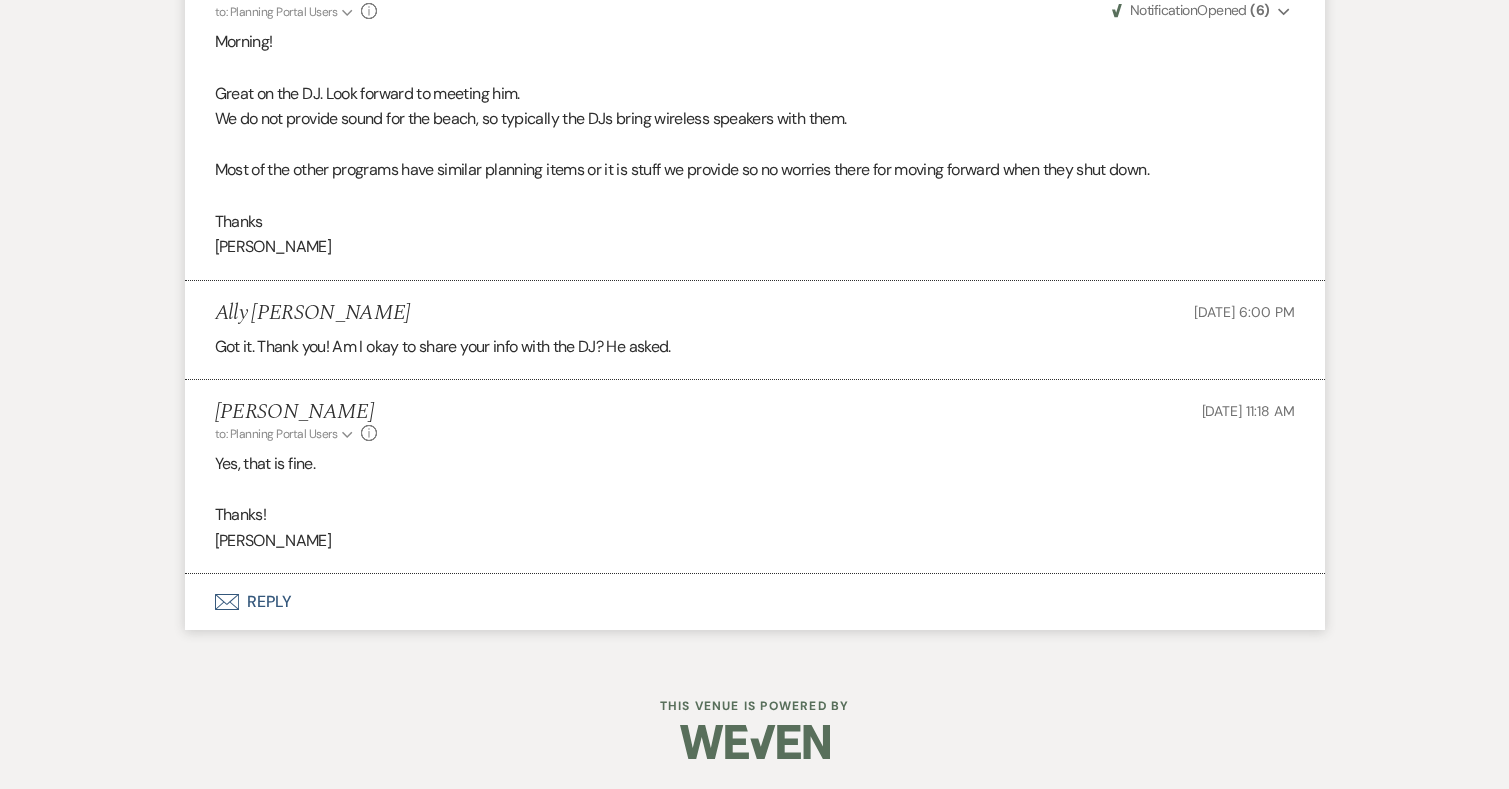 scroll, scrollTop: 11785, scrollLeft: 0, axis: vertical 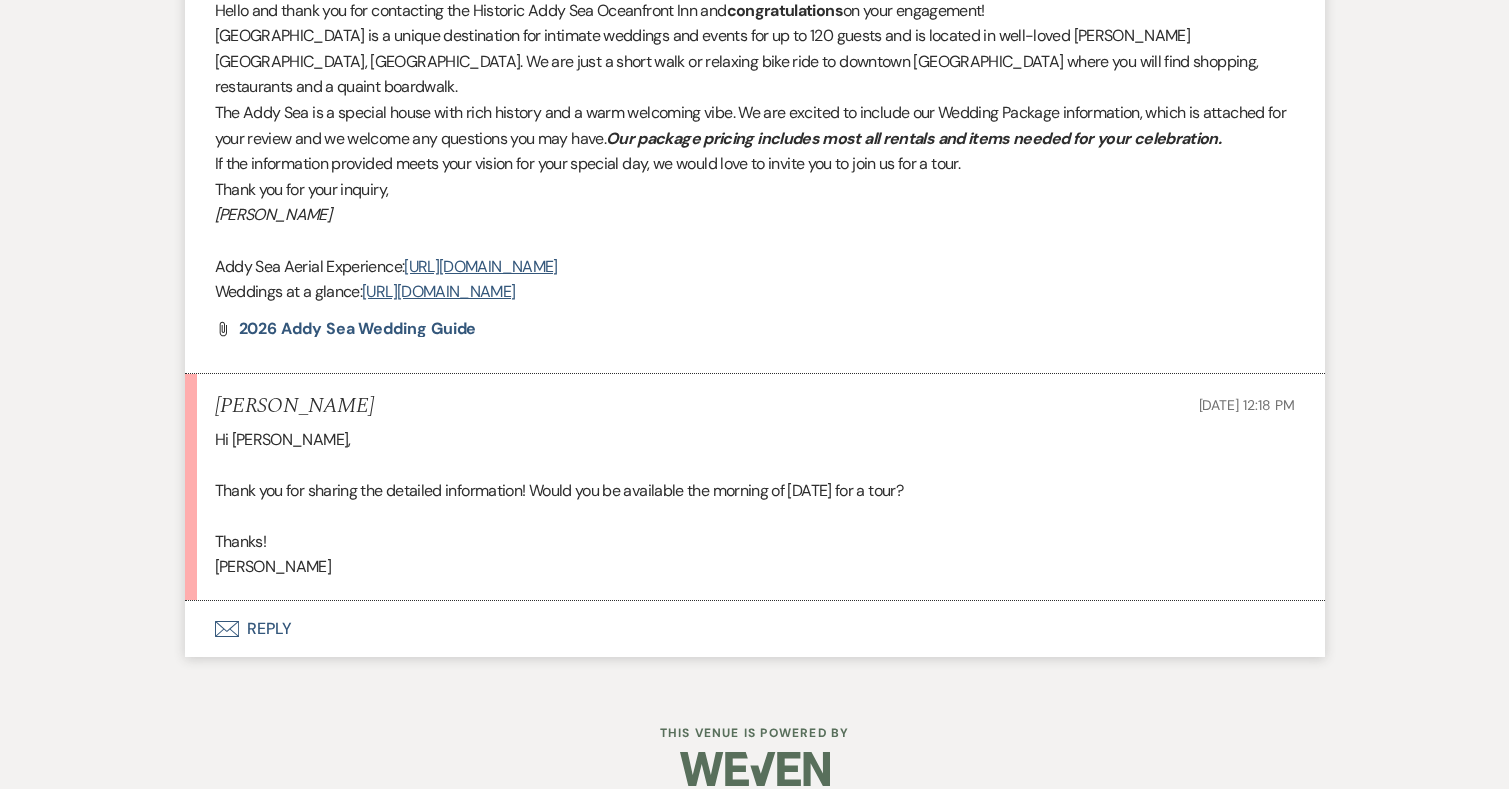 click on "Envelope Reply" at bounding box center (755, 629) 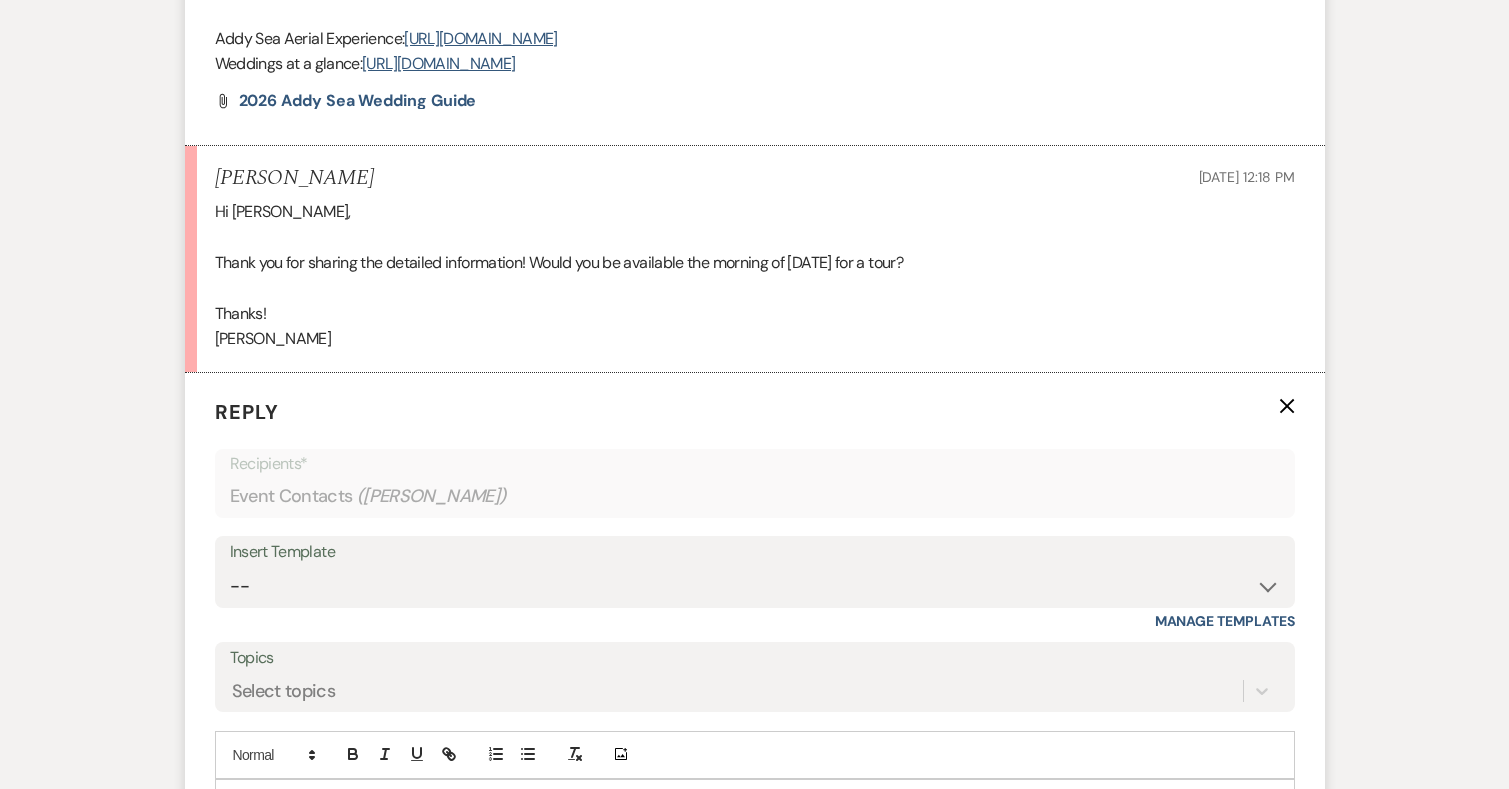 scroll, scrollTop: 1873, scrollLeft: 0, axis: vertical 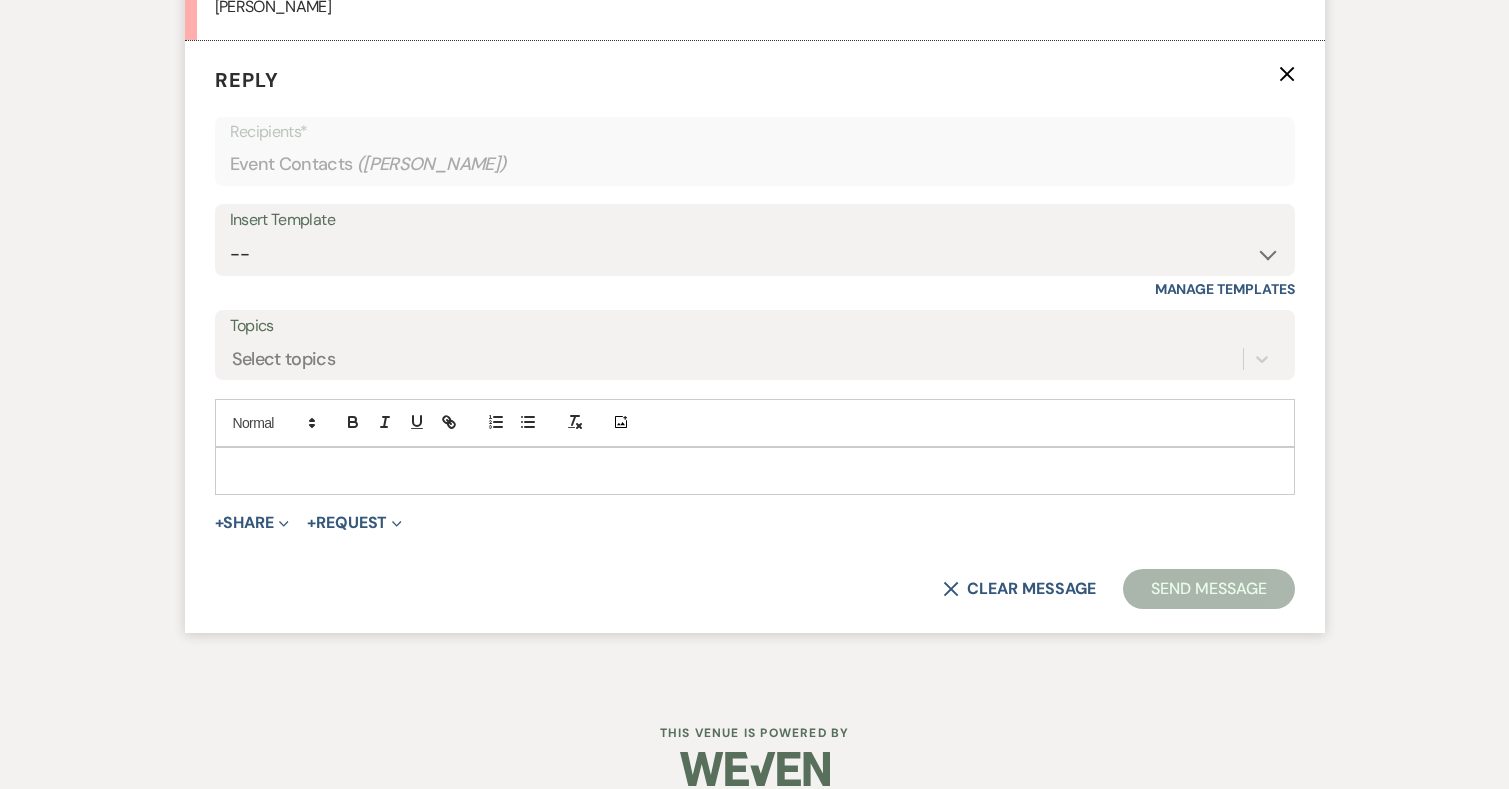 click at bounding box center (755, 471) 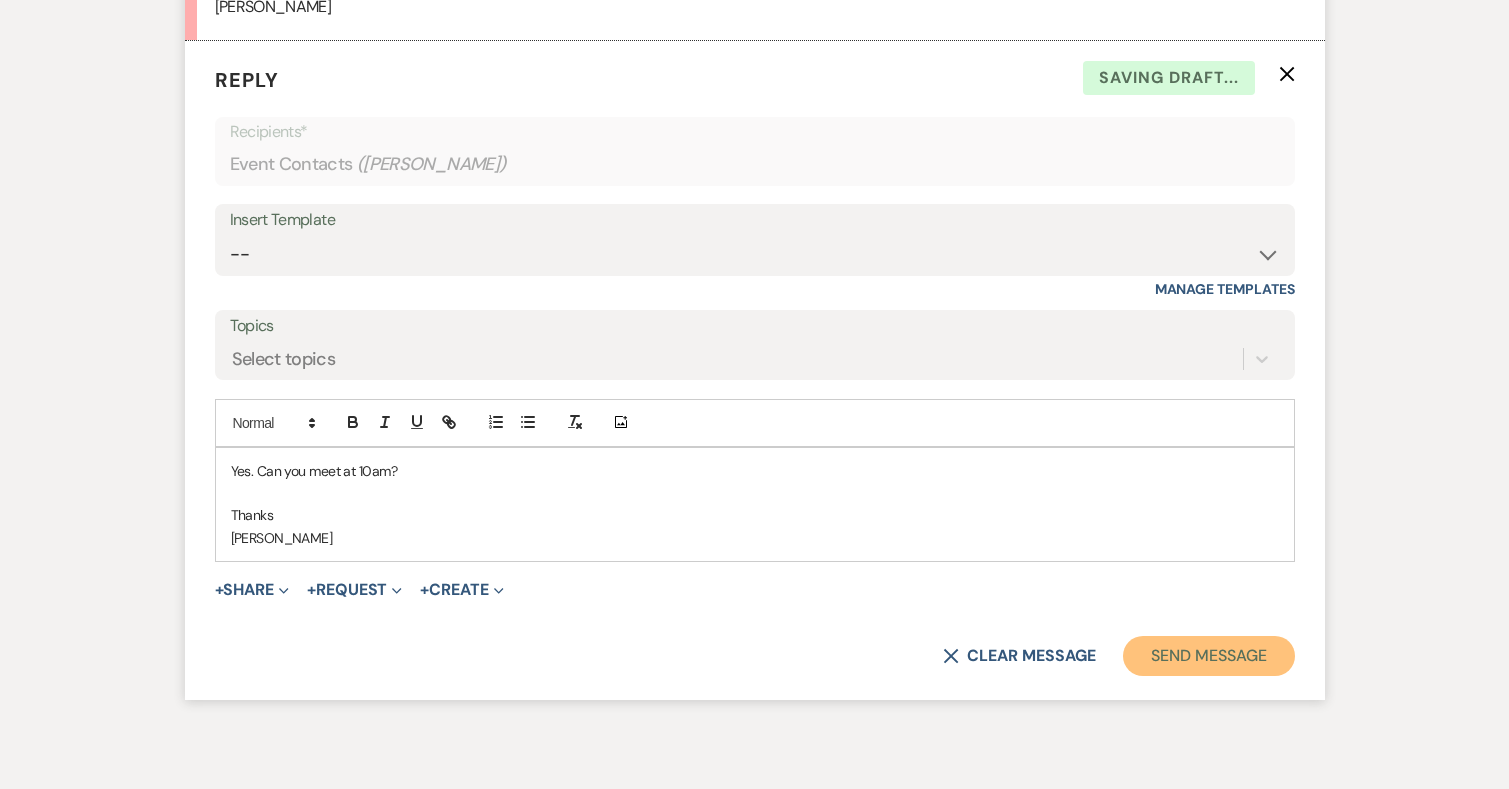 click on "Send Message" at bounding box center [1208, 656] 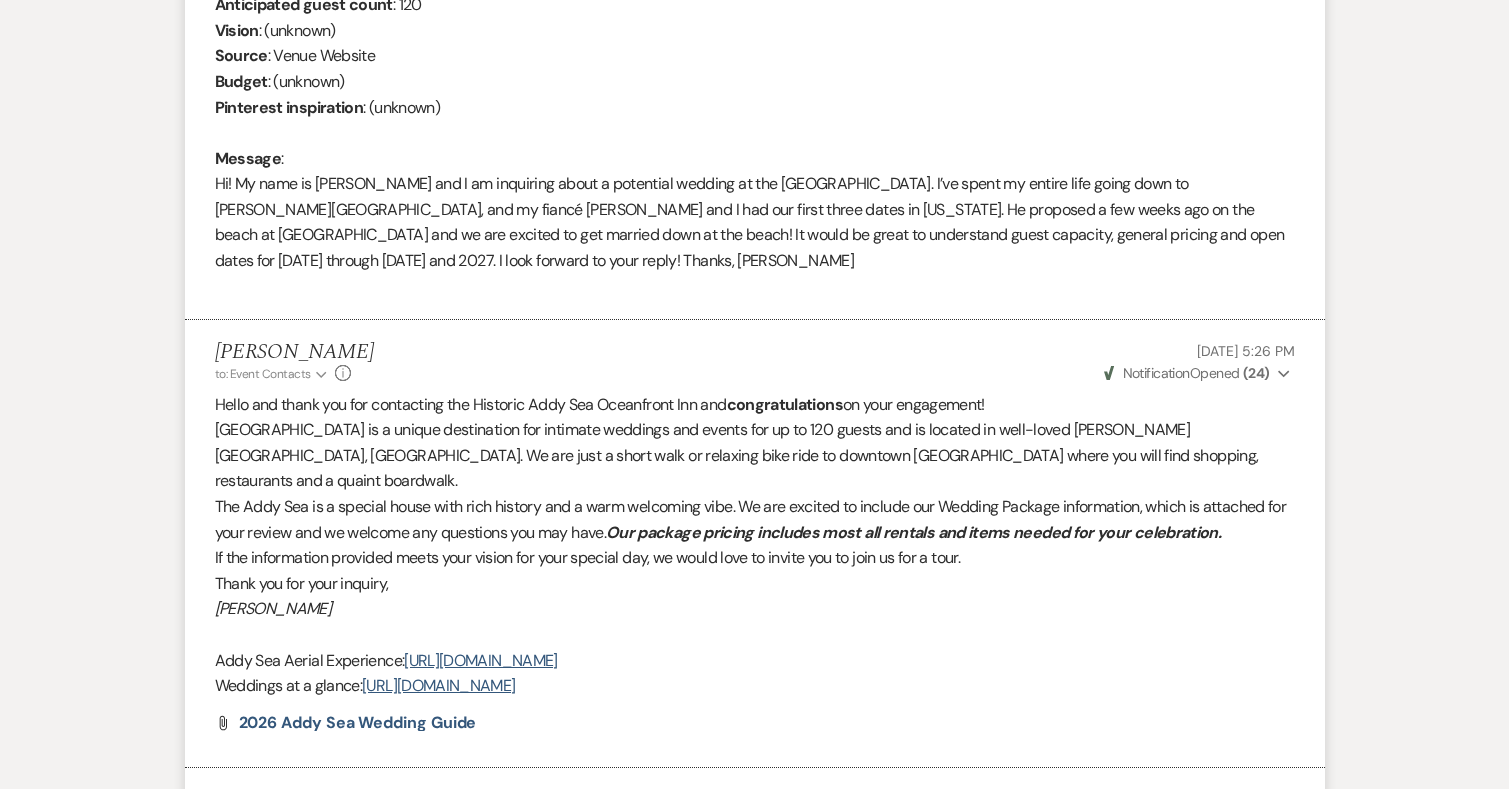 scroll, scrollTop: 0, scrollLeft: 0, axis: both 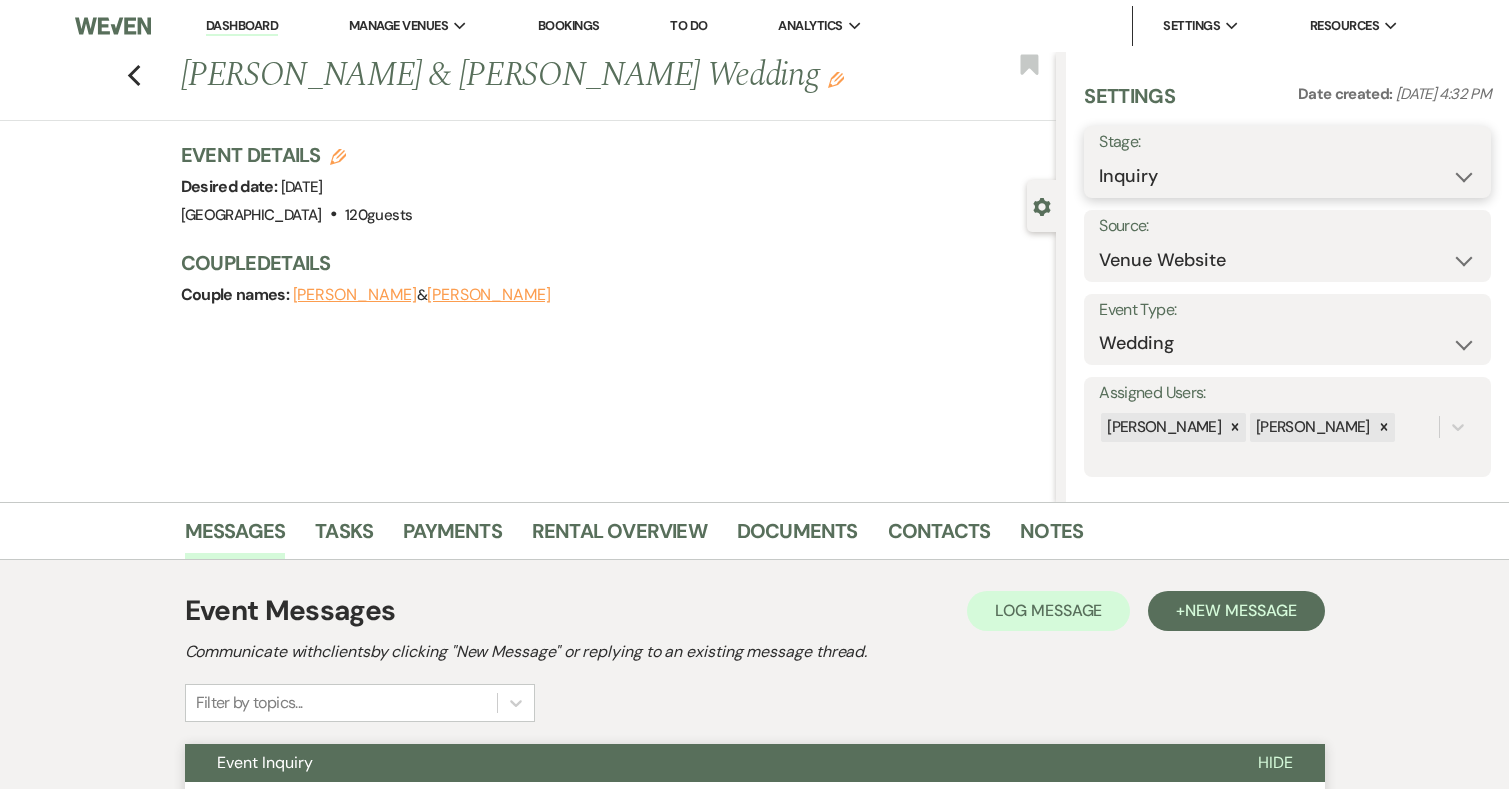 click on "Inquiry Follow Up Tour Requested Tour Confirmed Toured Proposal Sent Booked Lost" at bounding box center (1287, 176) 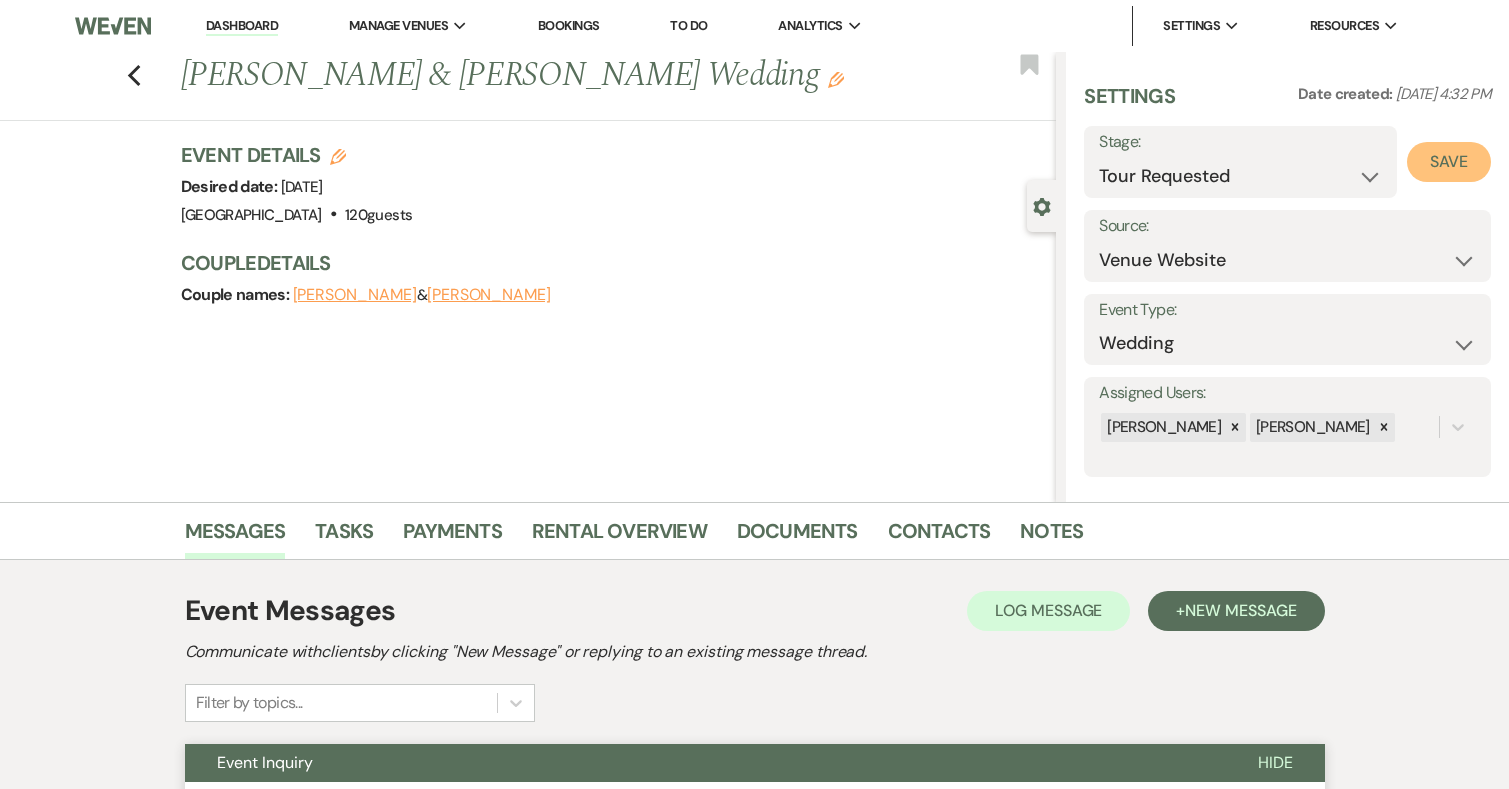 click on "Save" at bounding box center (1449, 162) 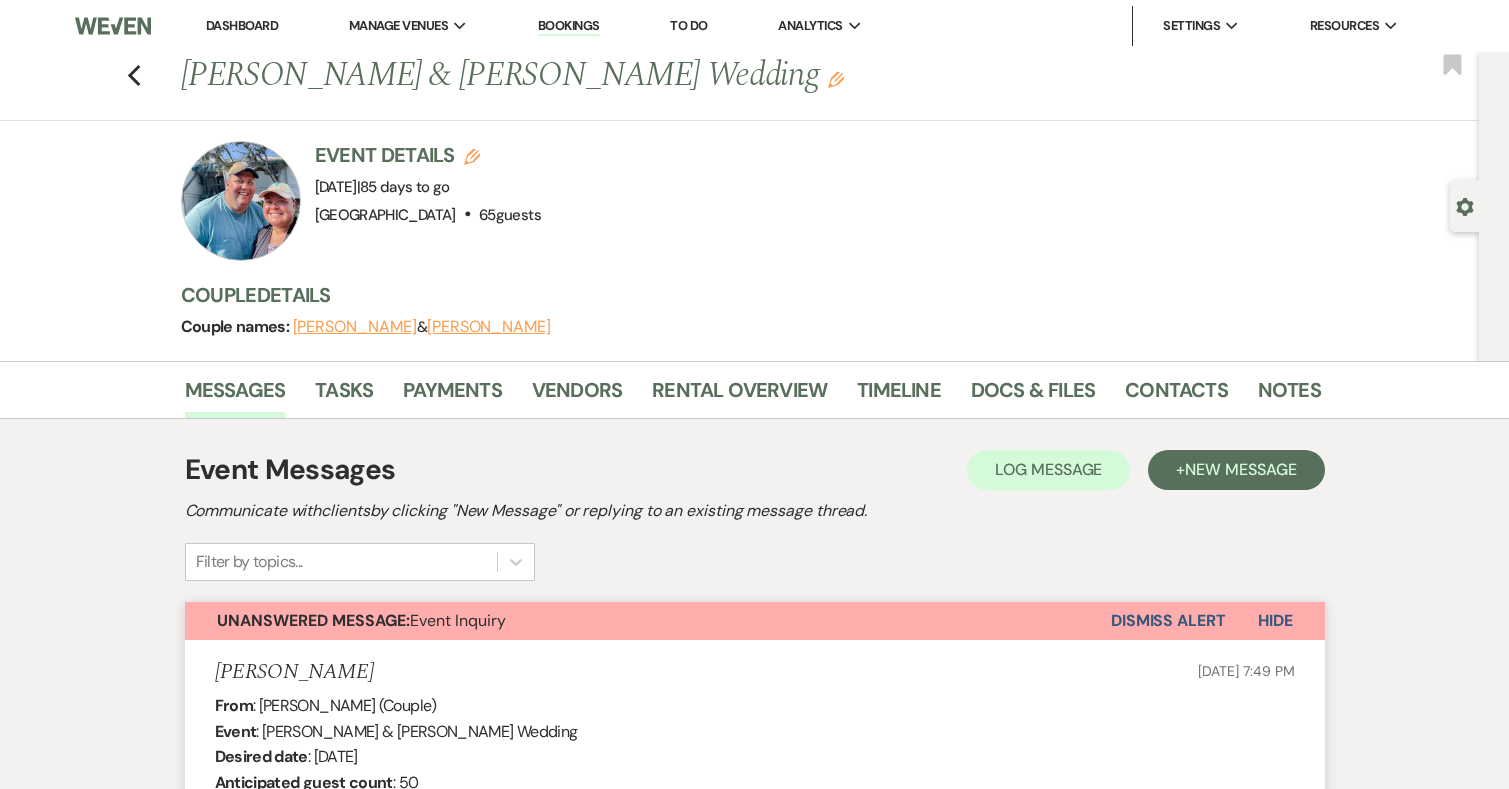 scroll, scrollTop: 15200, scrollLeft: 0, axis: vertical 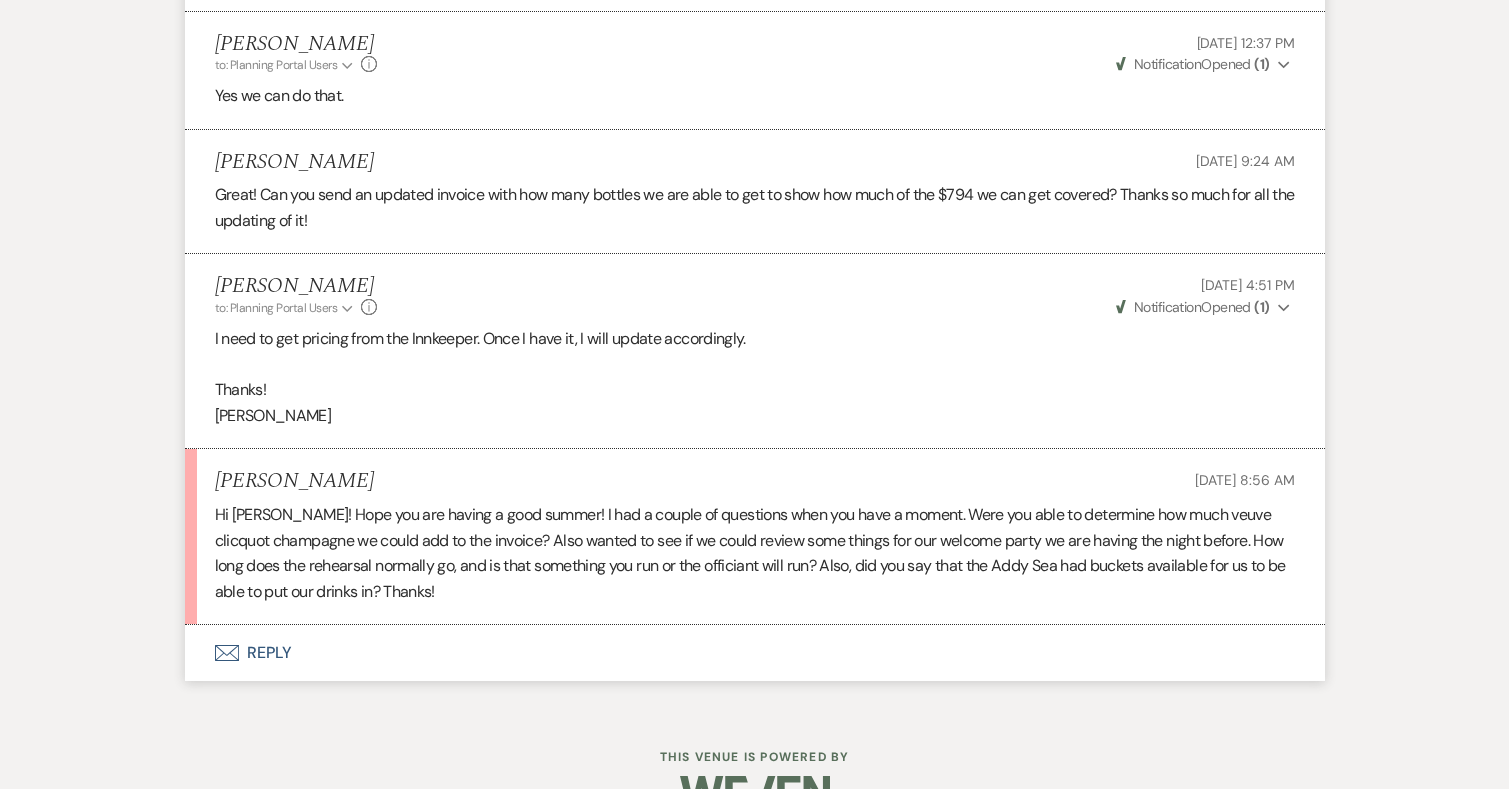 click on "Envelope Reply" at bounding box center [755, 653] 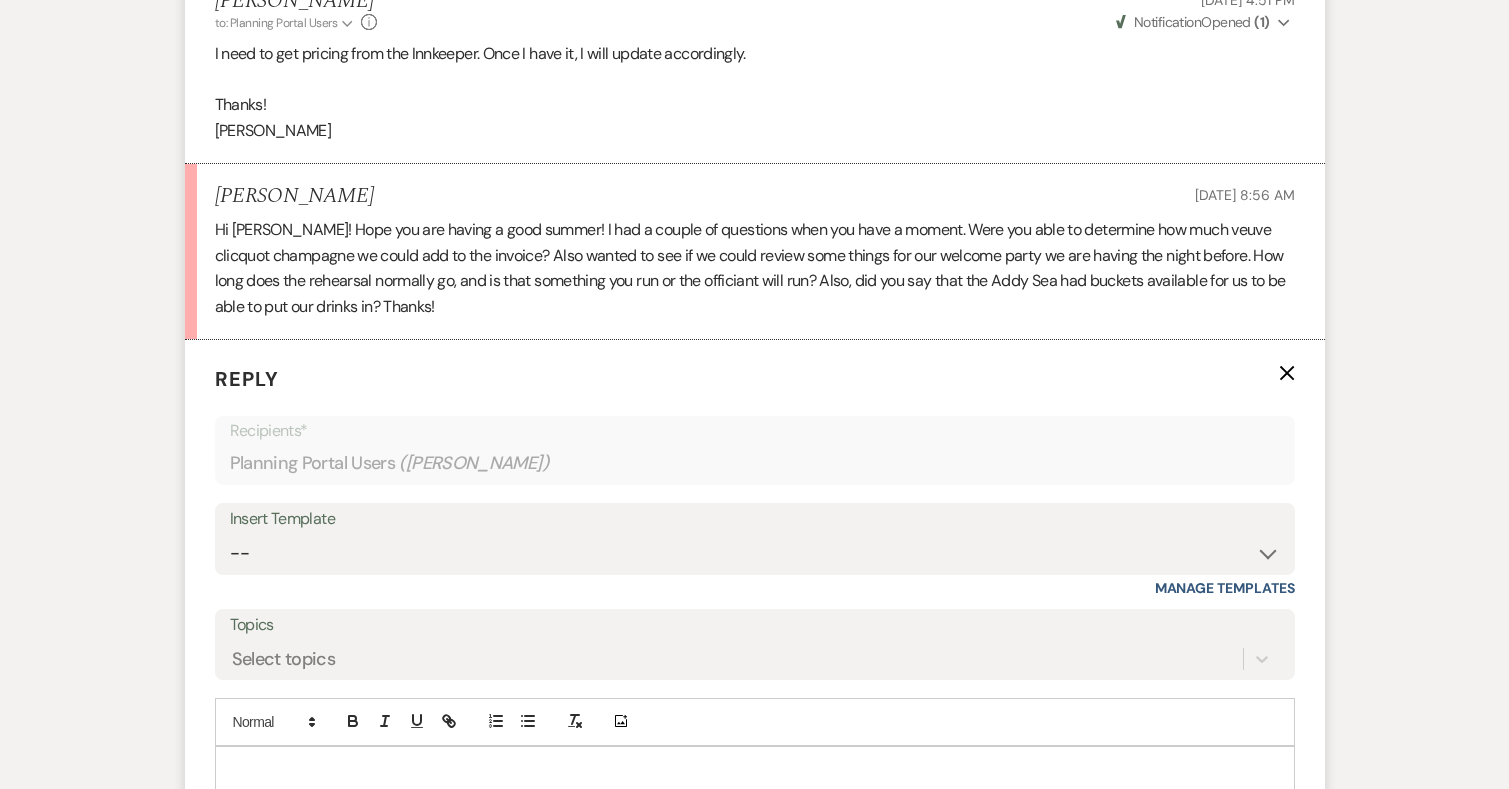 scroll, scrollTop: 15962, scrollLeft: 0, axis: vertical 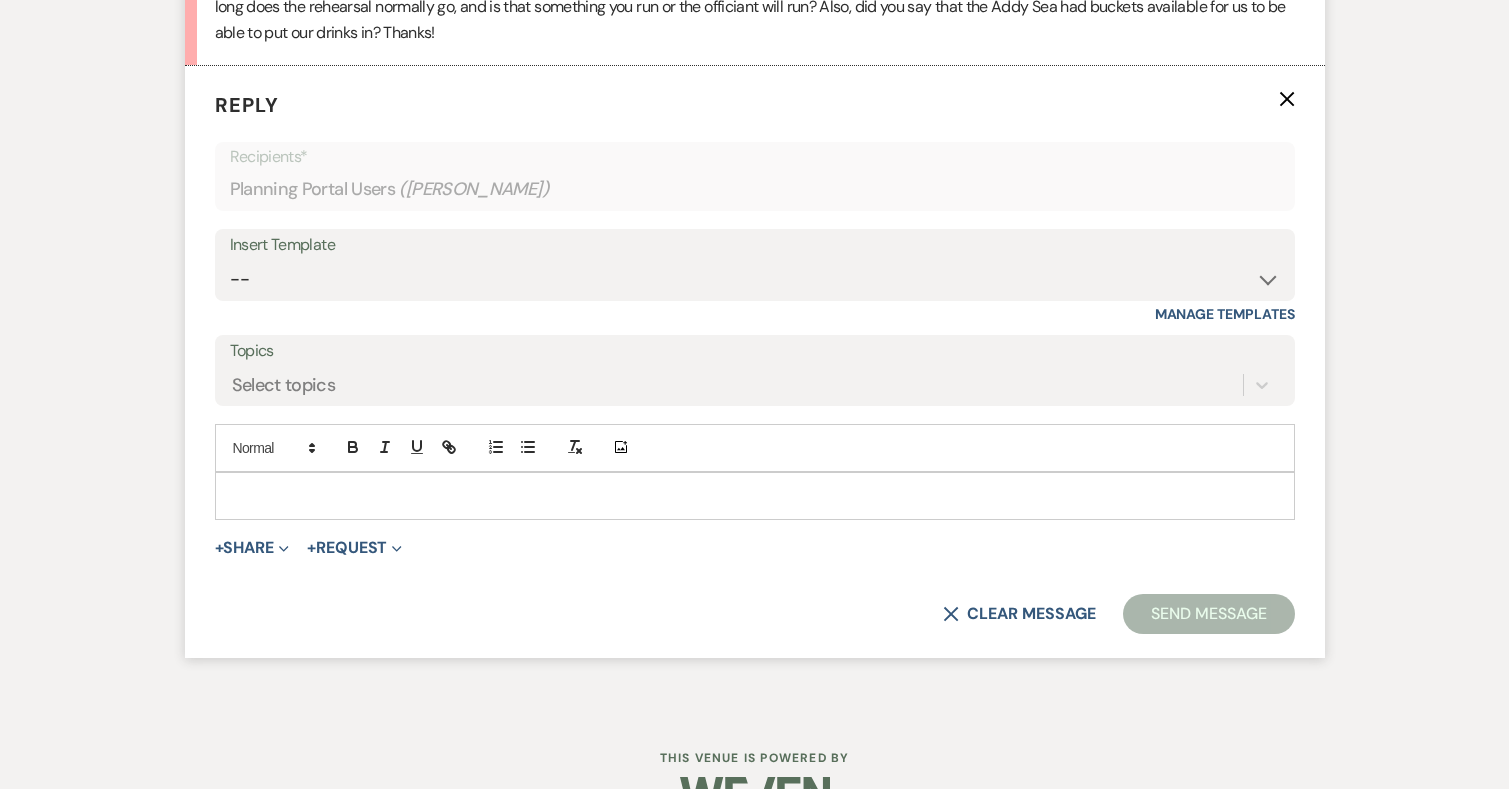 click at bounding box center [755, 496] 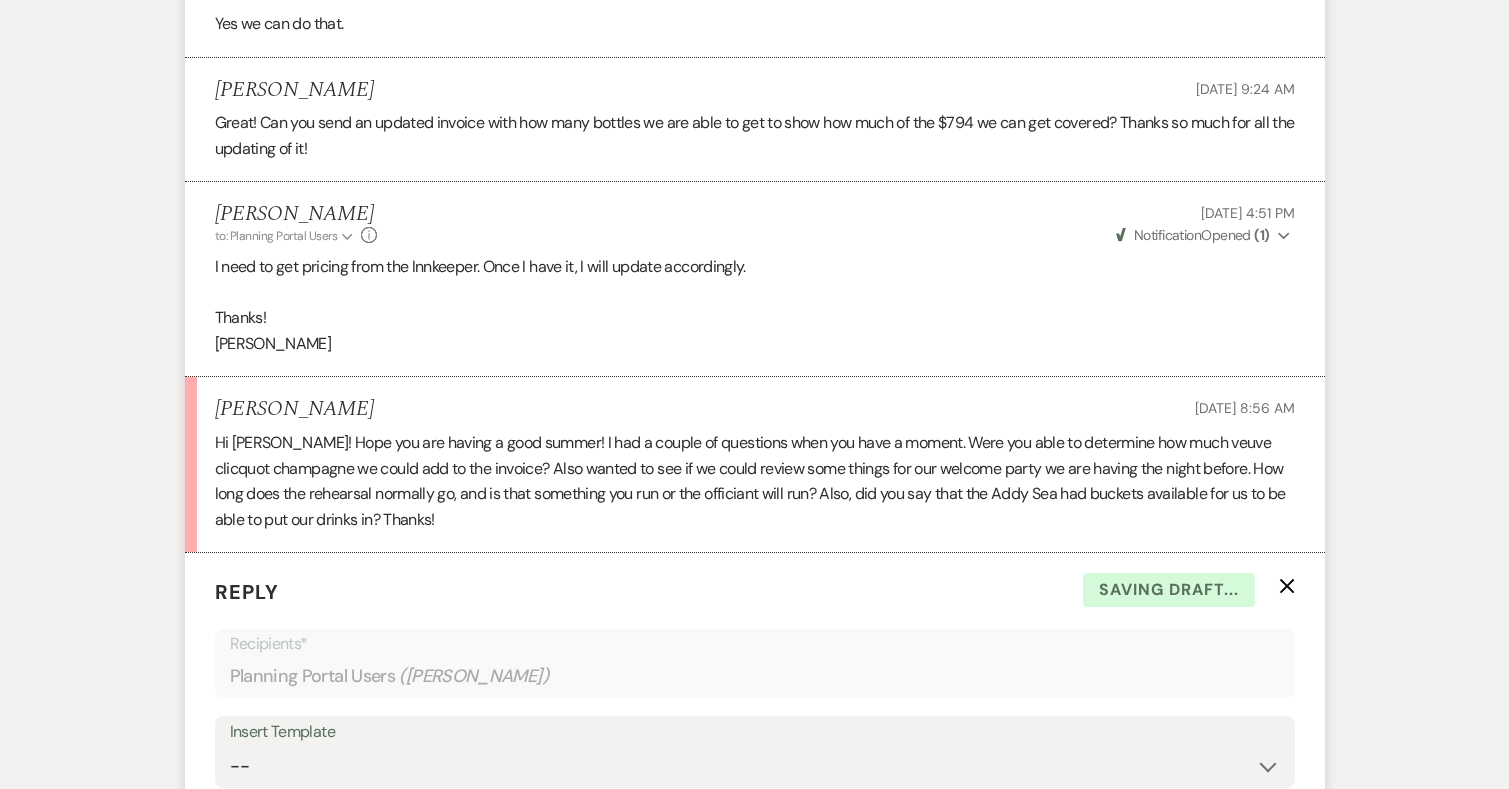 scroll, scrollTop: 15467, scrollLeft: 0, axis: vertical 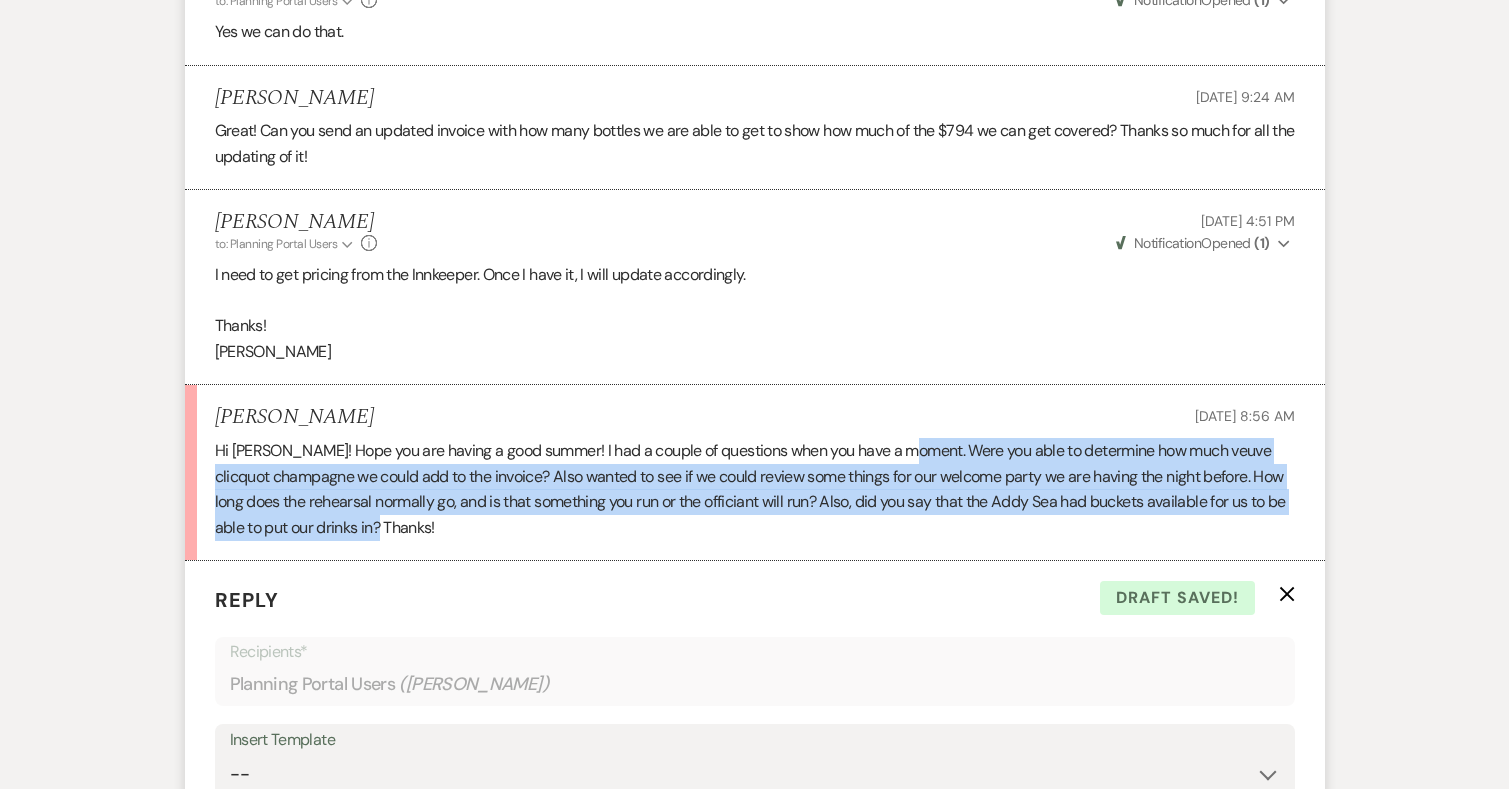 drag, startPoint x: 897, startPoint y: 394, endPoint x: 933, endPoint y: 476, distance: 89.55445 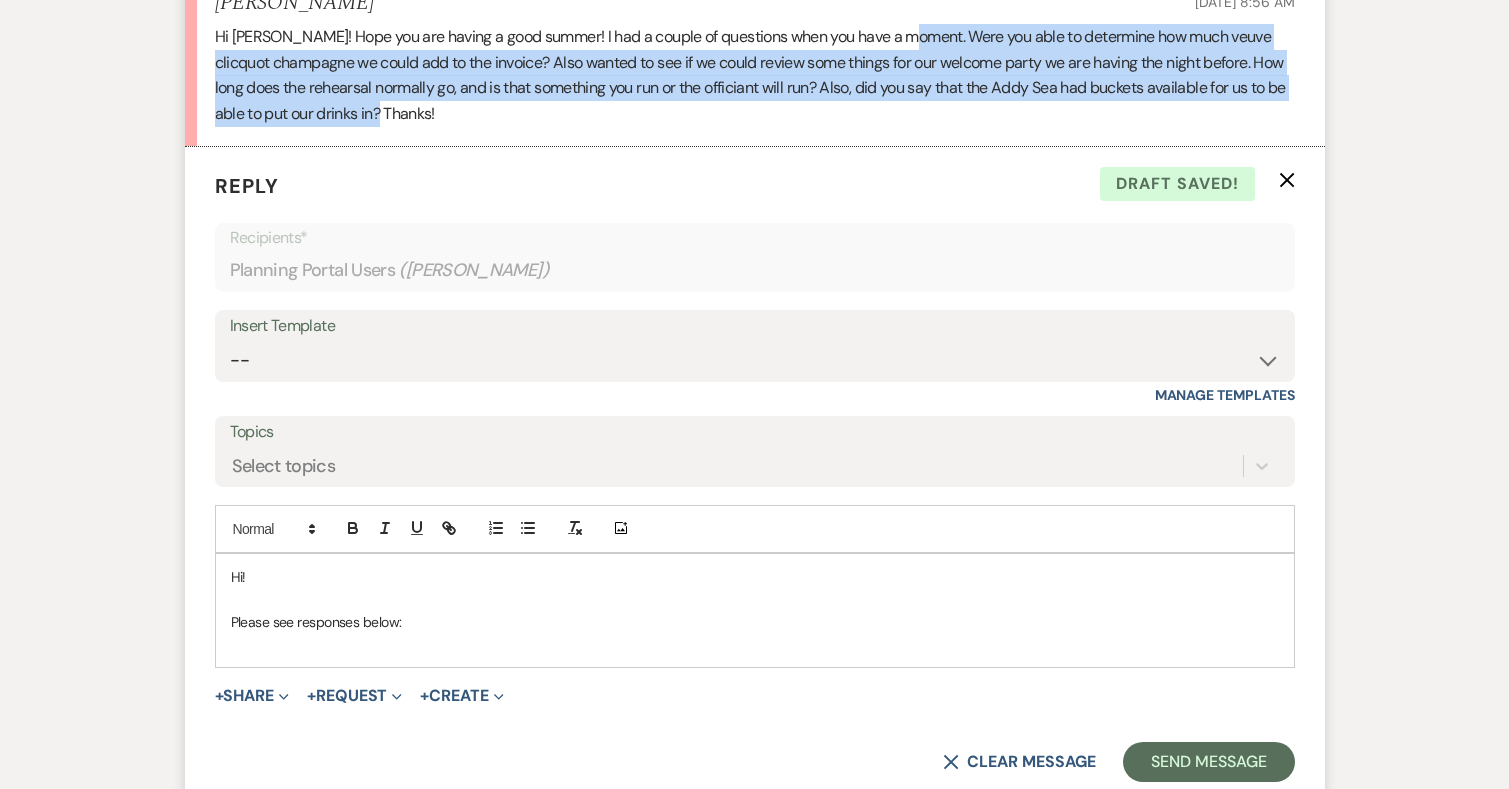 scroll, scrollTop: 15936, scrollLeft: 0, axis: vertical 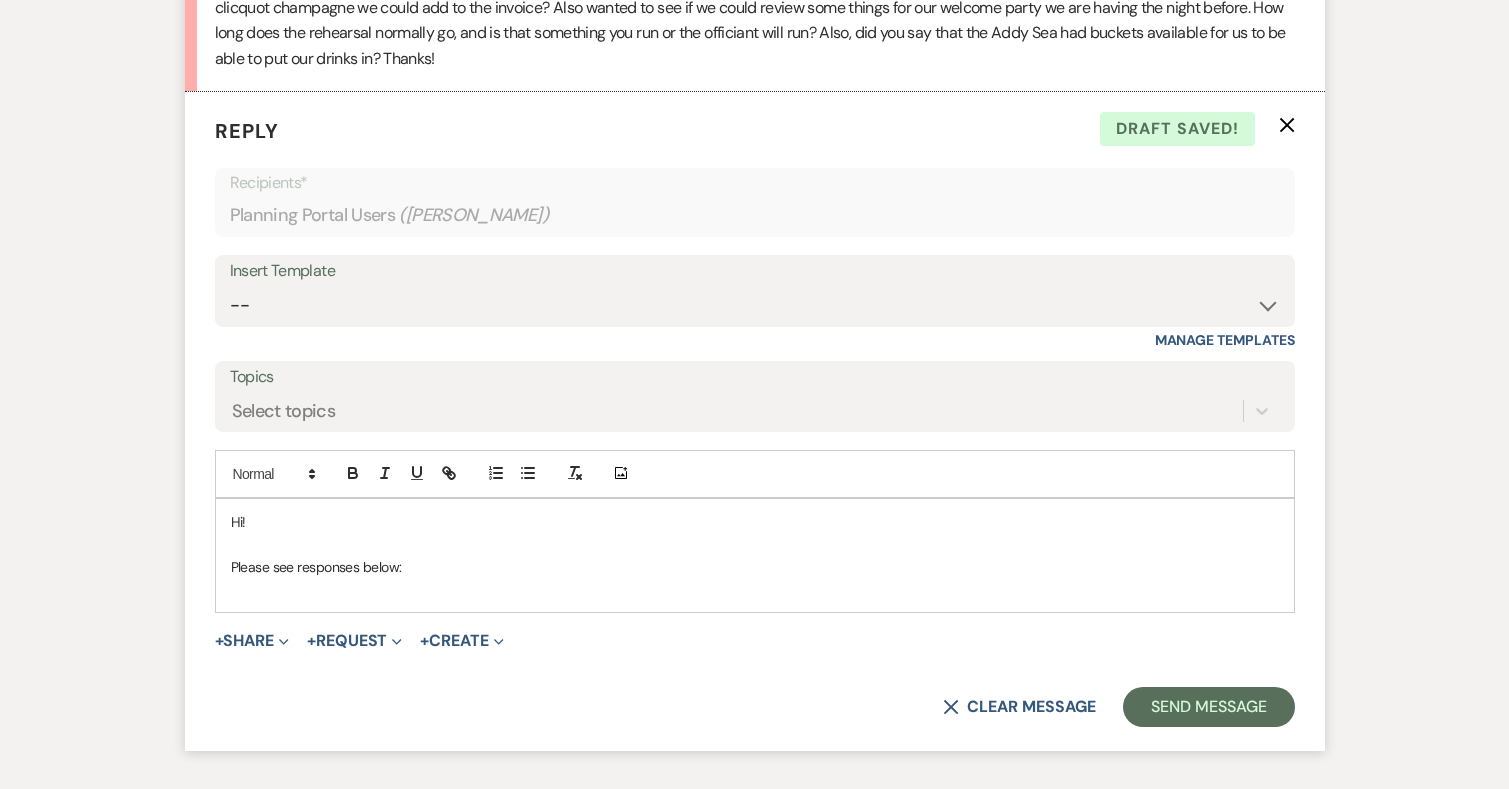 click on "Please see responses below:" at bounding box center [755, 567] 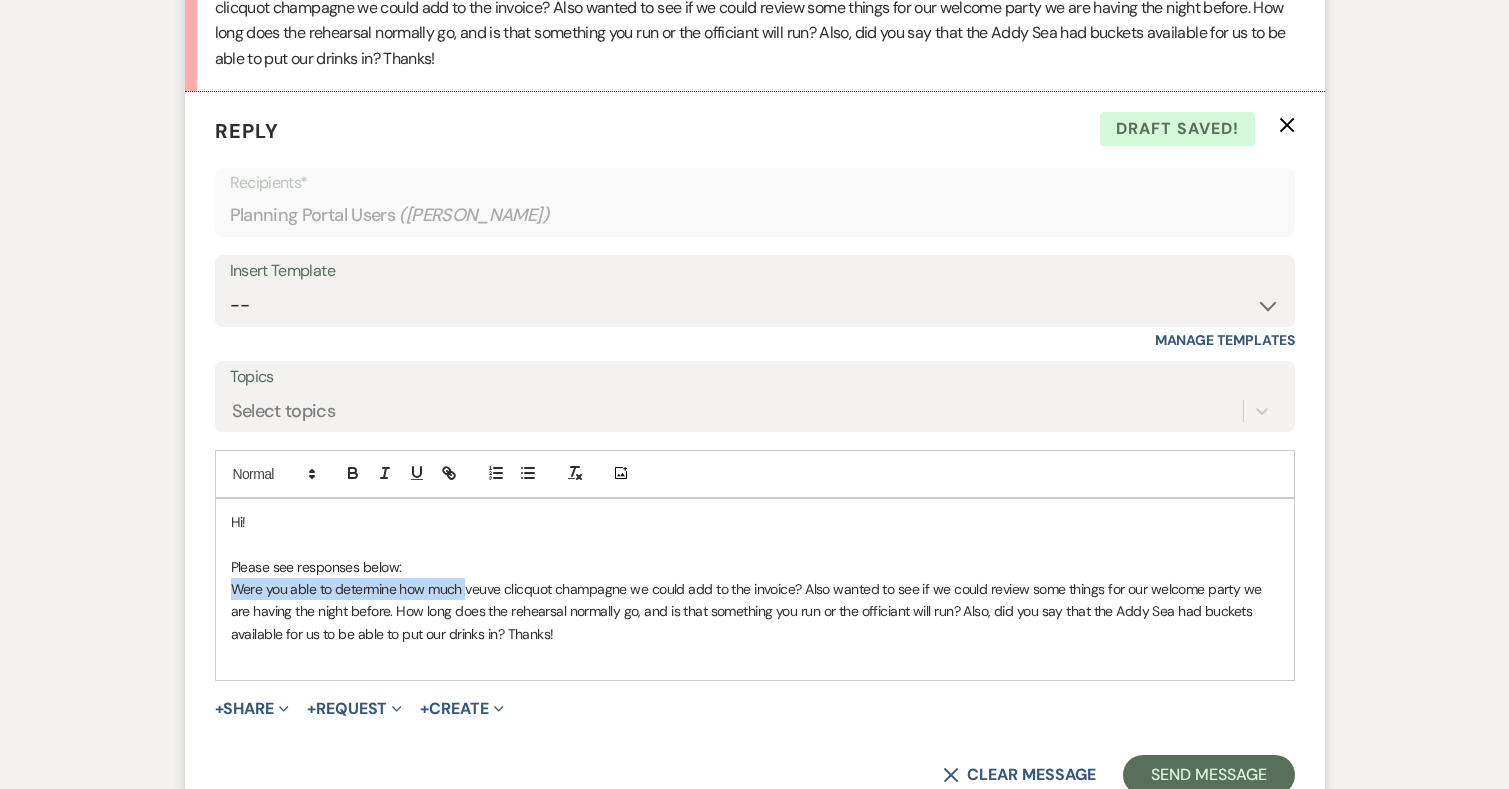 drag, startPoint x: 228, startPoint y: 533, endPoint x: 466, endPoint y: 540, distance: 238.10292 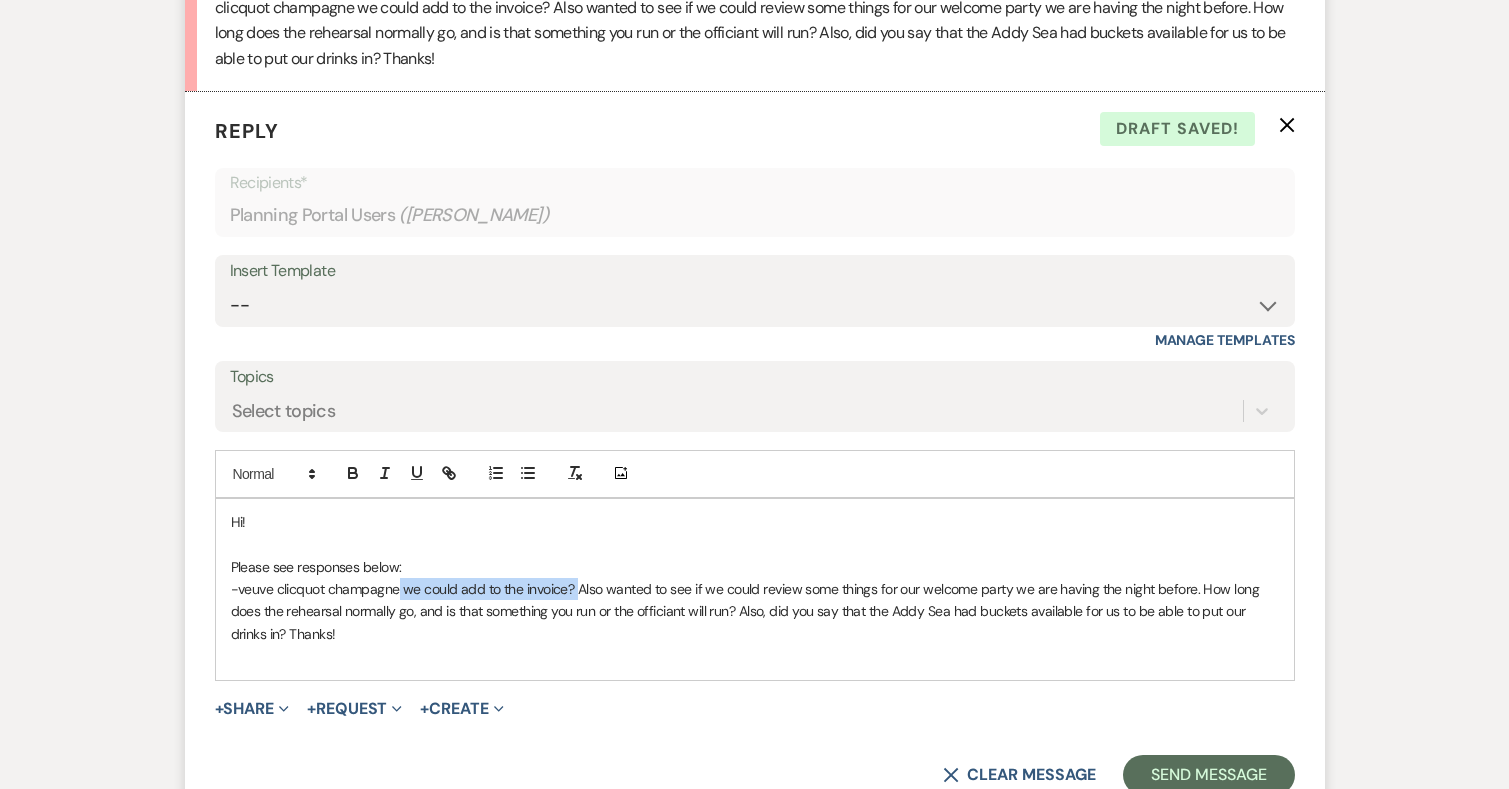 drag, startPoint x: 575, startPoint y: 533, endPoint x: 398, endPoint y: 535, distance: 177.01129 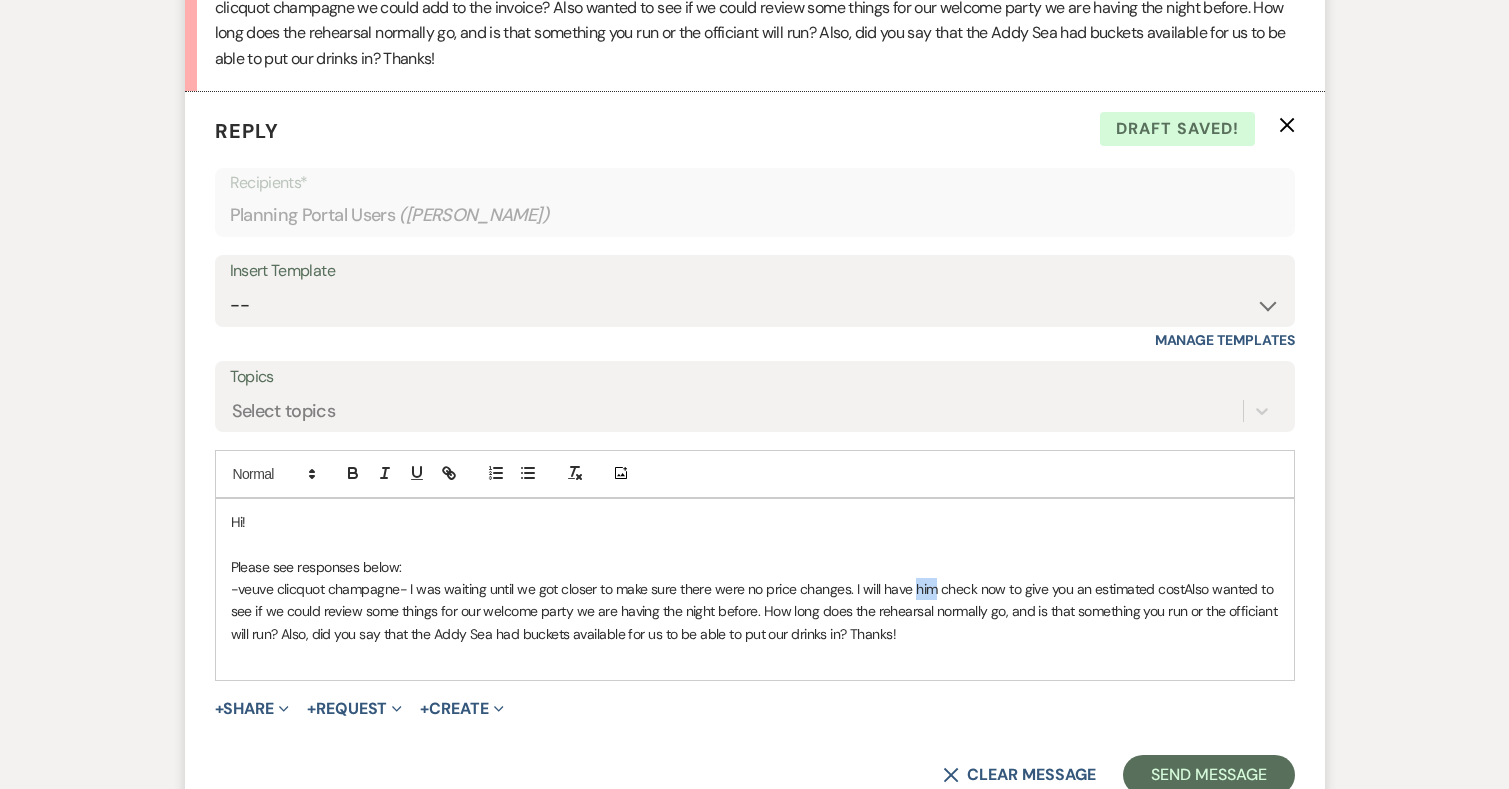 drag, startPoint x: 910, startPoint y: 533, endPoint x: 932, endPoint y: 533, distance: 22 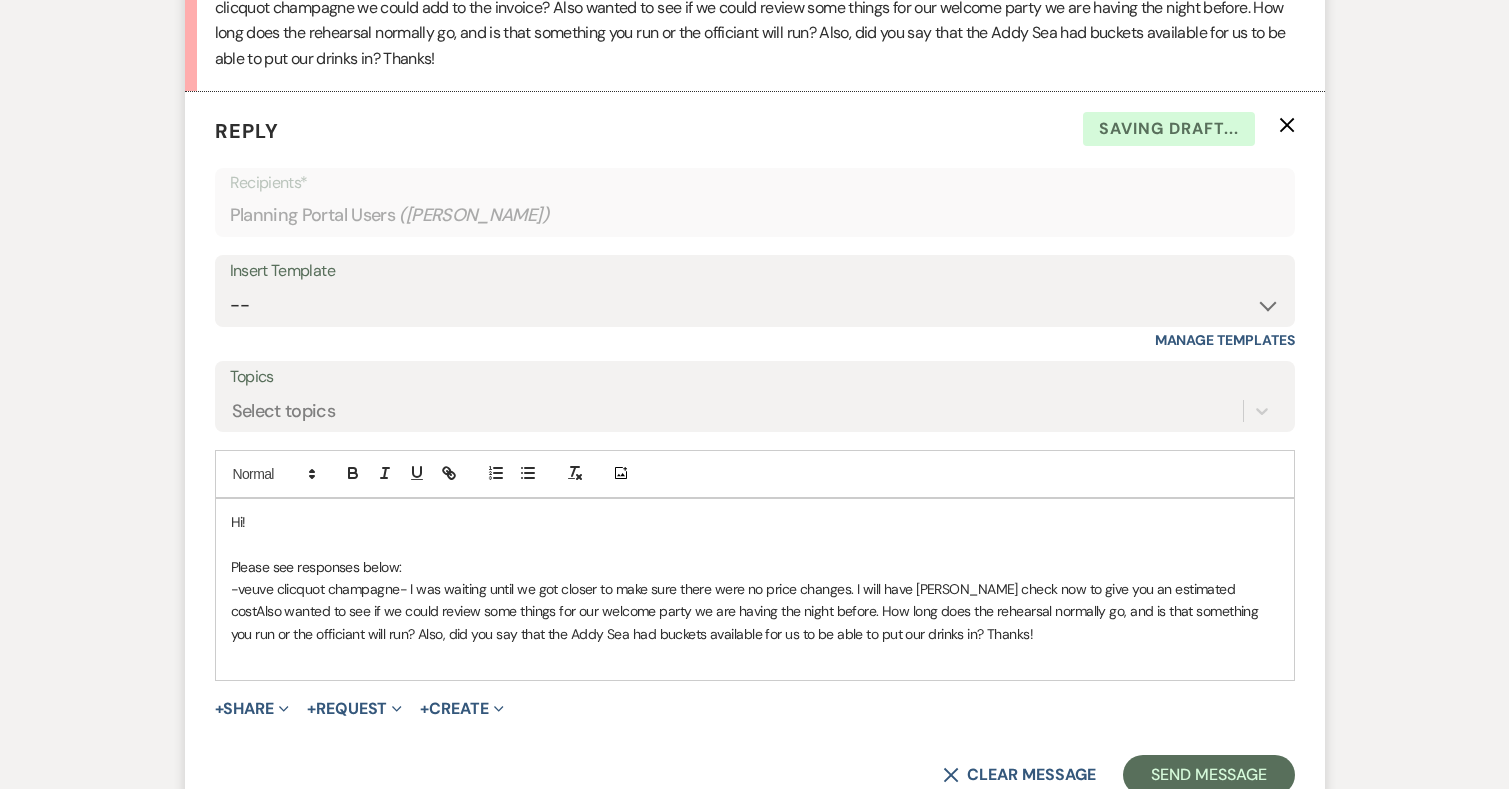 click on "-veuve clicquot champagne- I was waiting until we got closer to make sure there were no price changes. I will have [PERSON_NAME] check now to give you an estimated costAlso wanted to see if we could review some things for our welcome party we are having the night before. How long does the rehearsal normally go, and is that something you run or the officiant will run? Also, did you say that the Addy Sea had buckets available for us to be able to put our drinks in? Thanks!" at bounding box center [746, 611] 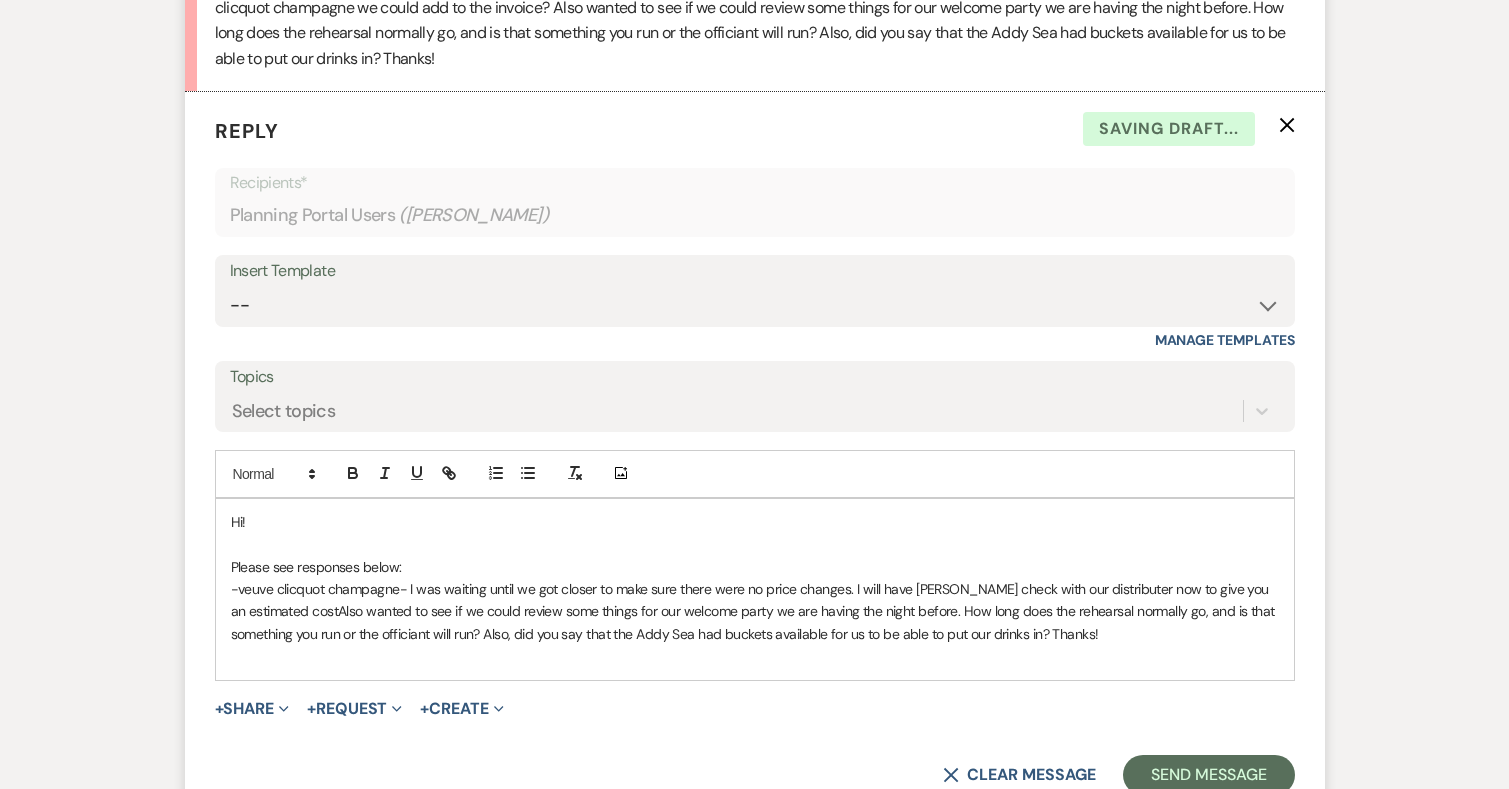 click on "-veuve clicquot champagne- I was waiting until we got closer to make sure there were no price changes. I will have [PERSON_NAME] check with our distributer now to give you an estimated costAlso wanted to see if we could review some things for our welcome party we are having the night before. How long does the rehearsal normally go, and is that something you run or the officiant will run? Also, did you say that the Addy Sea had buckets available for us to be able to put our drinks in? Thanks!" at bounding box center (755, 611) 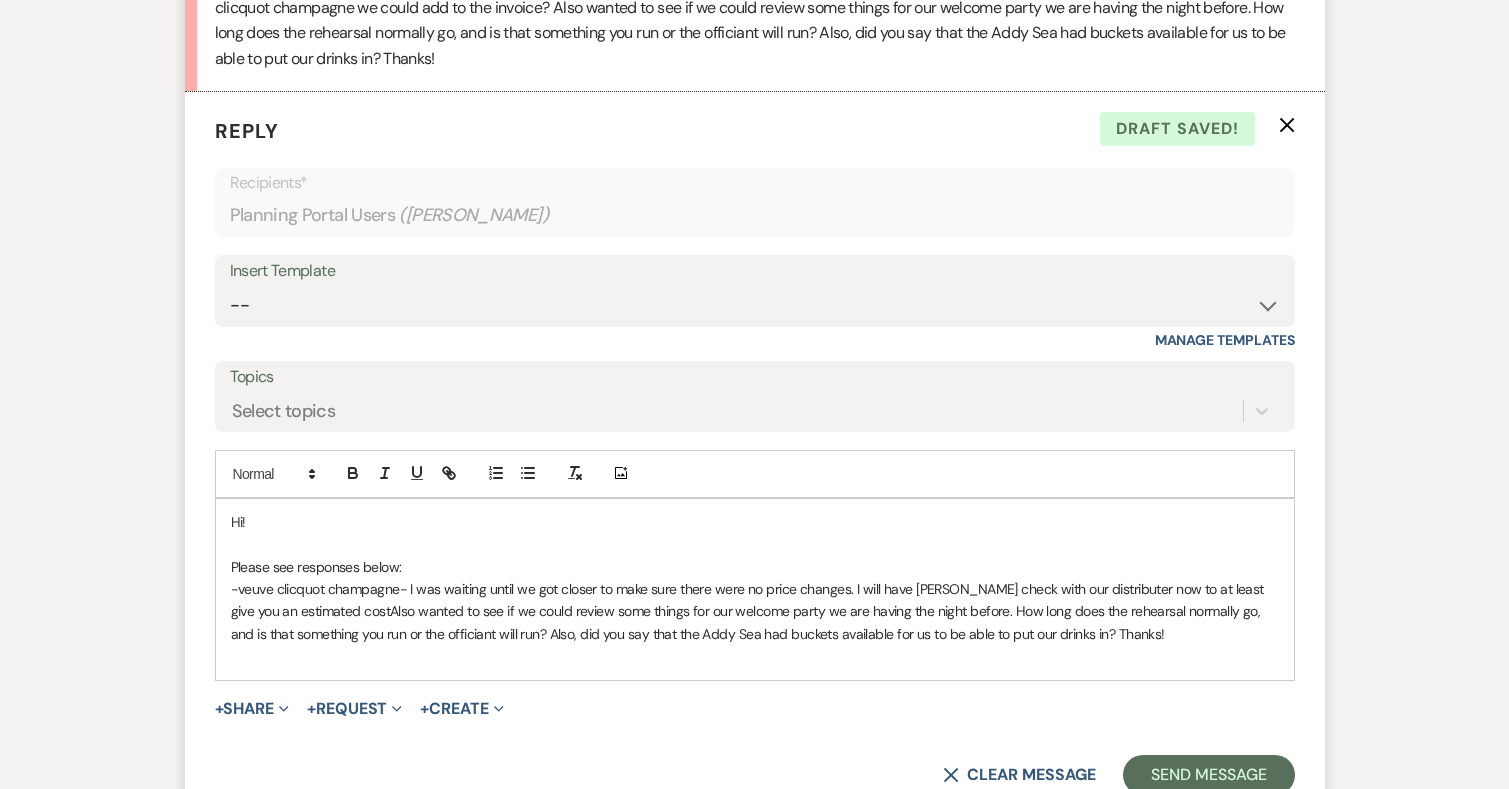 click on "Hi! Please see responses below: -veuve clicquot champagne- I was waiting until we got closer to make sure there were no price changes. I will have [PERSON_NAME] check with our distributer now to at least give you an estimated costAlso wanted to see if we could review some things for our welcome party we are having the night before. How long does the rehearsal normally go, and is that something you run or the officiant will run? Also, did you say that the Addy Sea had buckets available for us to be able to put our drinks in? Thanks!" at bounding box center (755, 589) 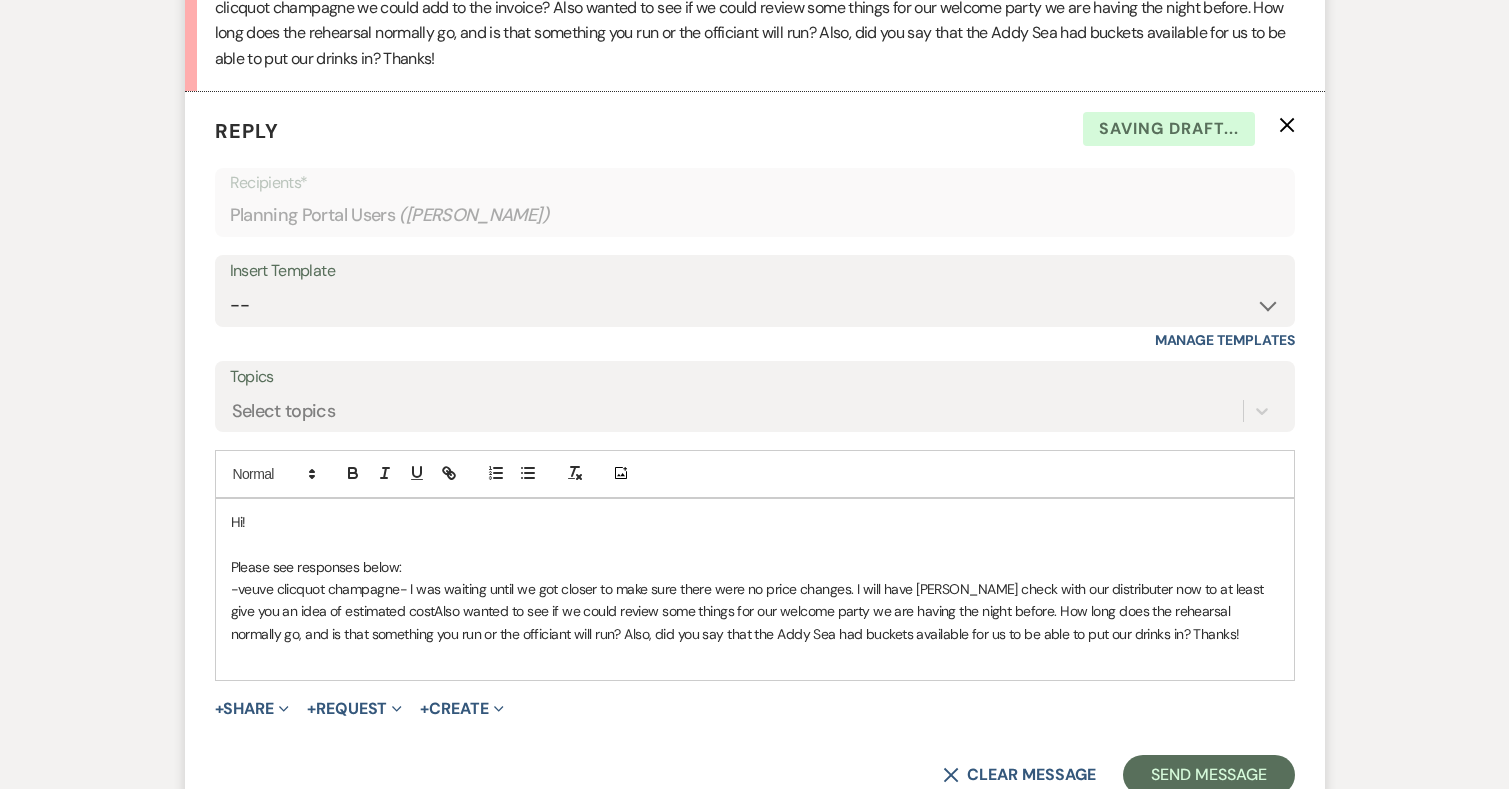 click on "-veuve clicquot champagne- I was waiting until we got closer to make sure there were no price changes. I will have [PERSON_NAME] check with our distributer now to at least give you an idea of estimated costAlso wanted to see if we could review some things for our welcome party we are having the night before. How long does the rehearsal normally go, and is that something you run or the officiant will run? Also, did you say that the Addy Sea had buckets available for us to be able to put our drinks in? Thanks!" at bounding box center (749, 611) 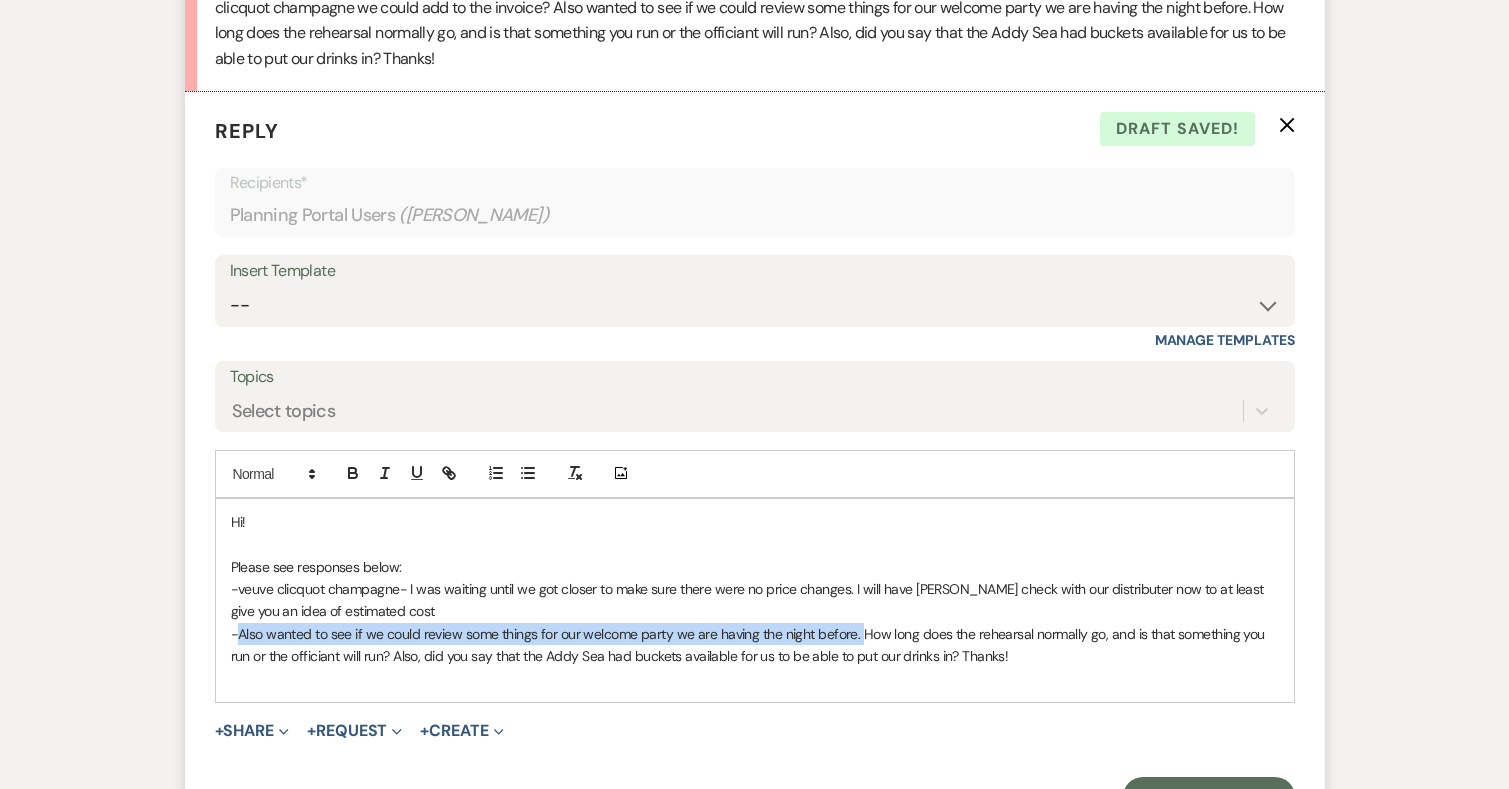 drag, startPoint x: 858, startPoint y: 578, endPoint x: 242, endPoint y: 589, distance: 616.0982 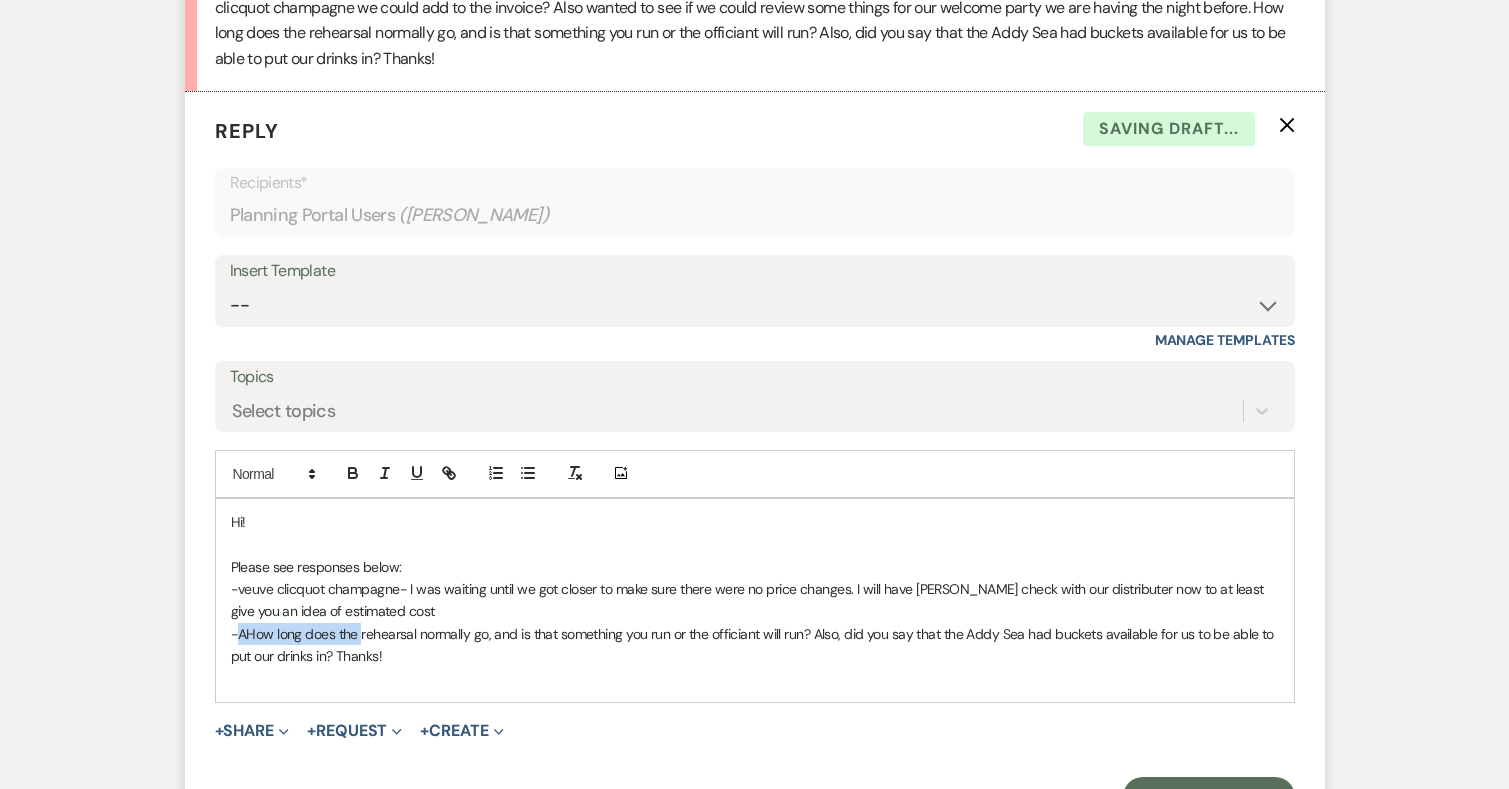 drag, startPoint x: 359, startPoint y: 582, endPoint x: 234, endPoint y: 578, distance: 125.06398 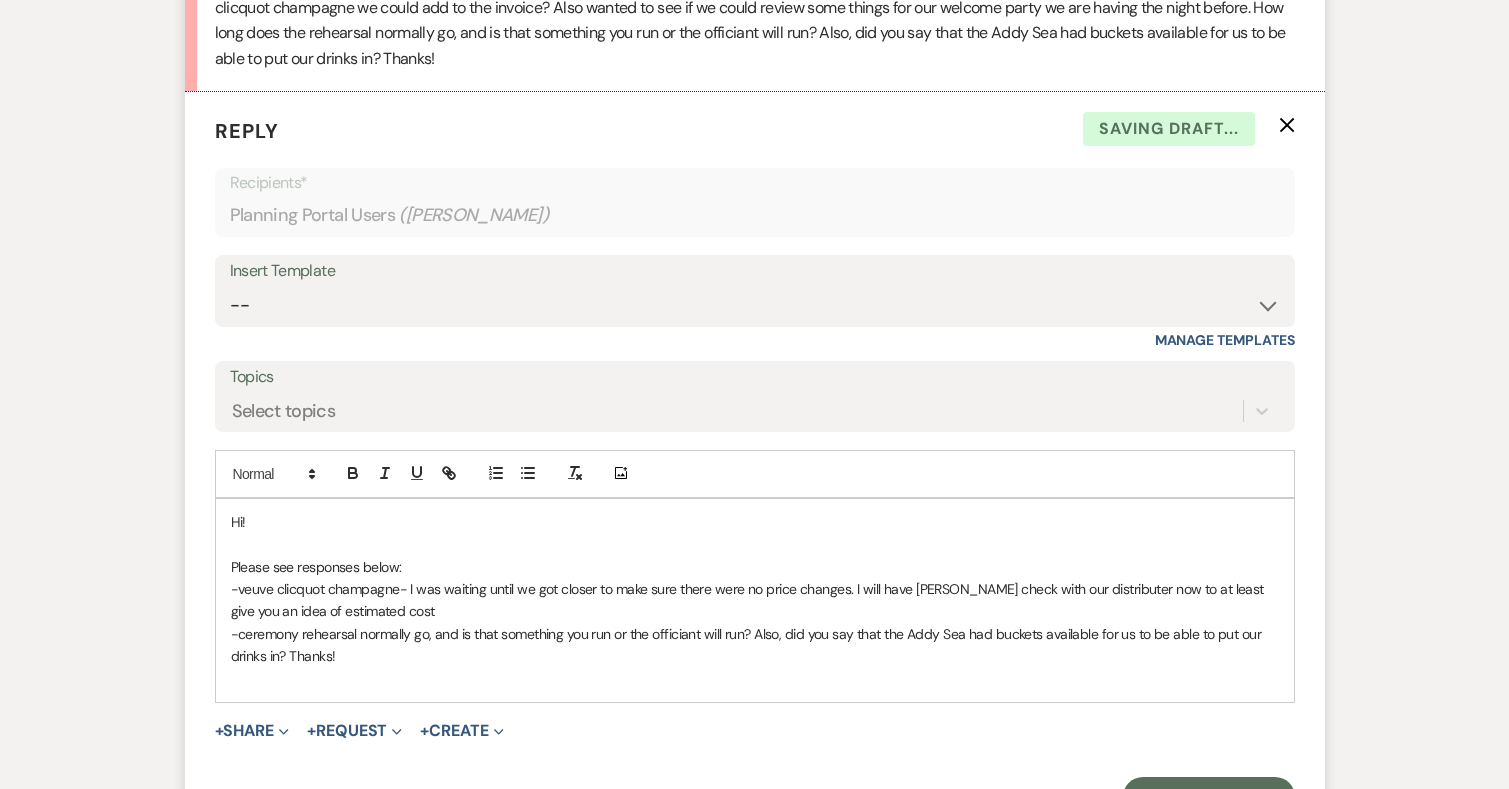 click on "-ceremony rehearsal normally go, and is that something you run or the officiant will run? Also, did you say that the Addy Sea had buckets available for us to be able to put our drinks in? Thanks!" at bounding box center [748, 645] 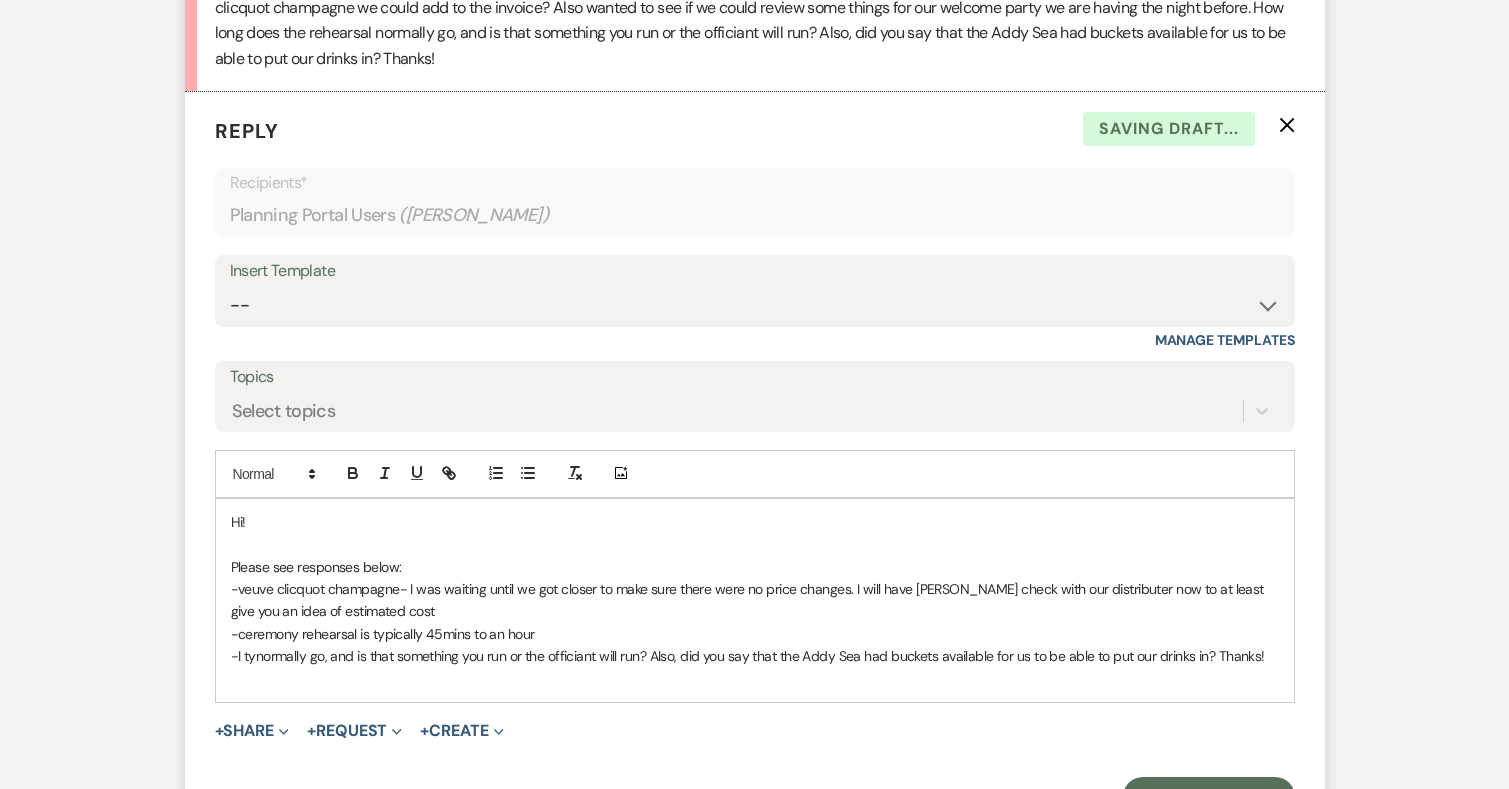 click on "-ceremony rehearsal is typically 45mins to an hour" at bounding box center (755, 634) 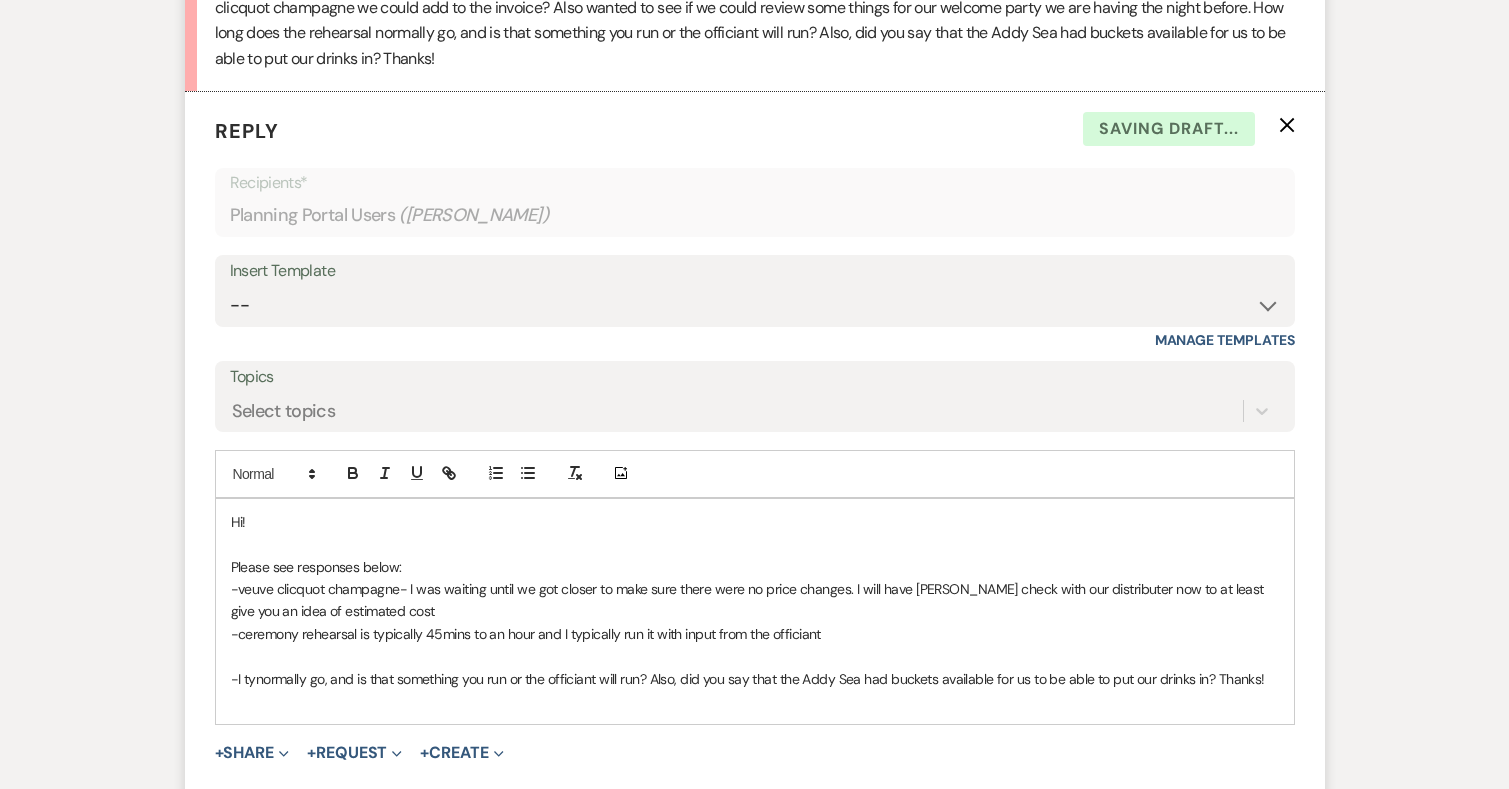 click on "-ceremony rehearsal is typically 45mins to an hour and I typically run it with input from the officiant" at bounding box center [526, 634] 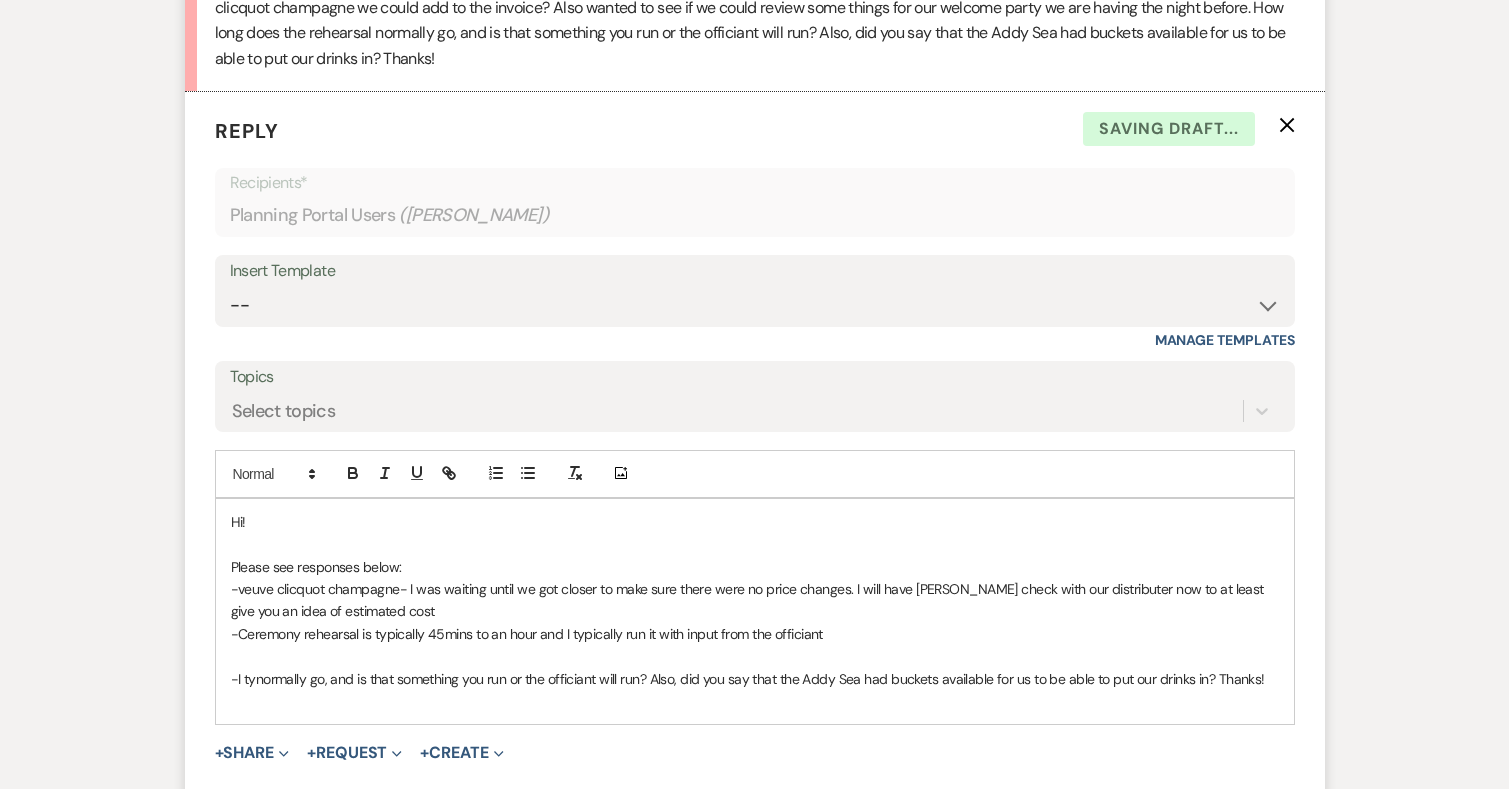 click on "-veuve clicquot champagne- I was waiting until we got closer to make sure there were no price changes. I will have [PERSON_NAME] check with our distributer now to at least give you an idea of estimated cost" at bounding box center [749, 600] 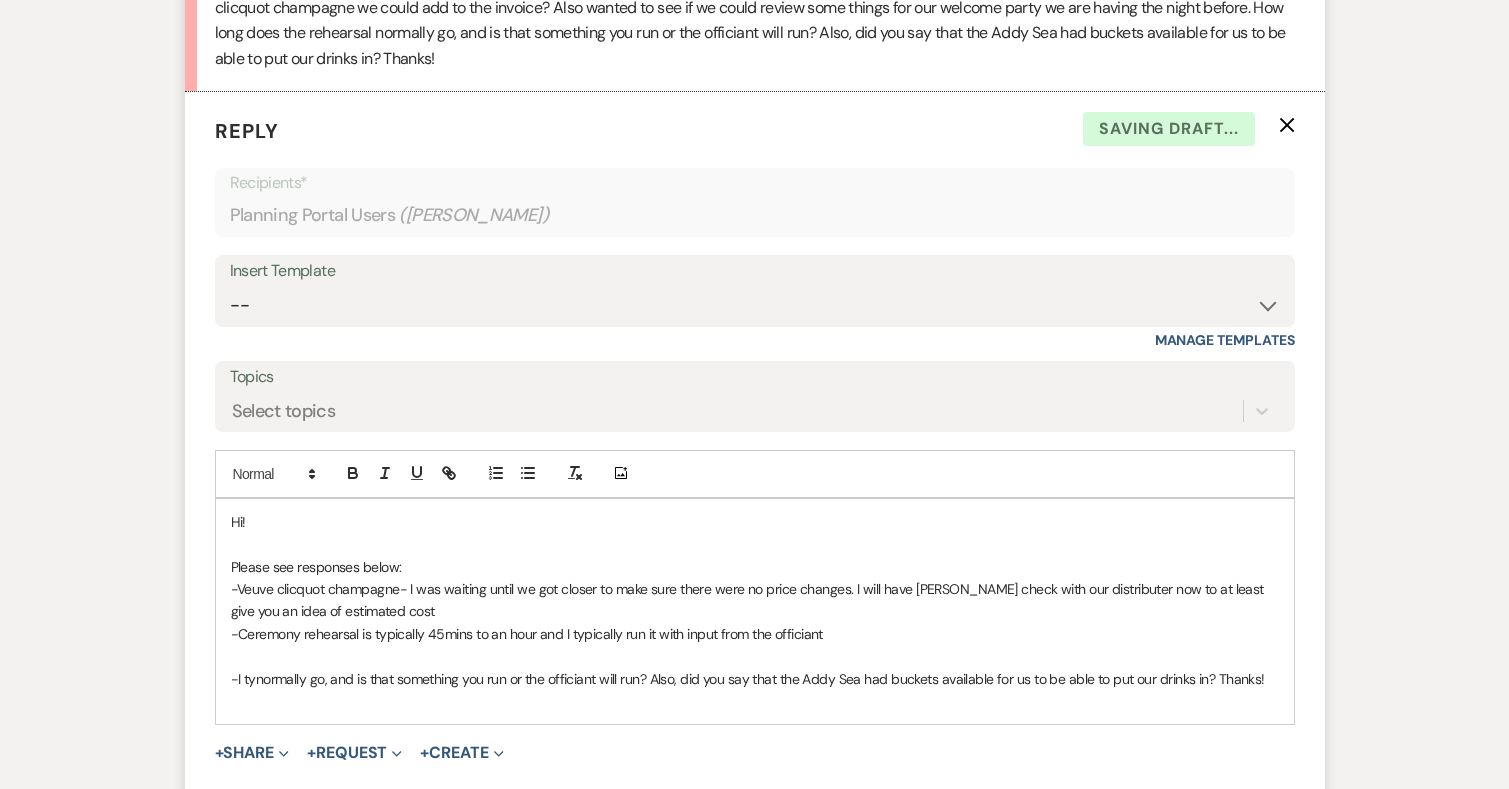 click on "-Veuve clicquot champagne- I was waiting until we got closer to make sure there were no price changes. I will have [PERSON_NAME] check with our distributer now to at least give you an idea of estimated cost" at bounding box center (749, 600) 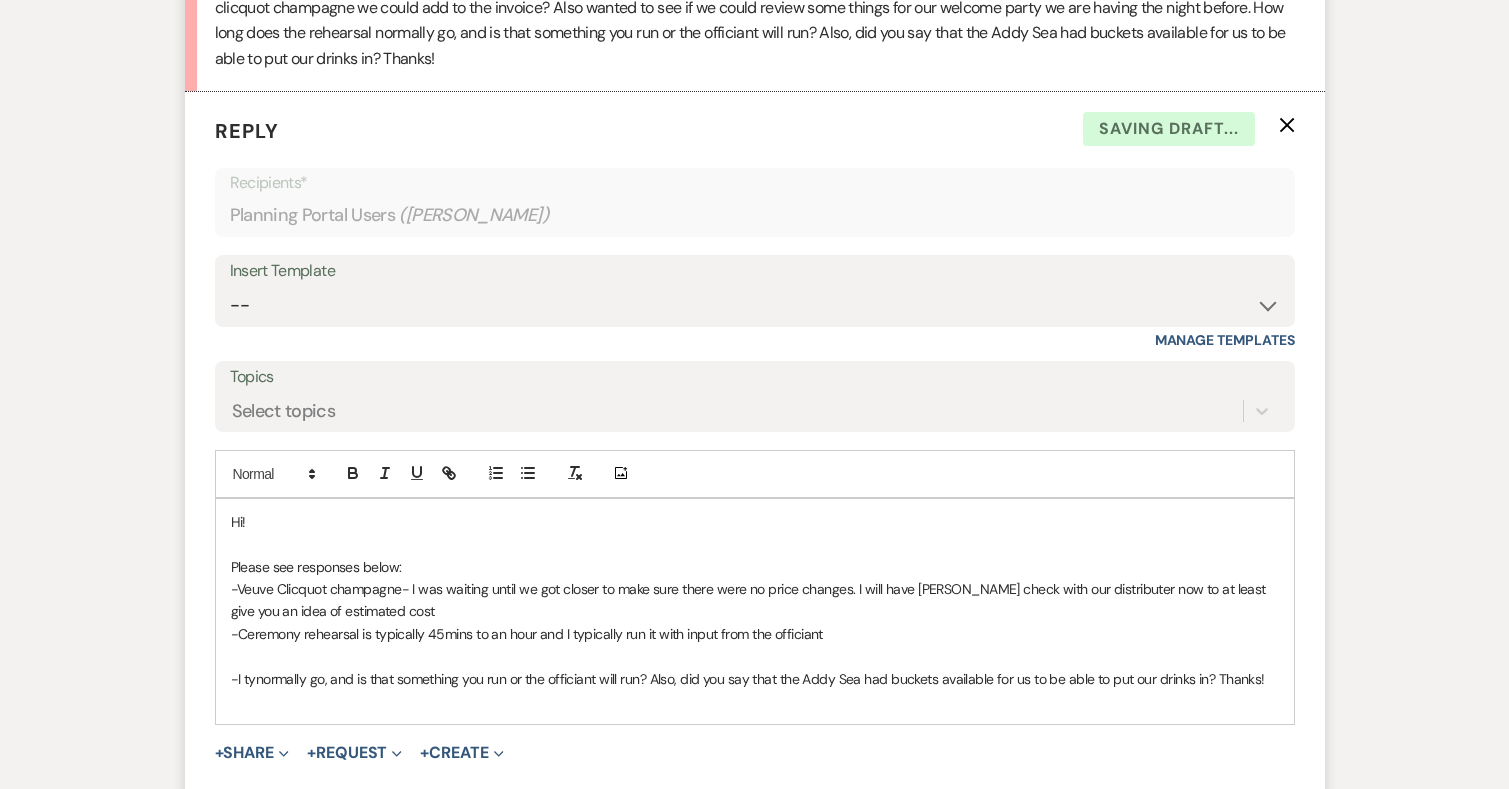 click on "-Veuve Clicquot champagne- I was waiting until we got closer to make sure there were no price changes. I will have [PERSON_NAME] check with our distributer now to at least give you an idea of estimated cost" at bounding box center [750, 600] 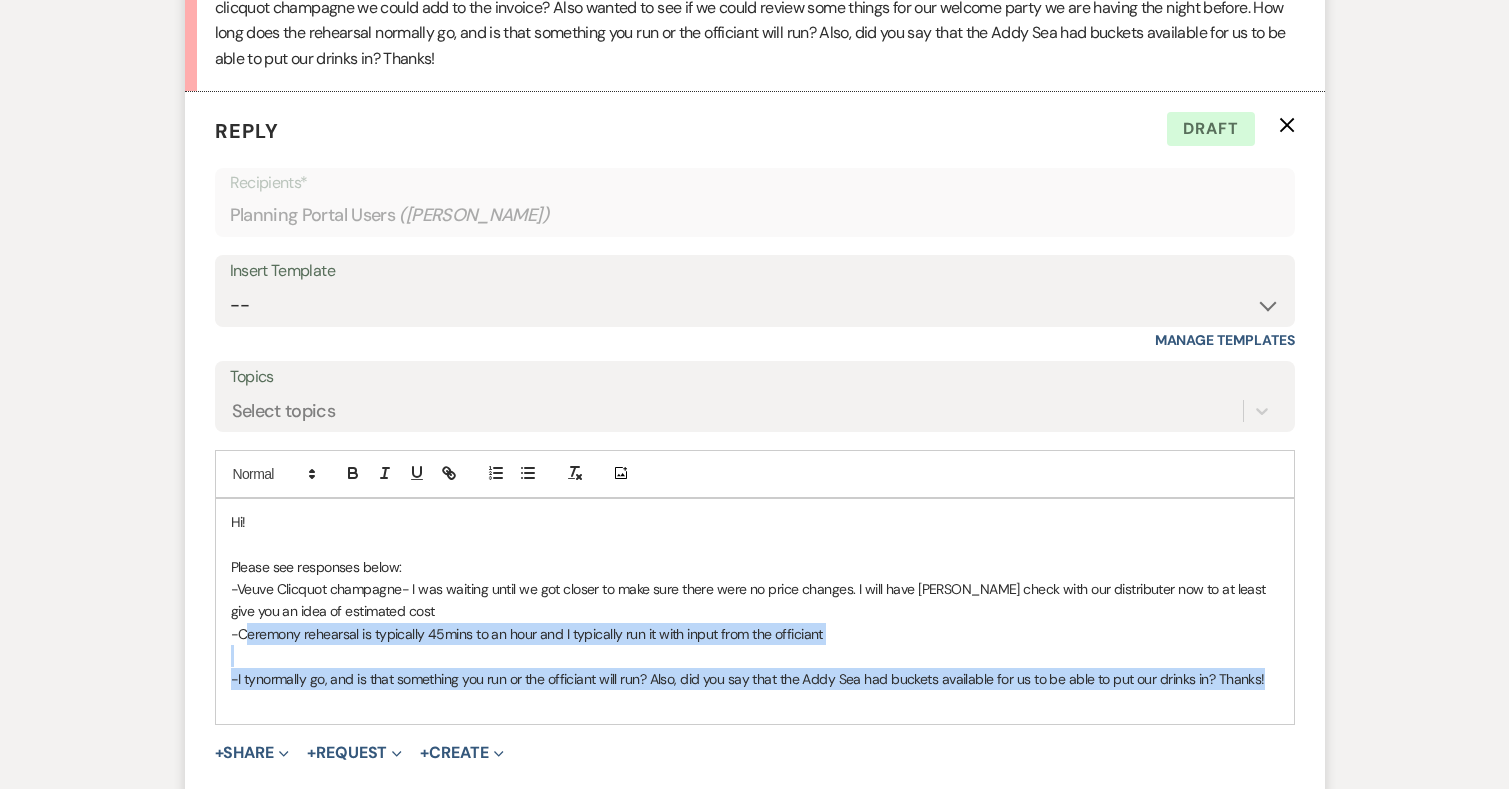 drag, startPoint x: 1270, startPoint y: 632, endPoint x: 243, endPoint y: 591, distance: 1027.8181 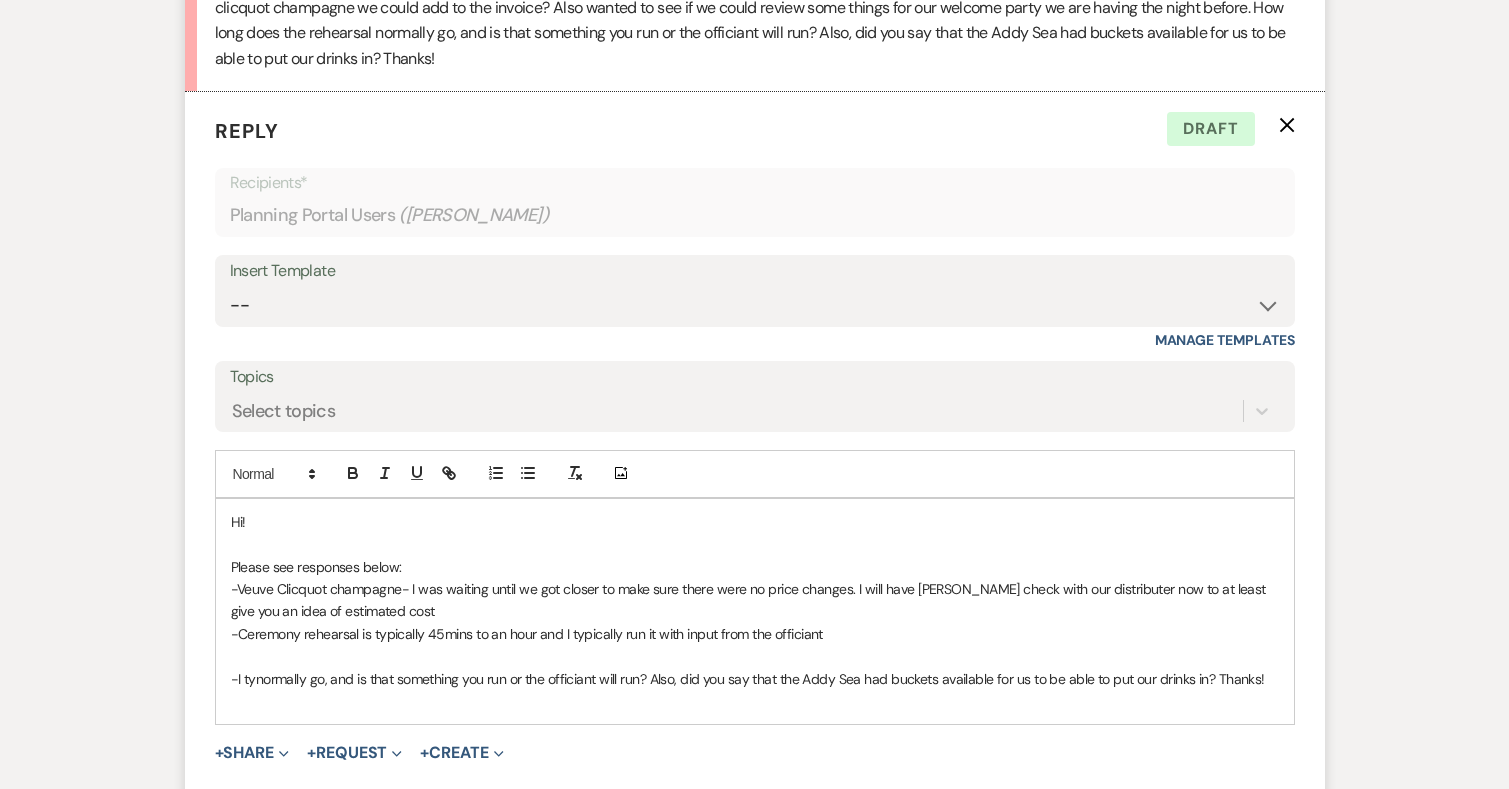 click at bounding box center (755, 701) 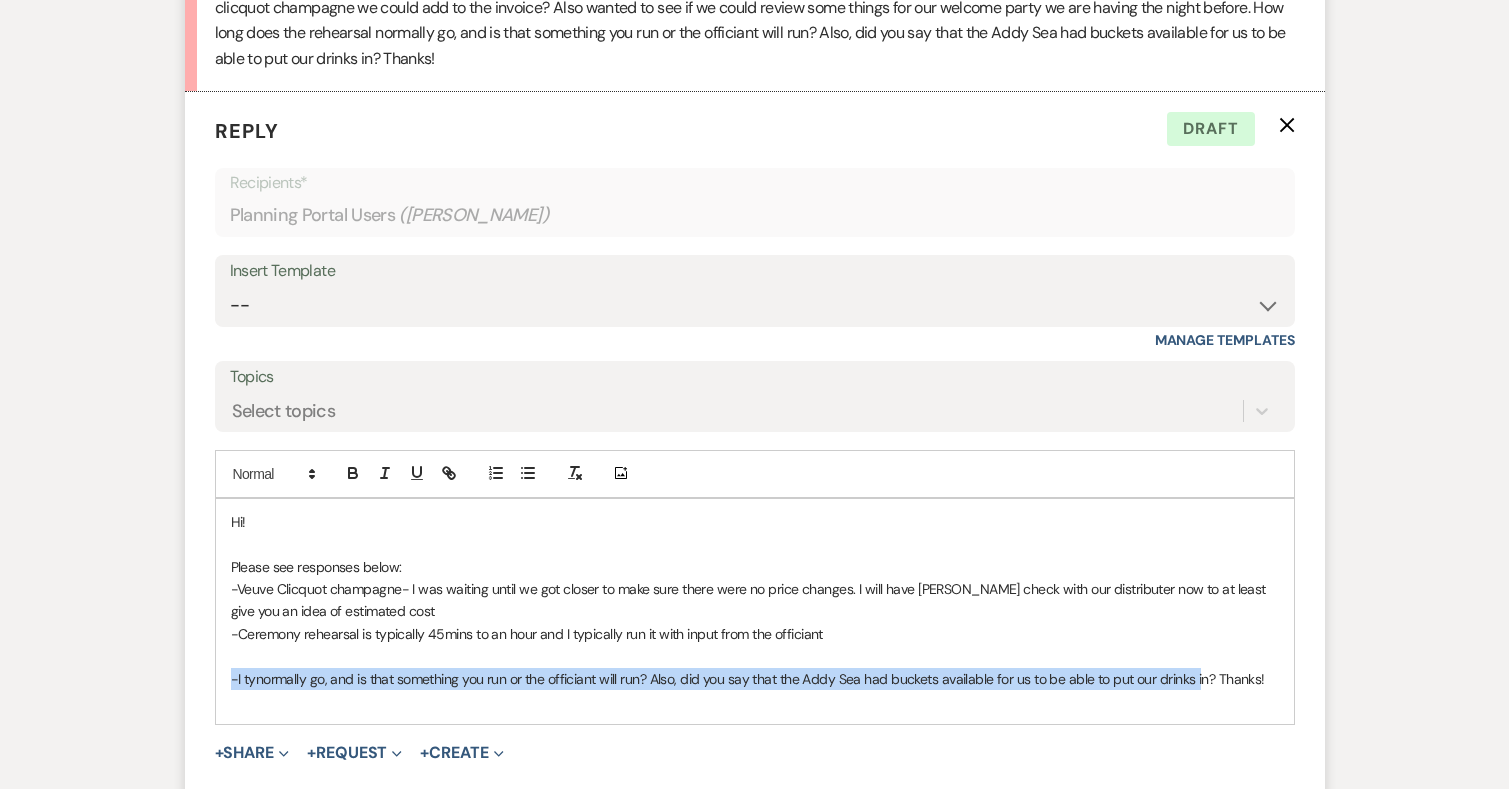 drag, startPoint x: 229, startPoint y: 627, endPoint x: 1196, endPoint y: 626, distance: 967.0005 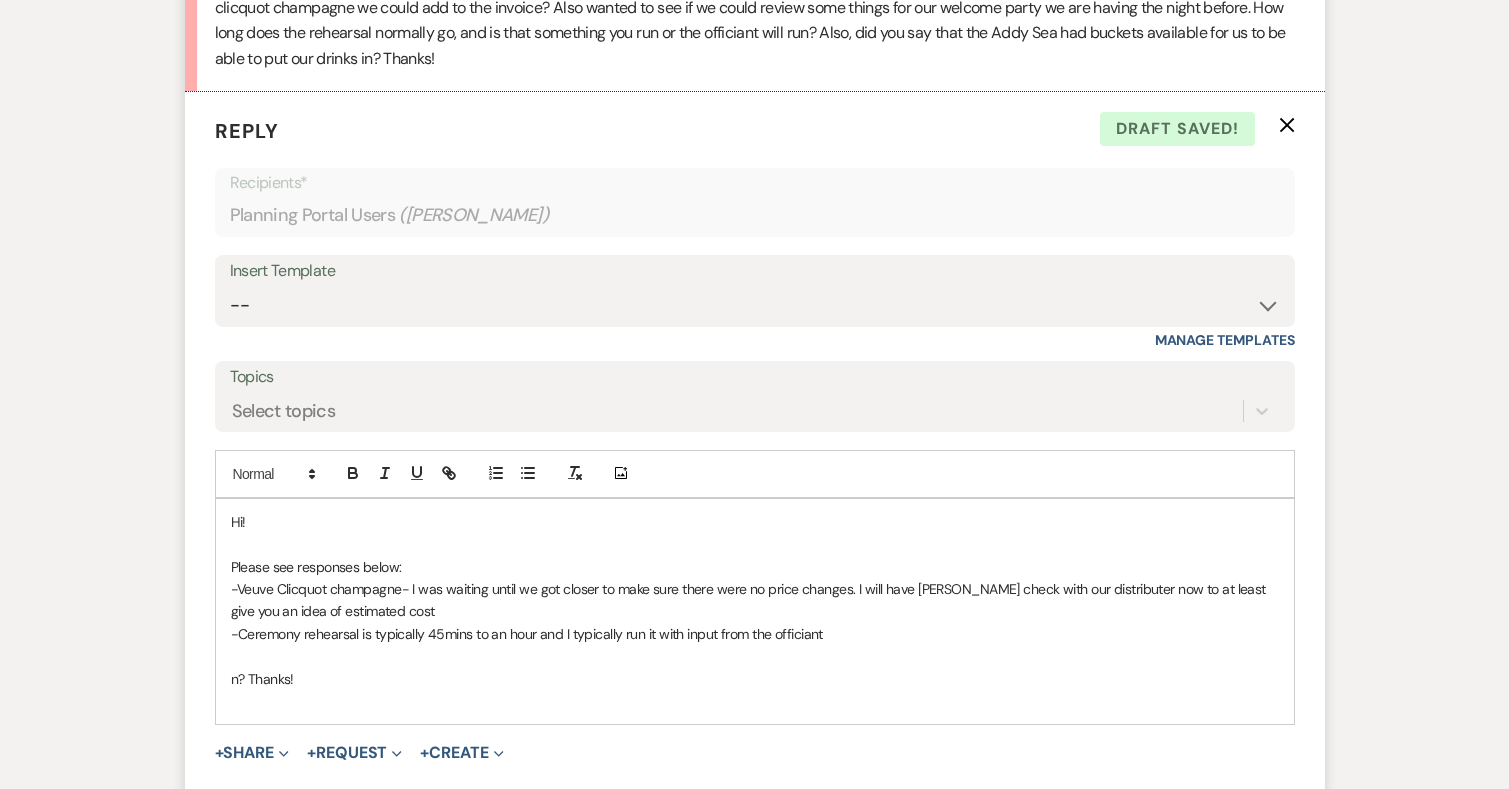 click on "n? Thanks!" at bounding box center (262, 679) 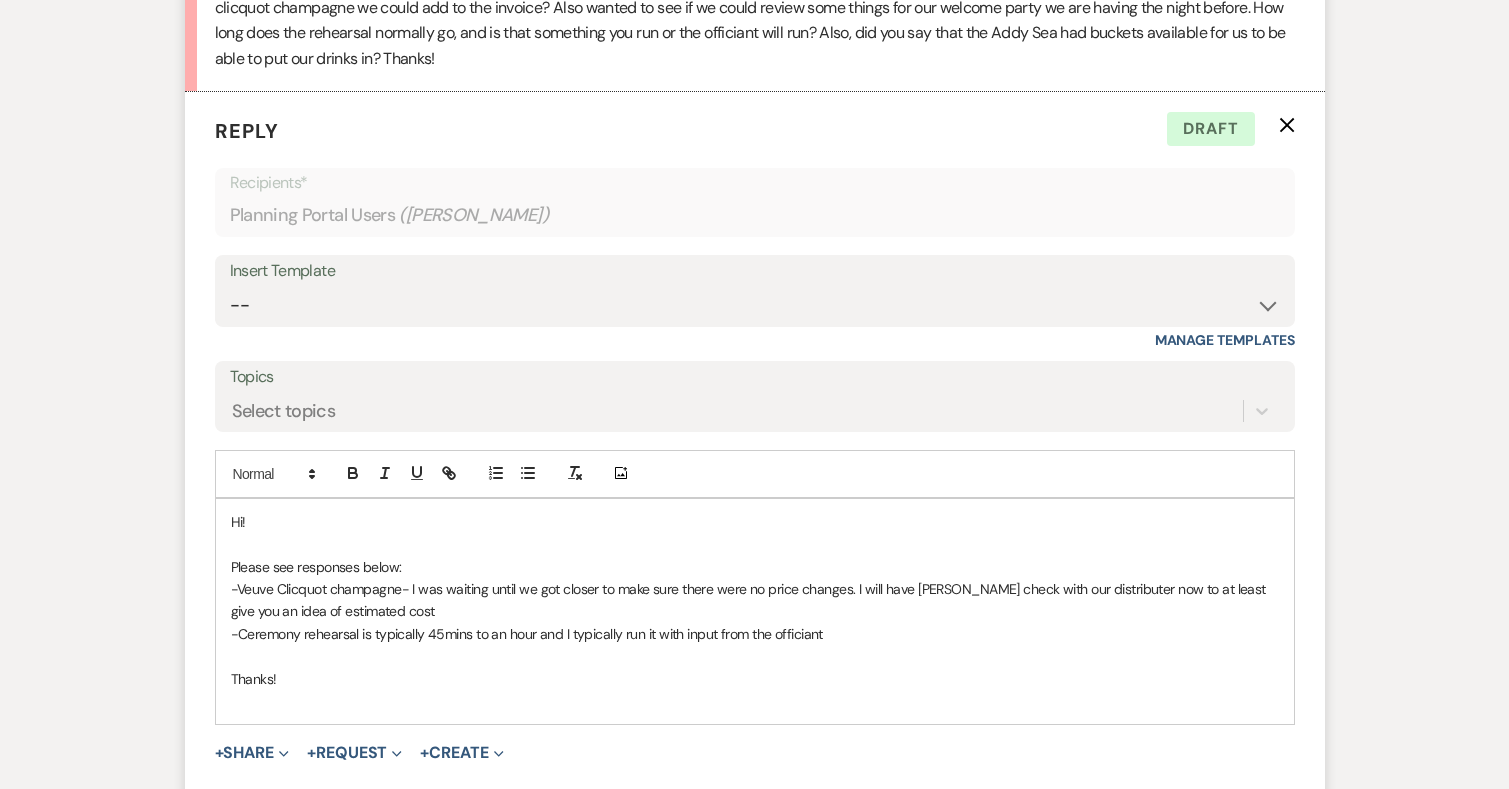 click on "-Veuve Clicquot champagne- I was waiting until we got closer to make sure there were no price changes. I will have [PERSON_NAME] check with our distributer now to at least give you an idea of estimated cost" at bounding box center (755, 600) 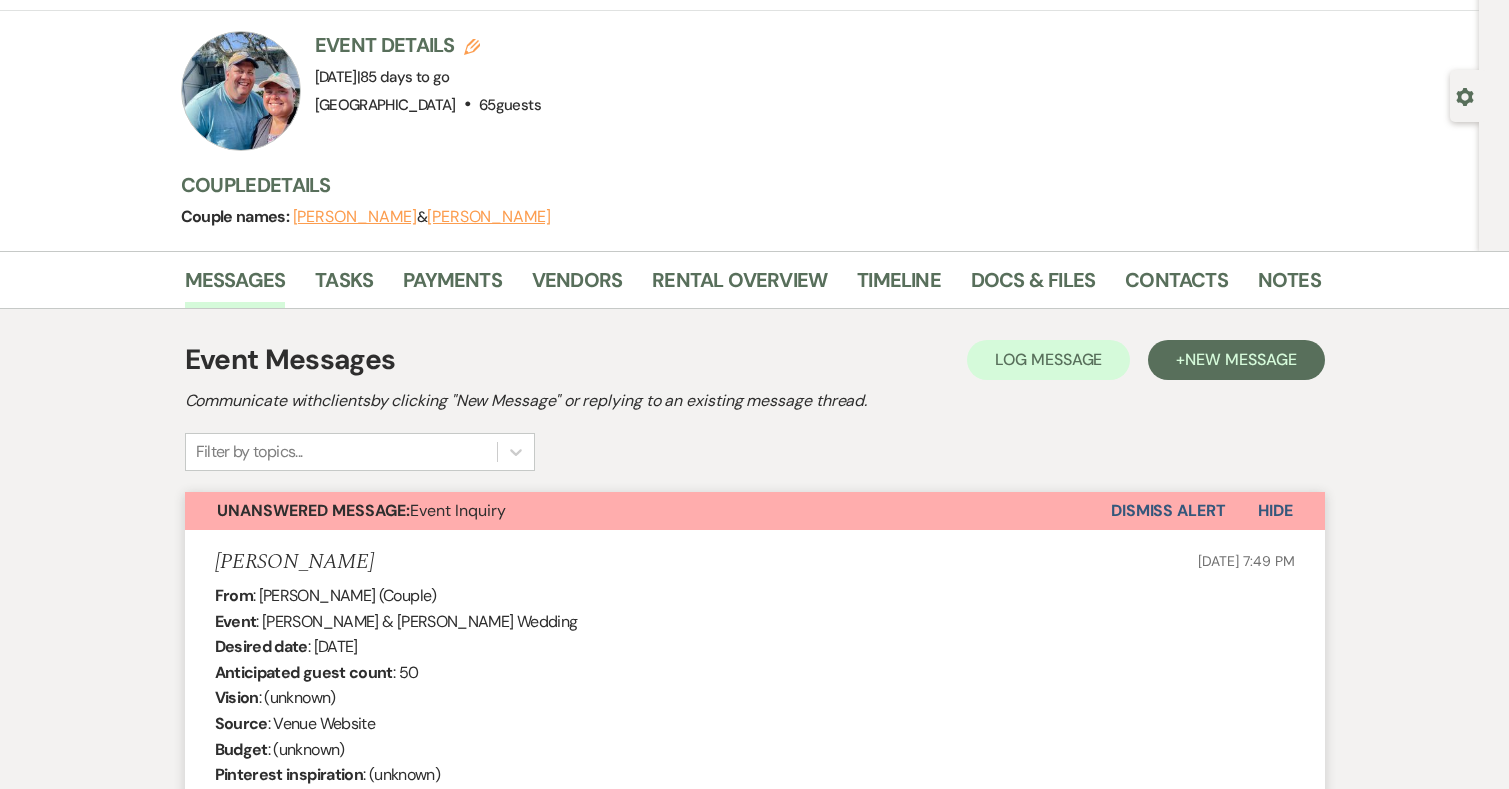 scroll, scrollTop: 0, scrollLeft: 0, axis: both 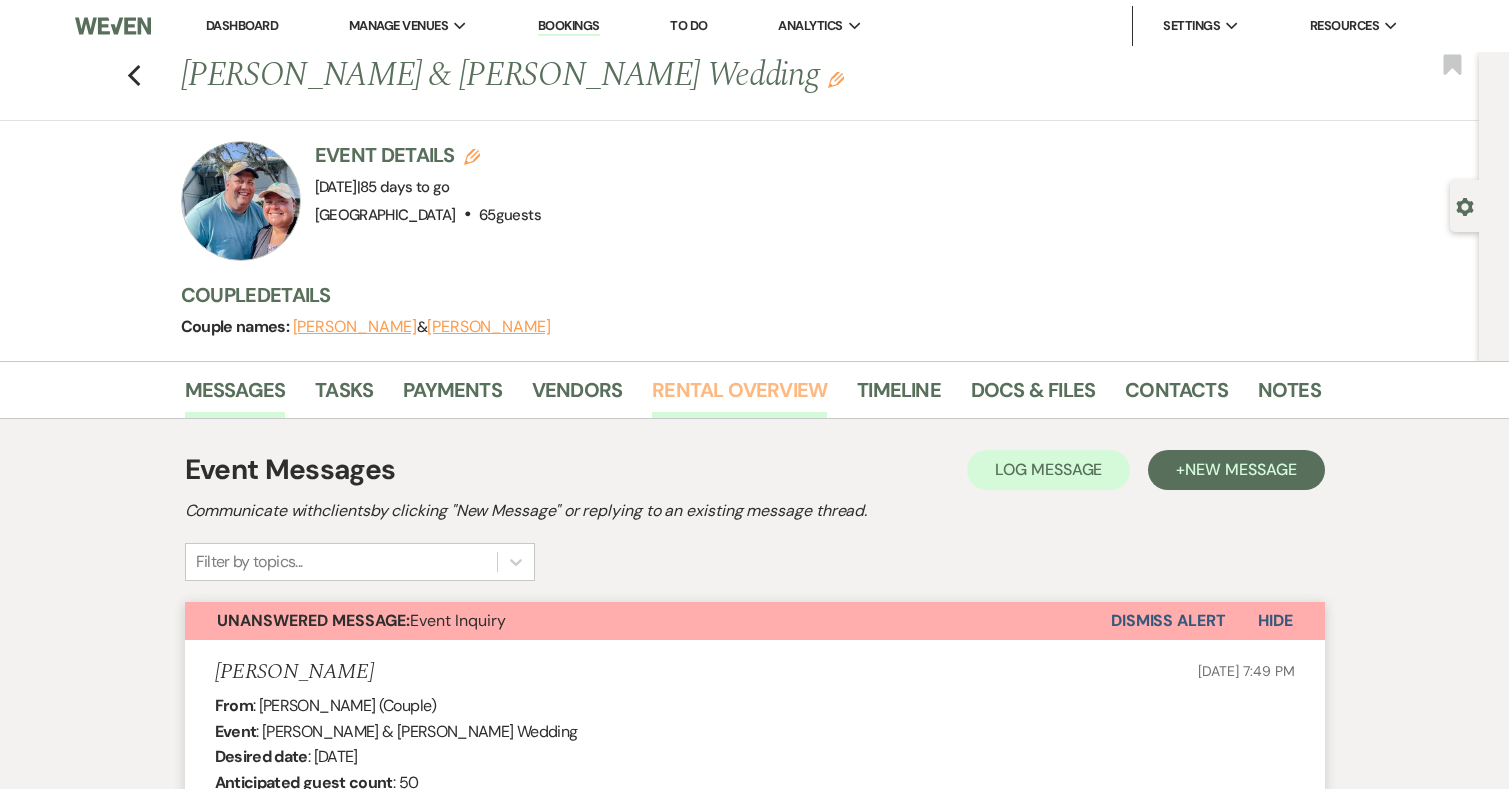 click on "Rental Overview" at bounding box center [739, 396] 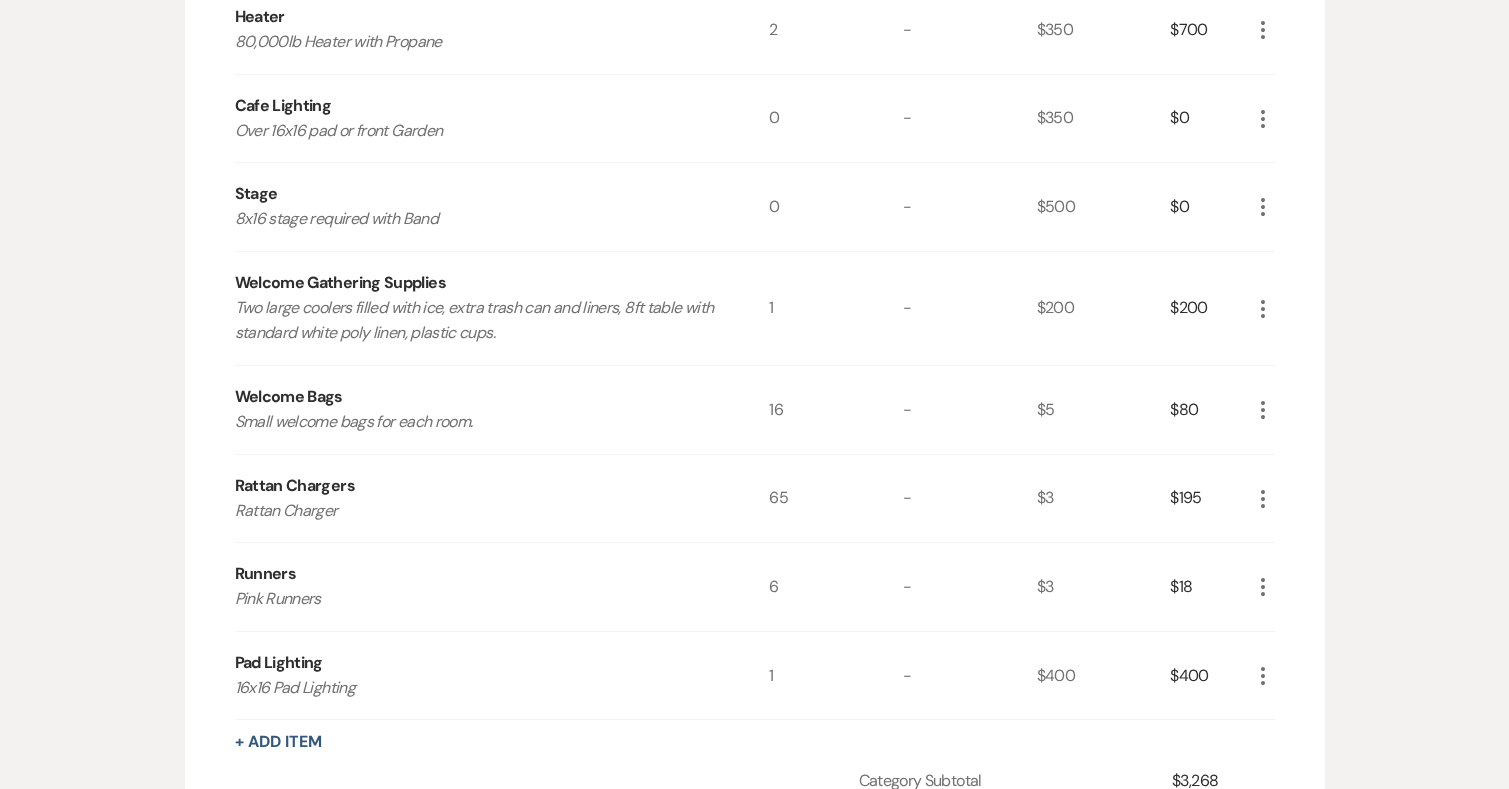 scroll, scrollTop: 3219, scrollLeft: 0, axis: vertical 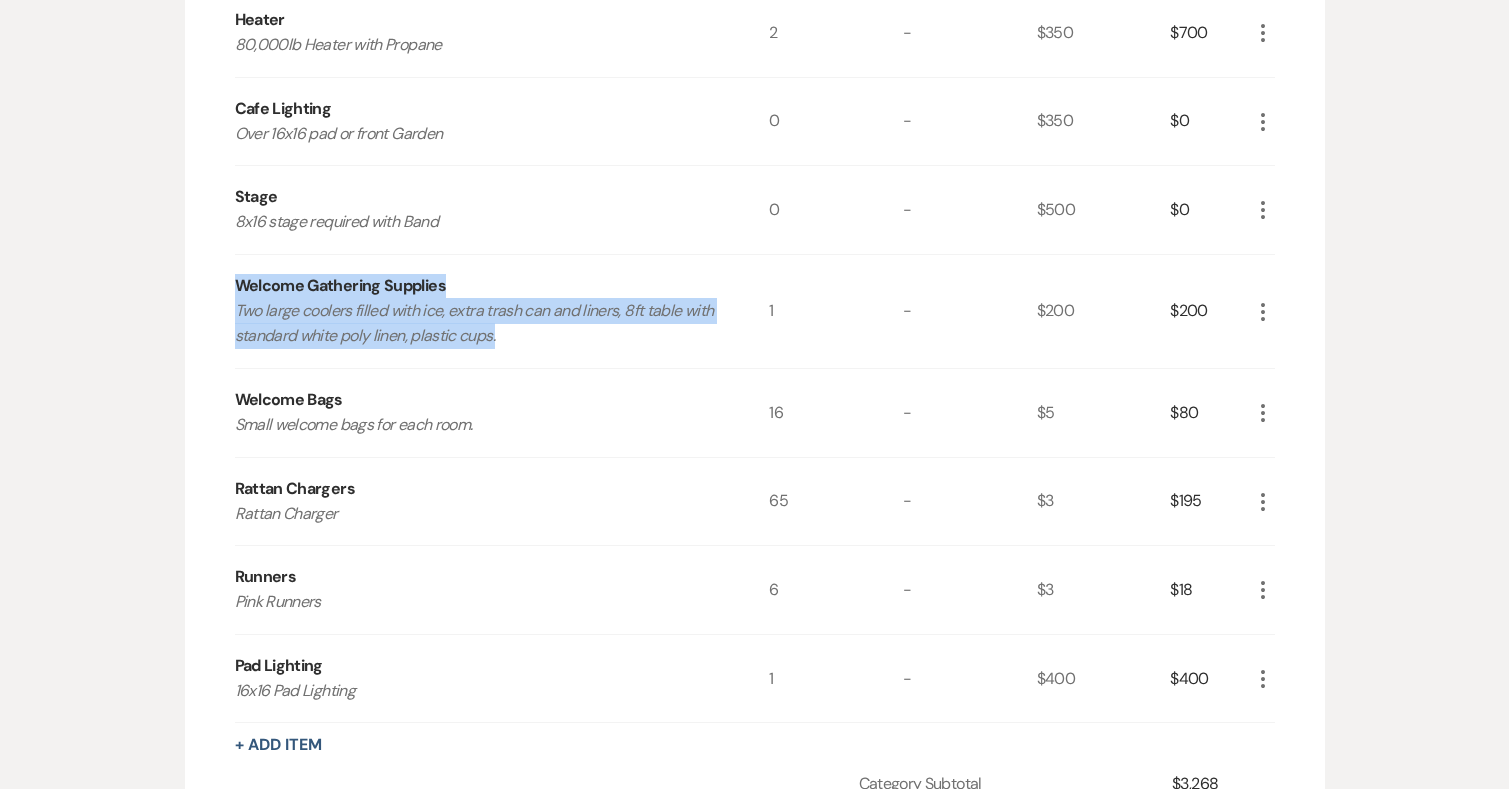 drag, startPoint x: 539, startPoint y: 311, endPoint x: 225, endPoint y: 234, distance: 323.30325 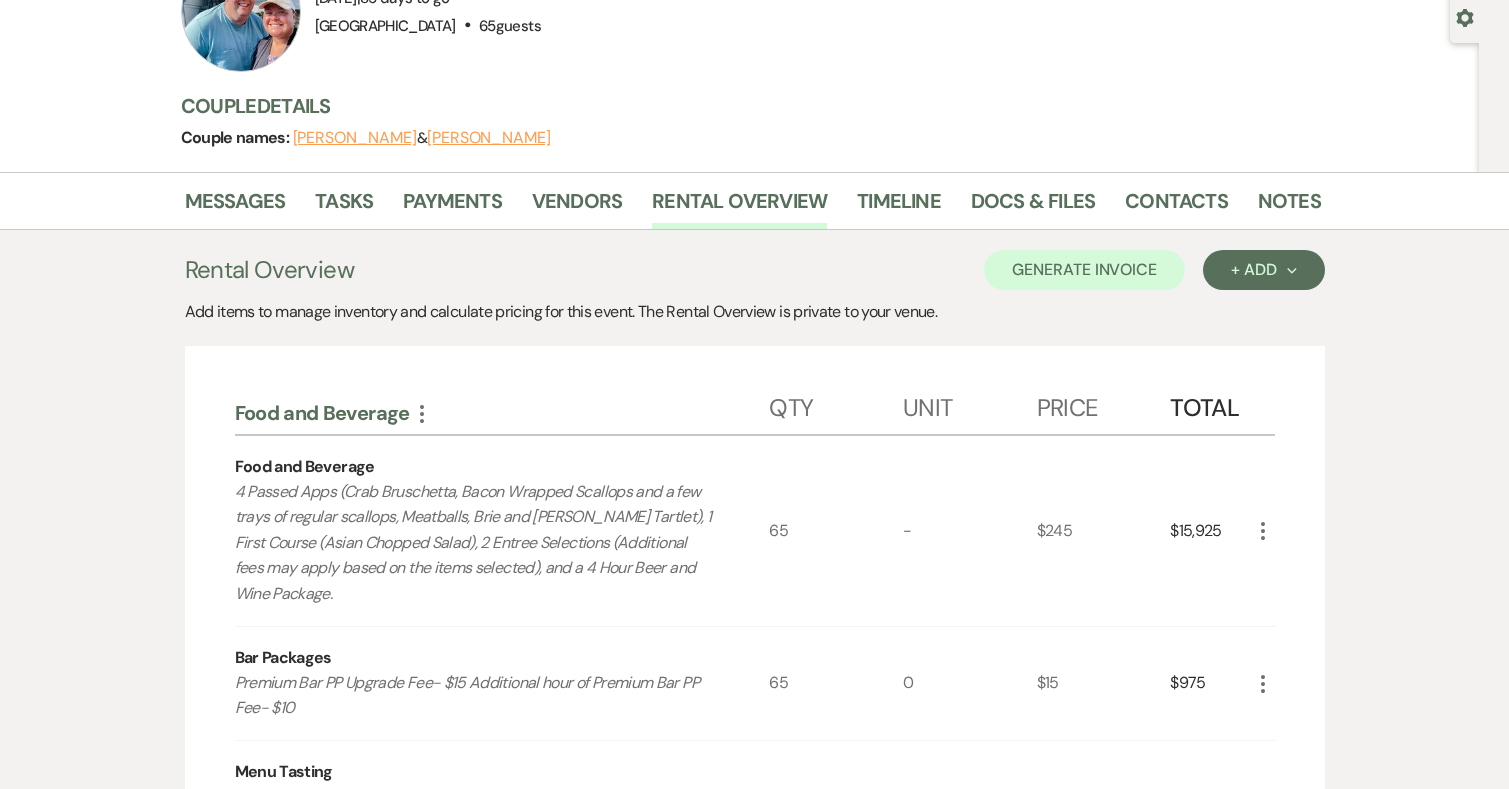 scroll, scrollTop: 0, scrollLeft: 0, axis: both 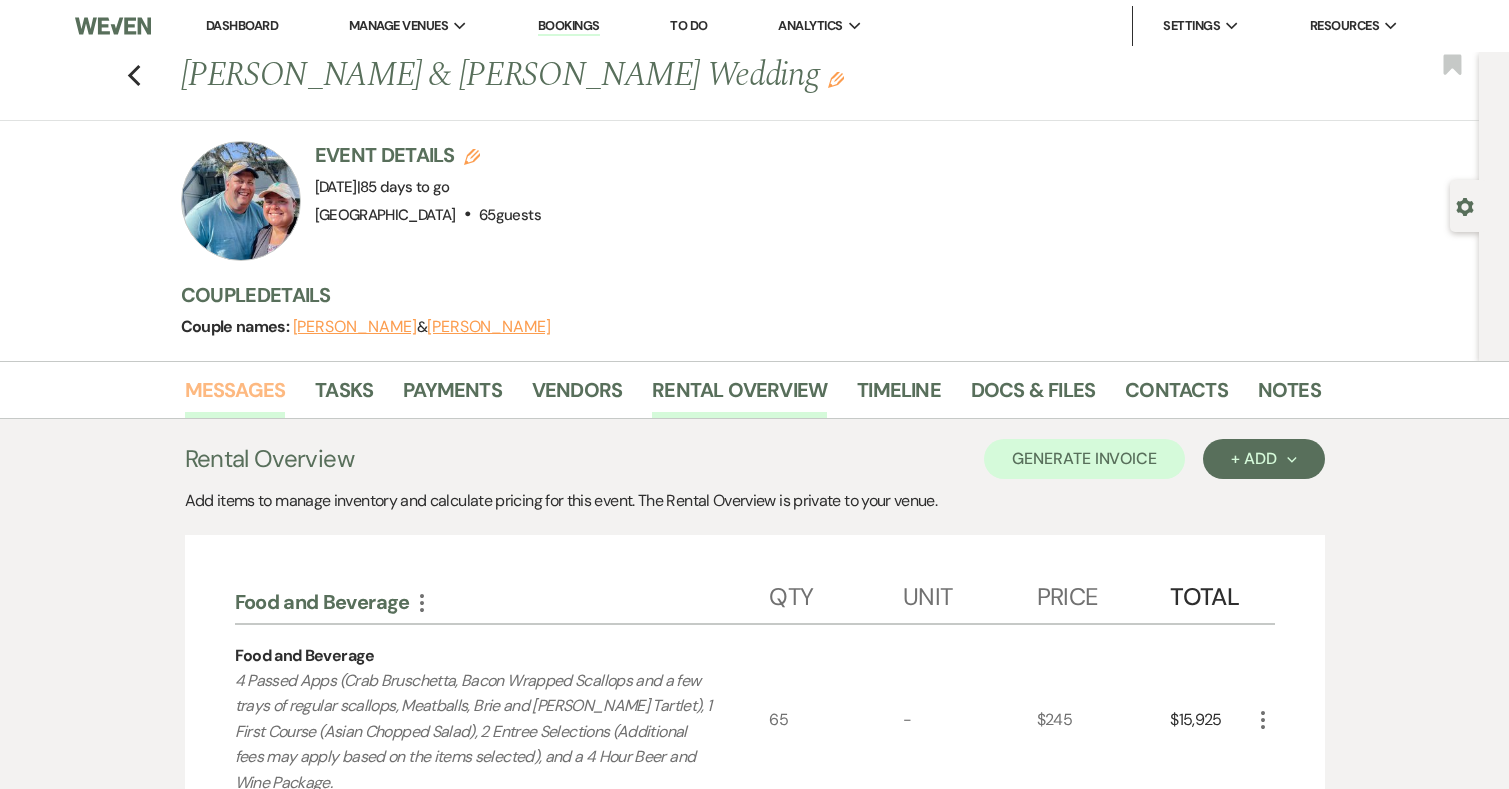 click on "Messages" at bounding box center (235, 396) 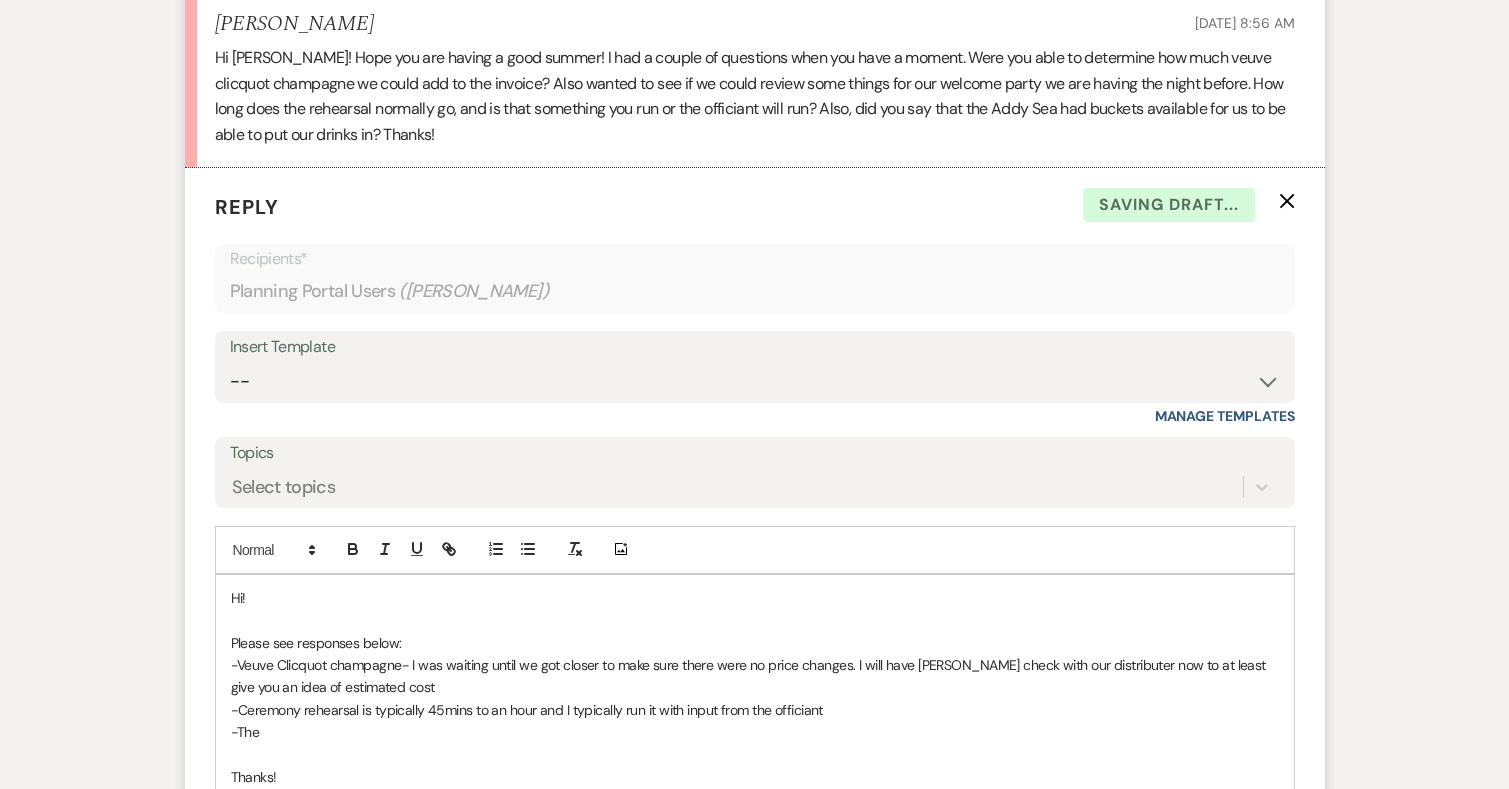 scroll, scrollTop: 16142, scrollLeft: 0, axis: vertical 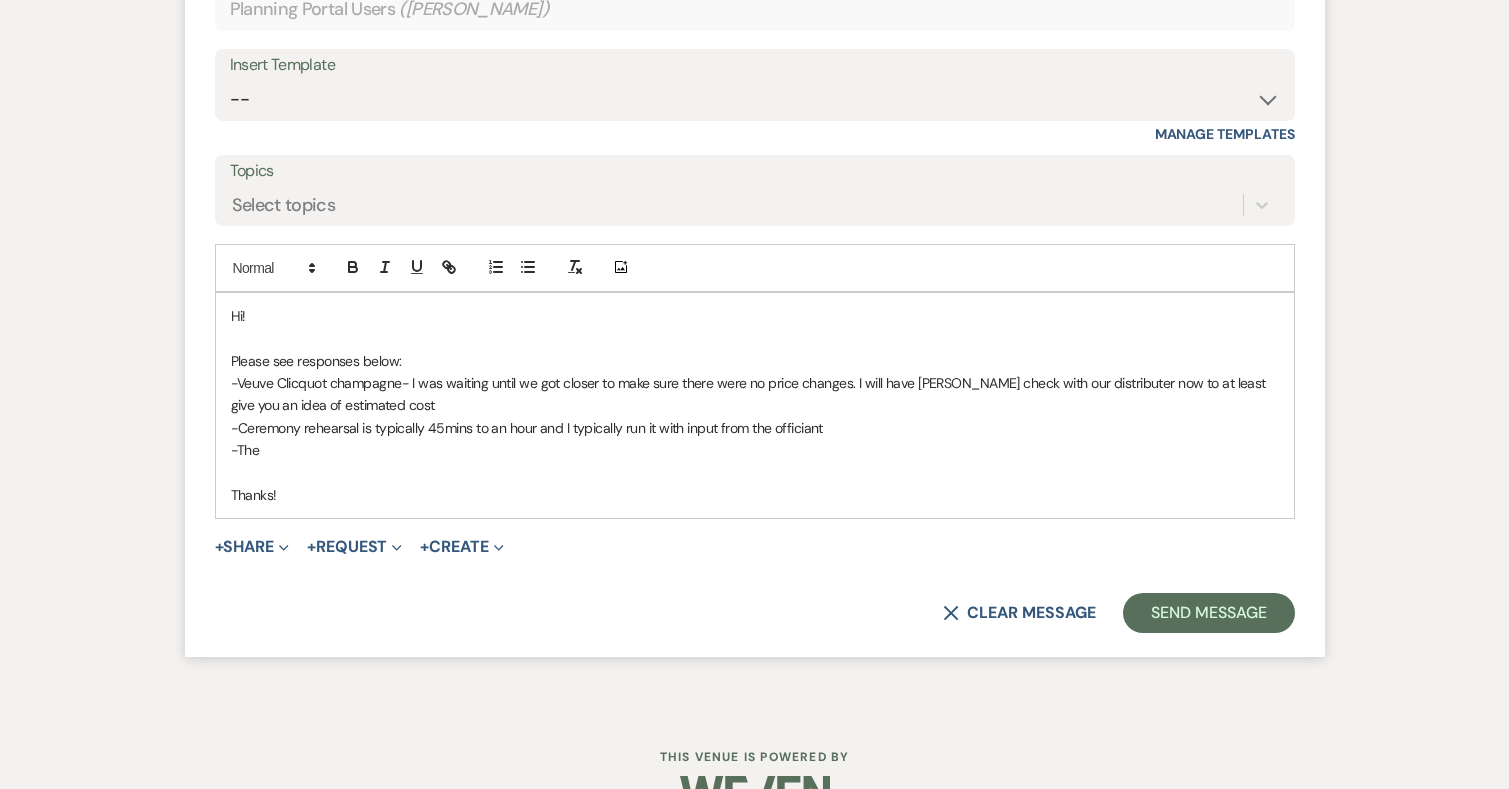 click on "-The" at bounding box center [755, 450] 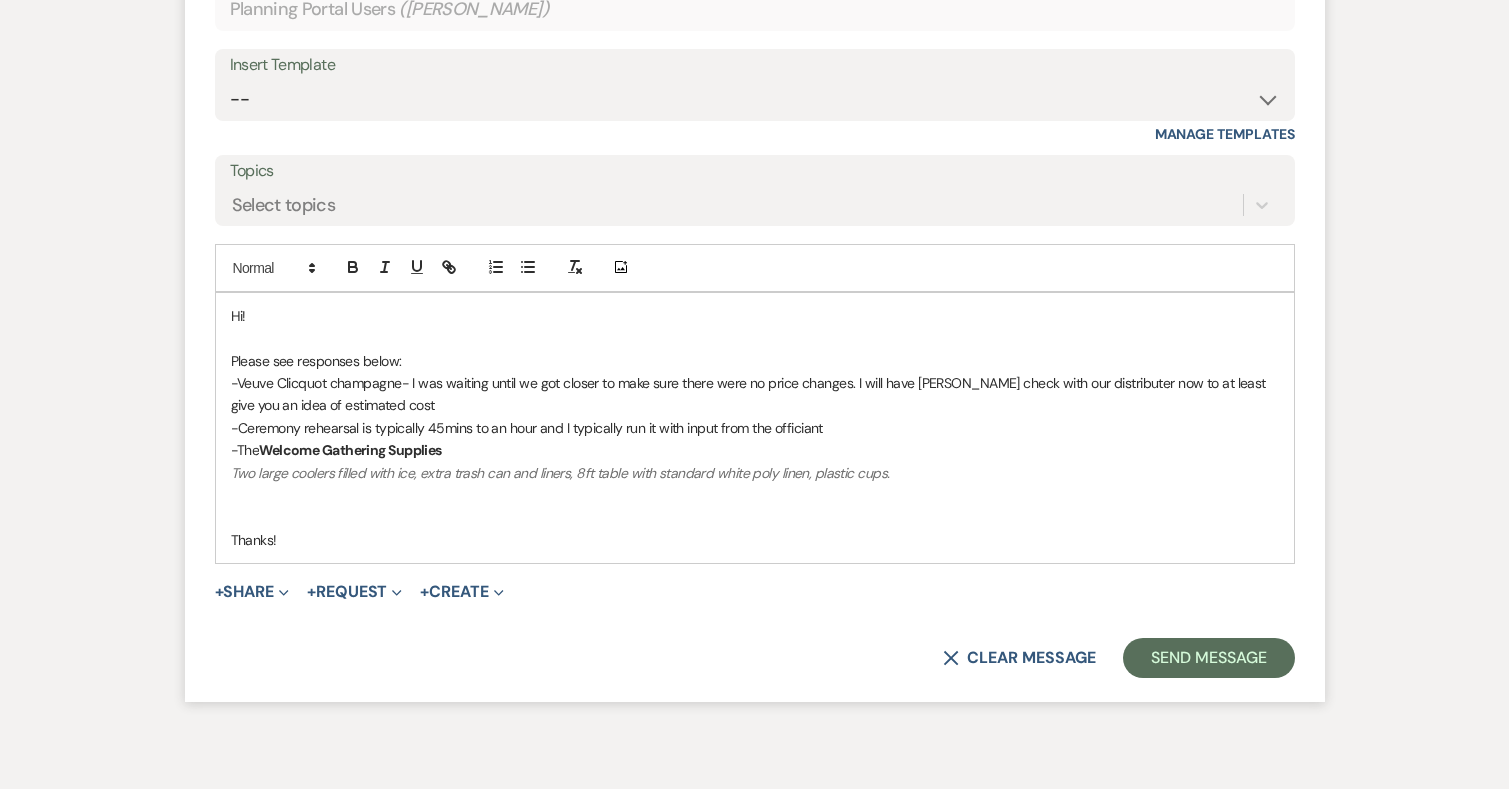 click on "-The  Welcome Gathering Supplies" at bounding box center (755, 450) 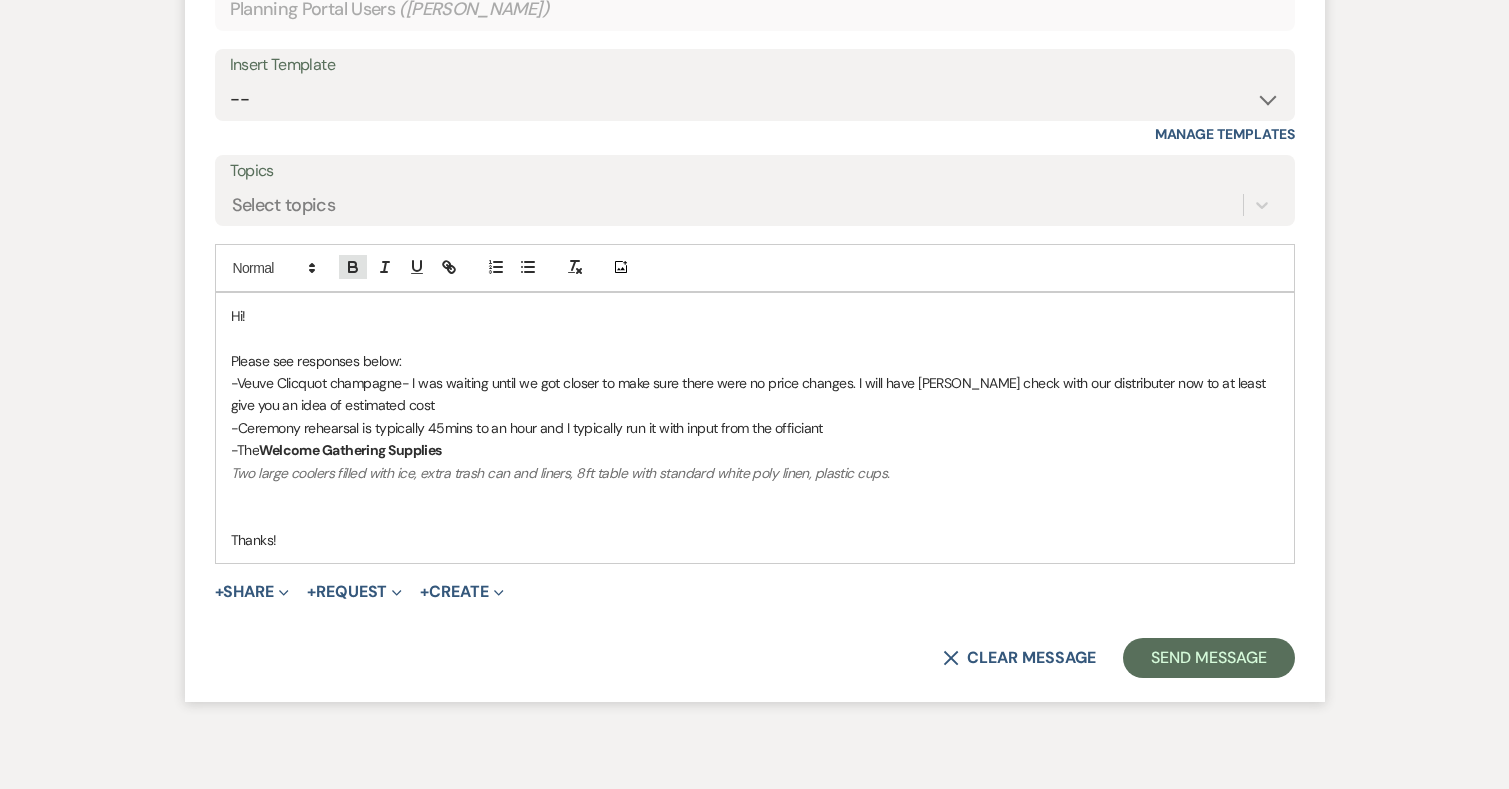 click 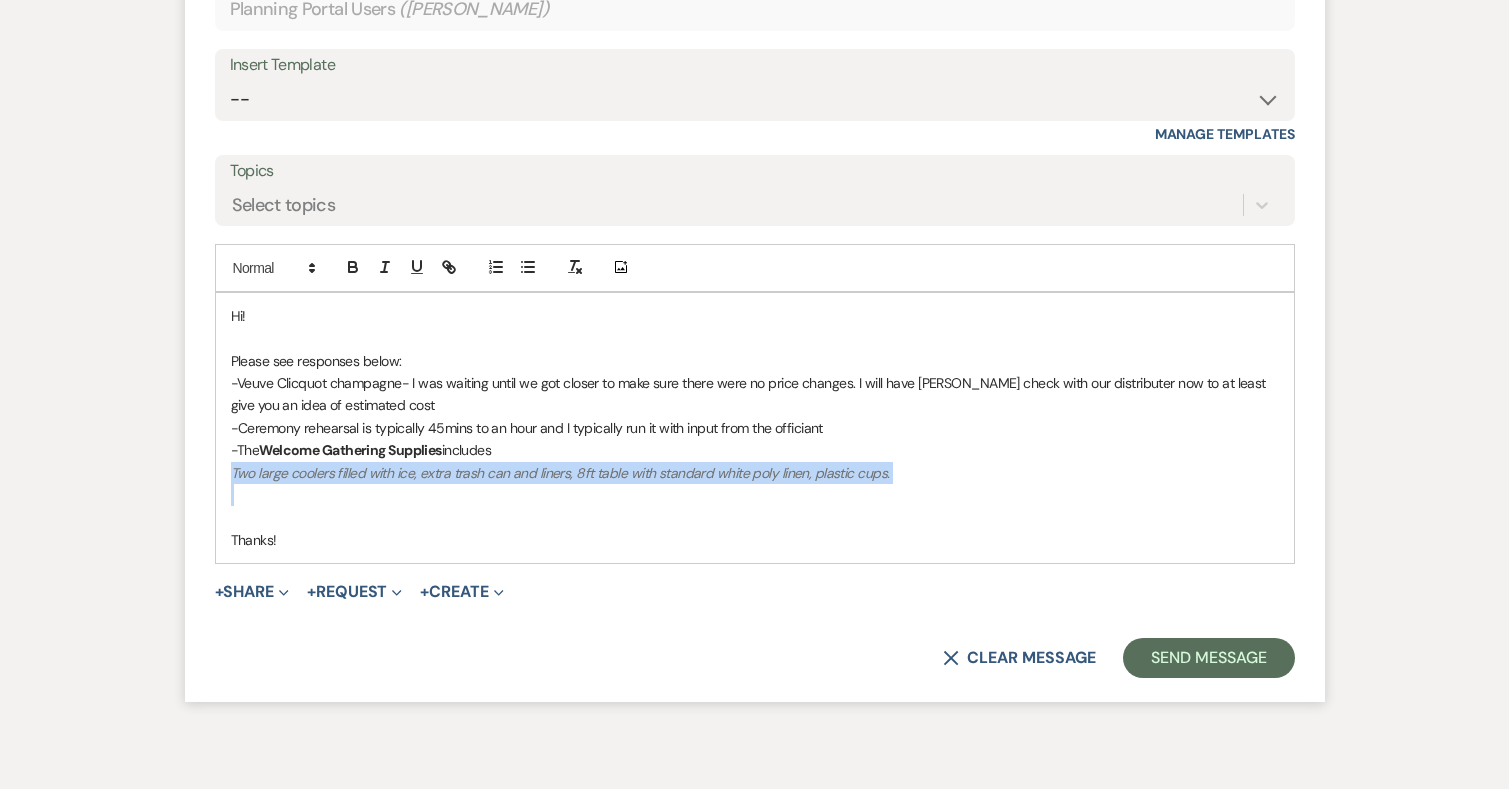 drag, startPoint x: 949, startPoint y: 436, endPoint x: 220, endPoint y: 430, distance: 729.0247 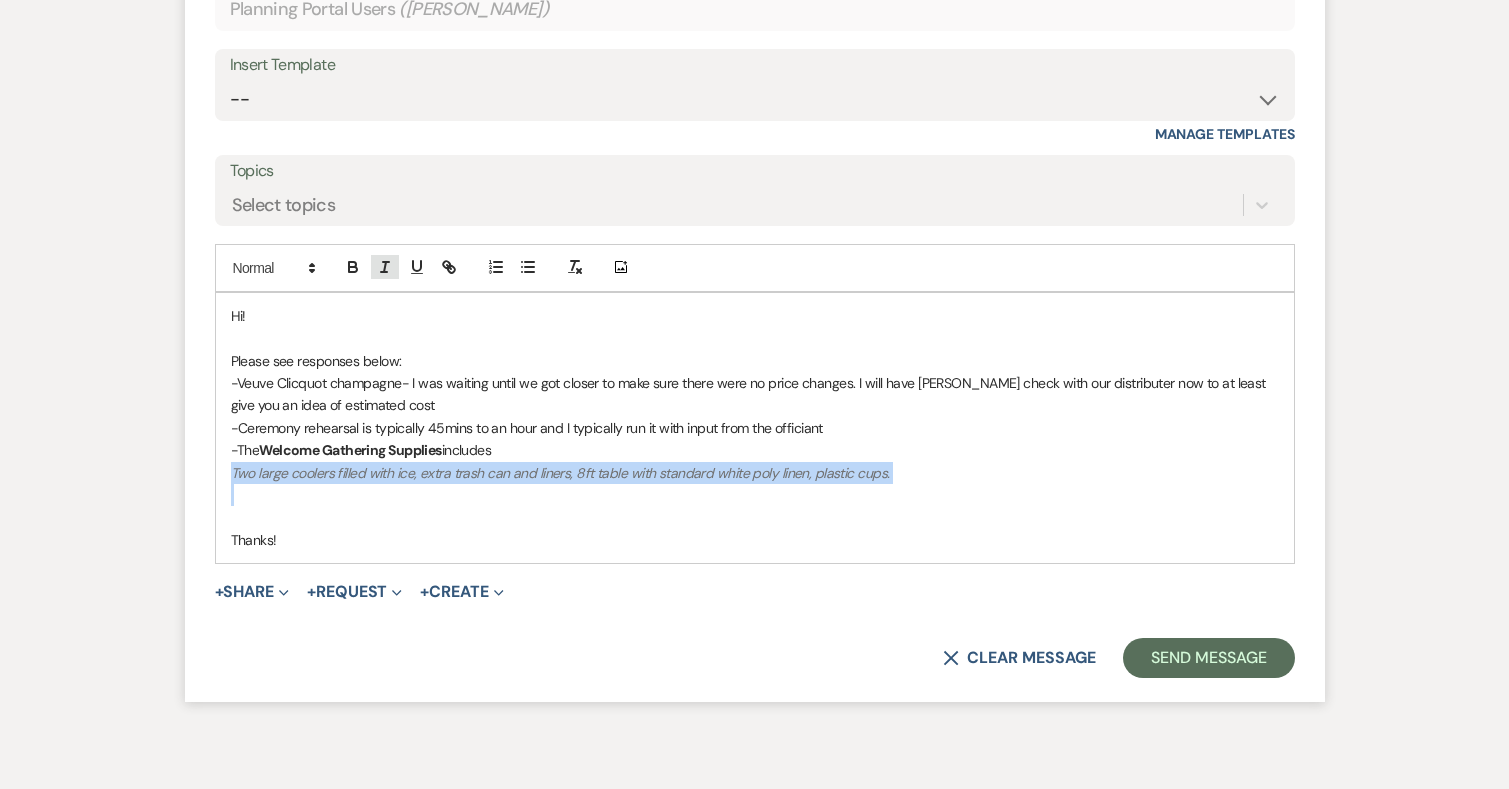 click 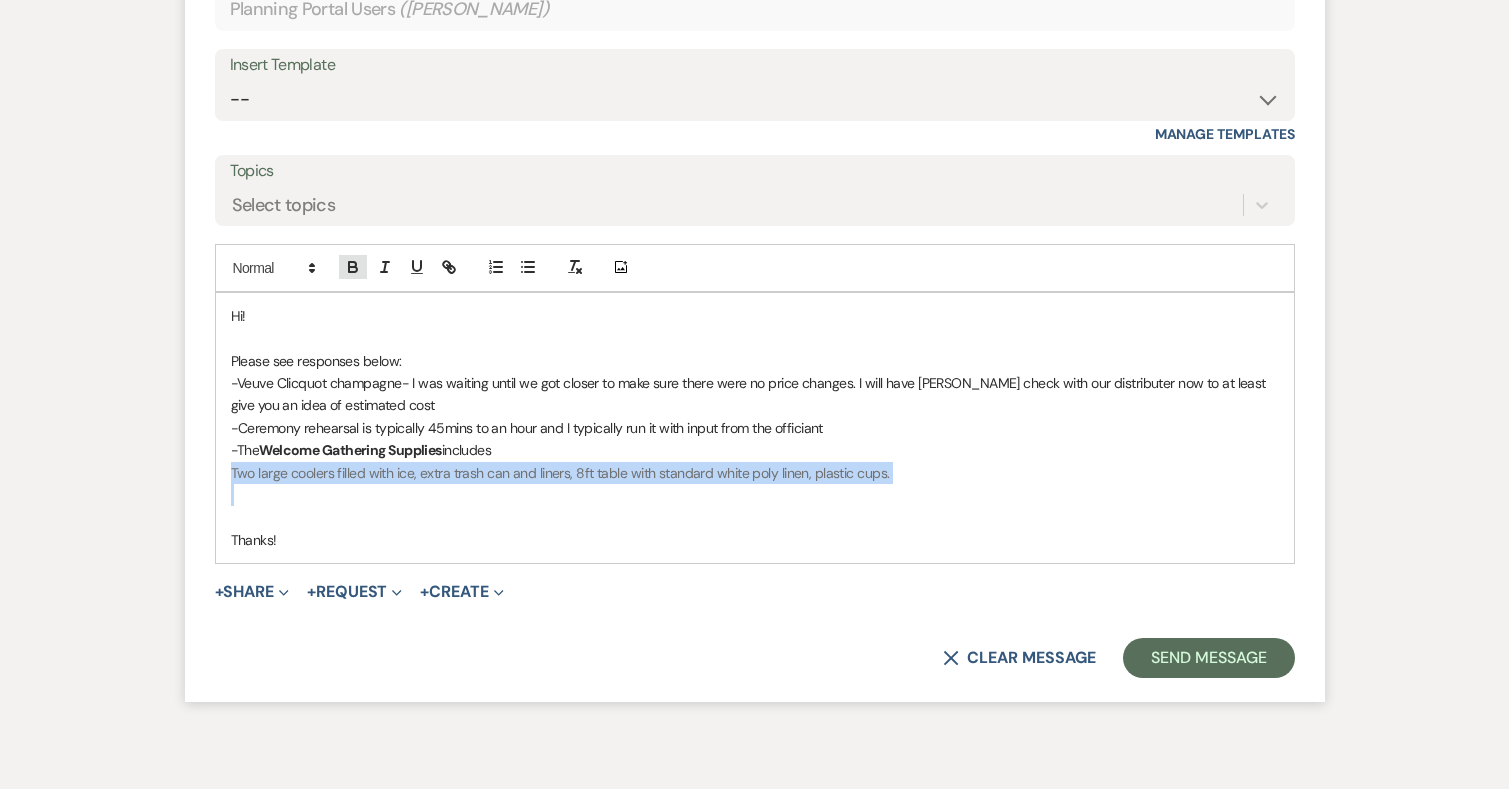 click 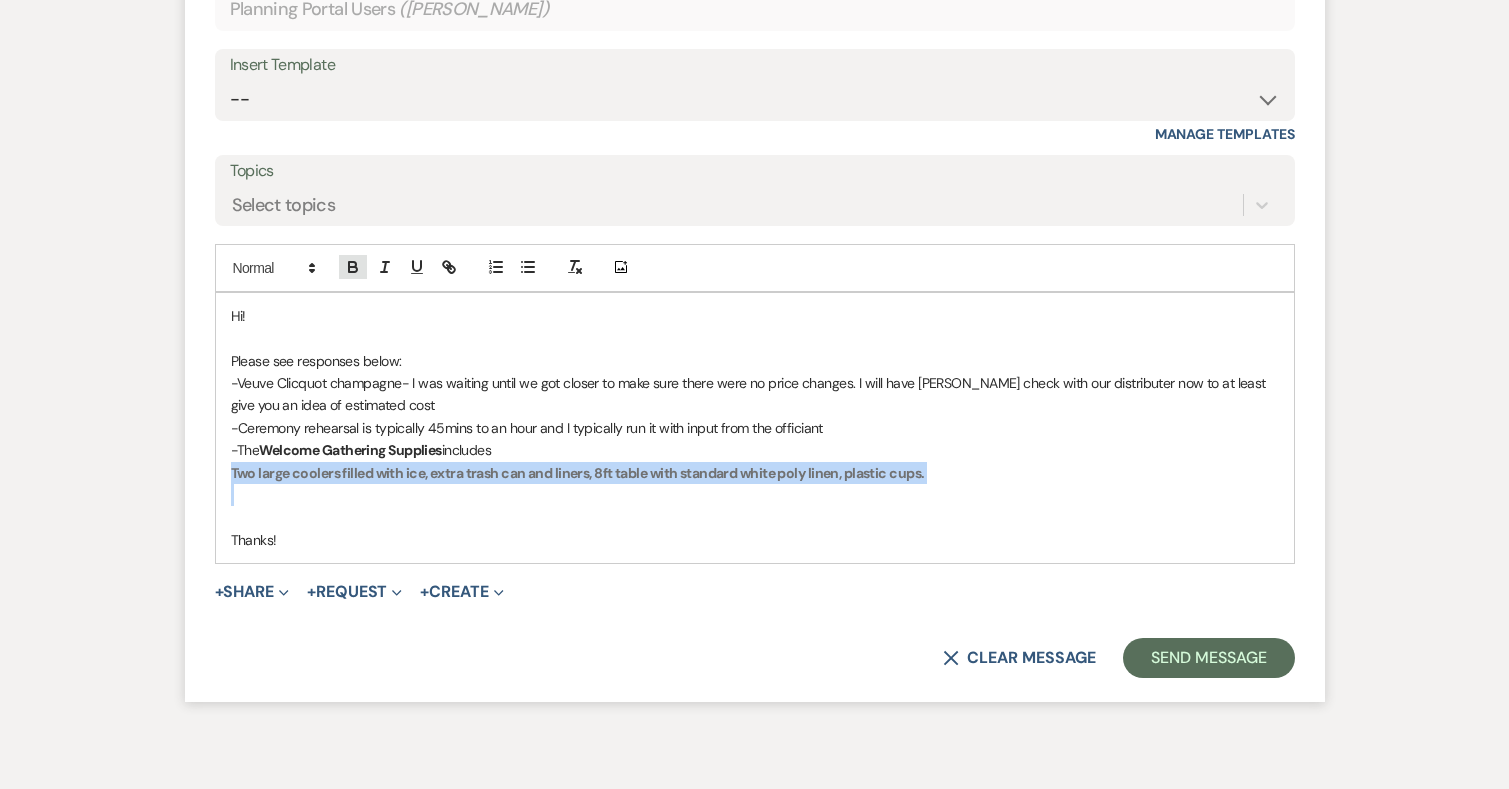 click 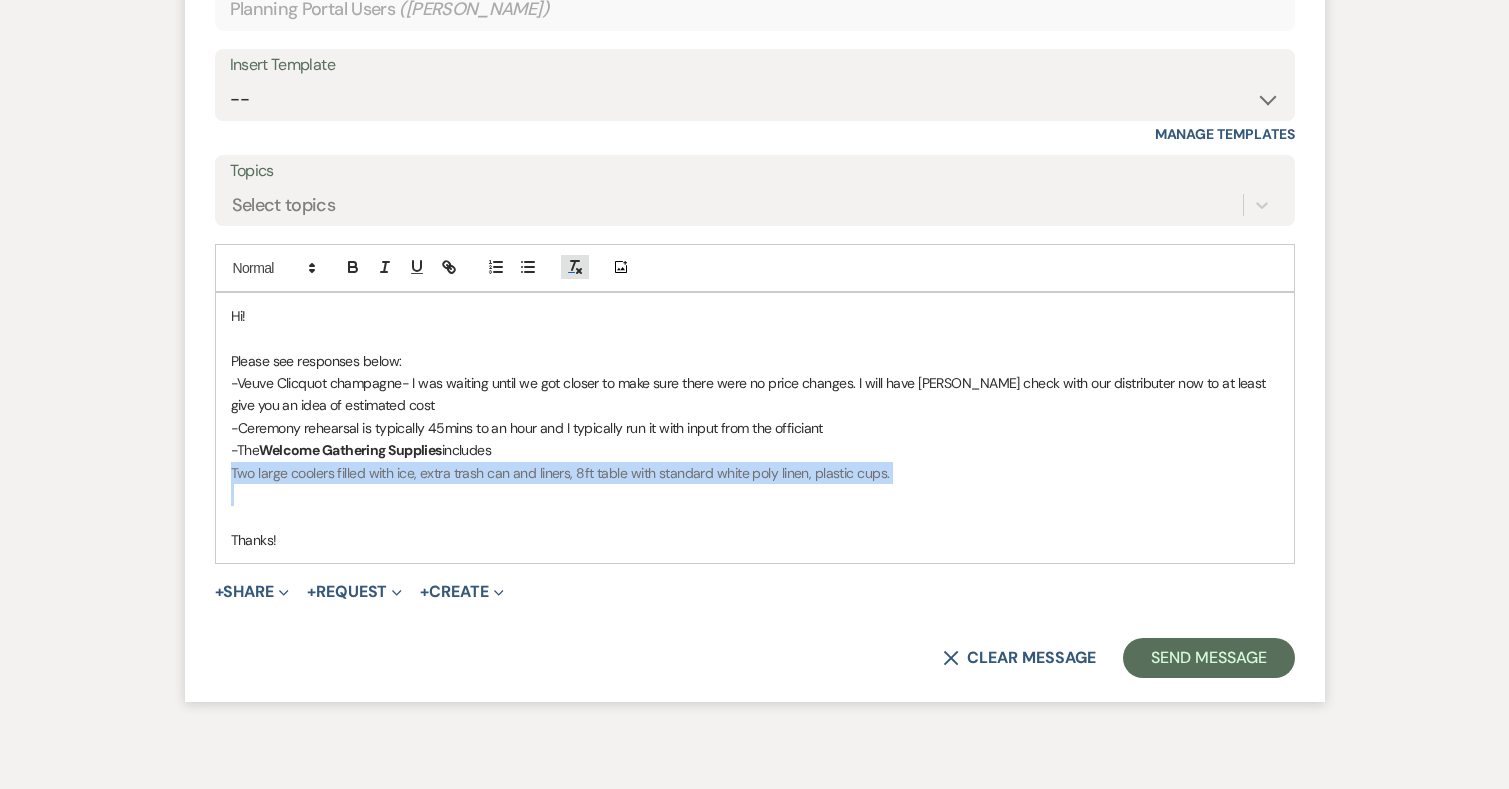 click 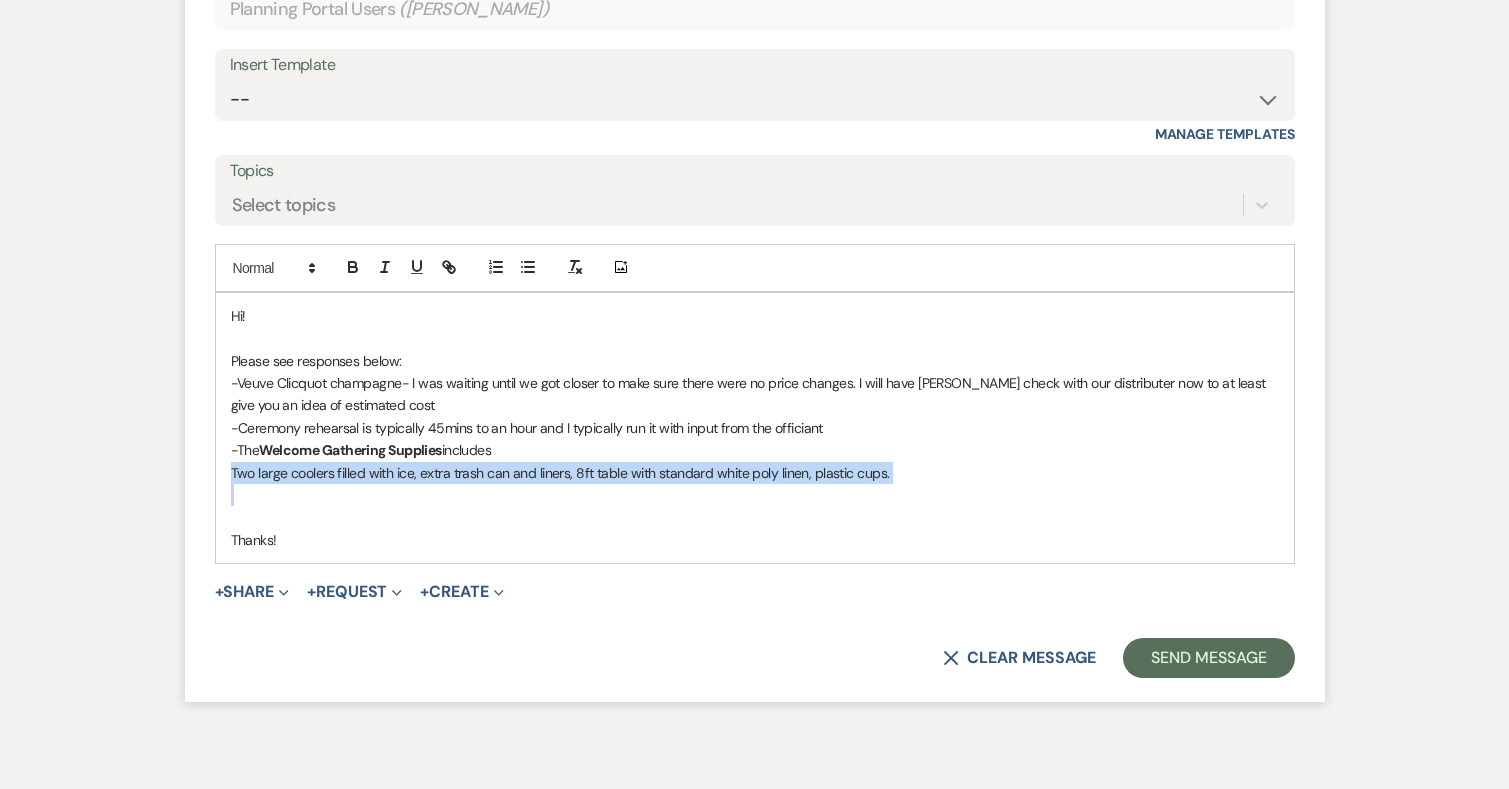 click on "Two large coolers filled with ice, extra trash can and liners, 8ft table with standard white poly linen, plastic cups." at bounding box center (755, 473) 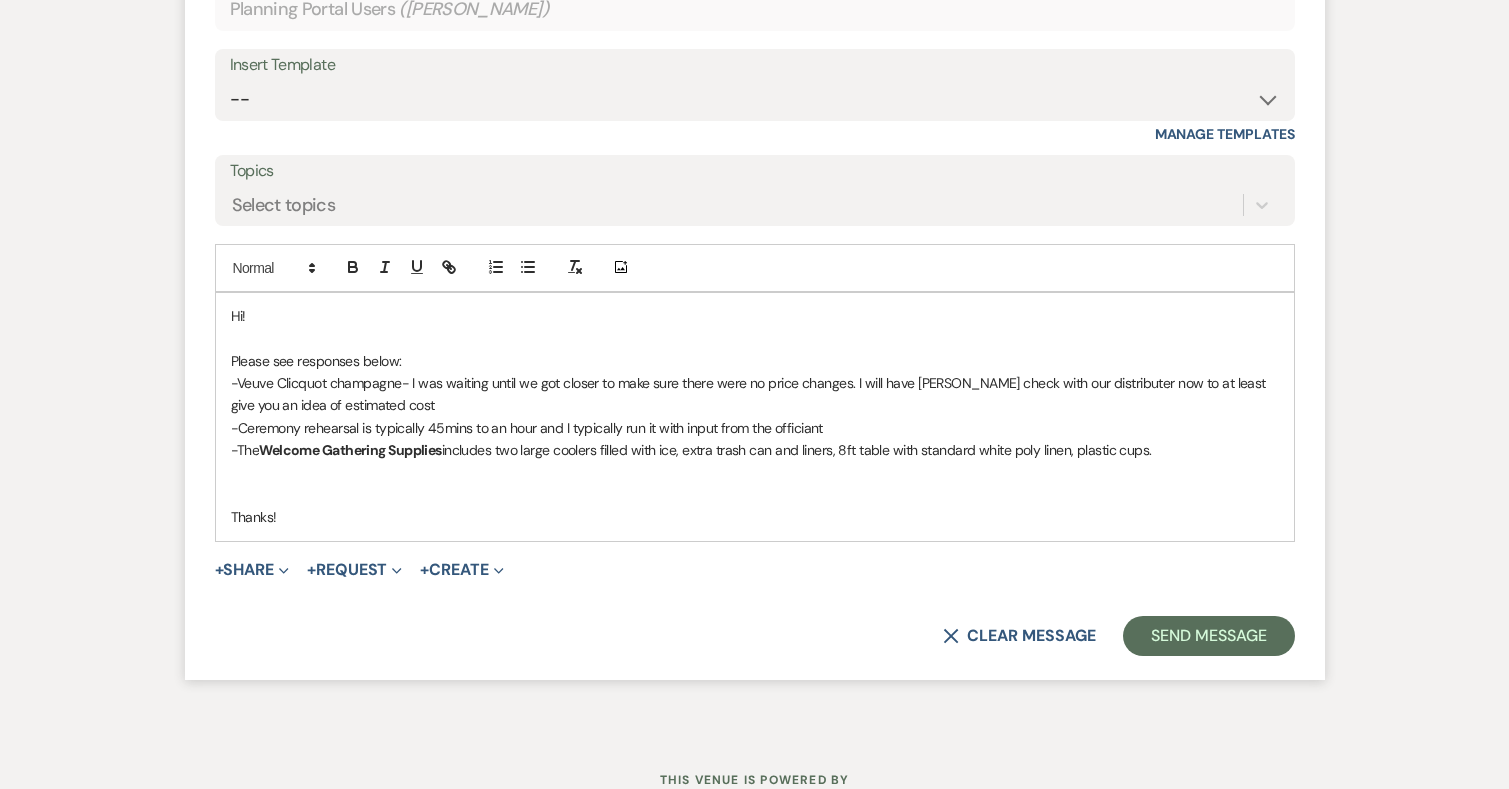 click on "-The  Welcome Gathering Supplies  includes t wo large coolers filled with ice, extra trash can and liners, 8ft table with standard white poly linen, plastic cups." at bounding box center [755, 450] 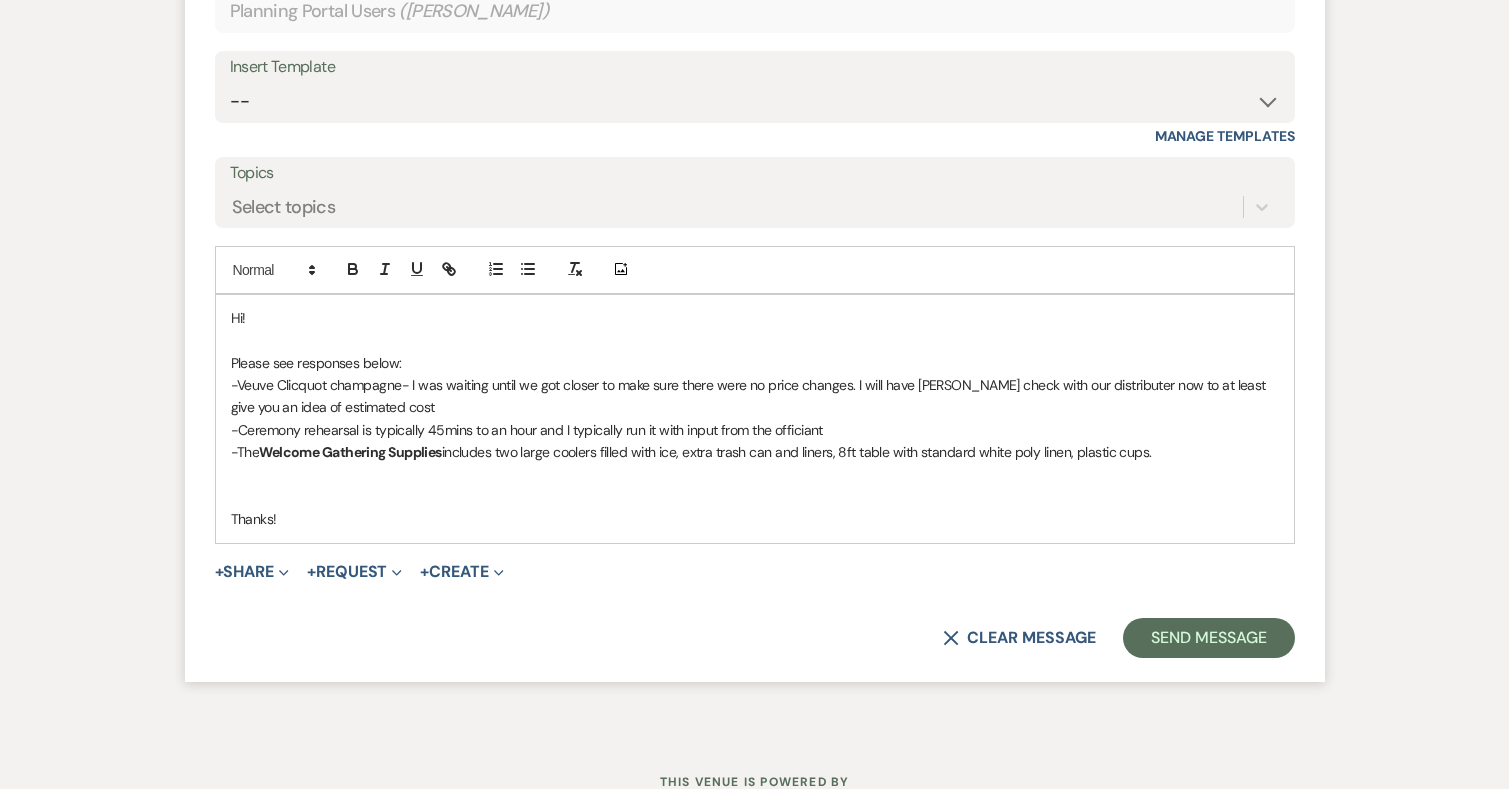 scroll, scrollTop: 16141, scrollLeft: 0, axis: vertical 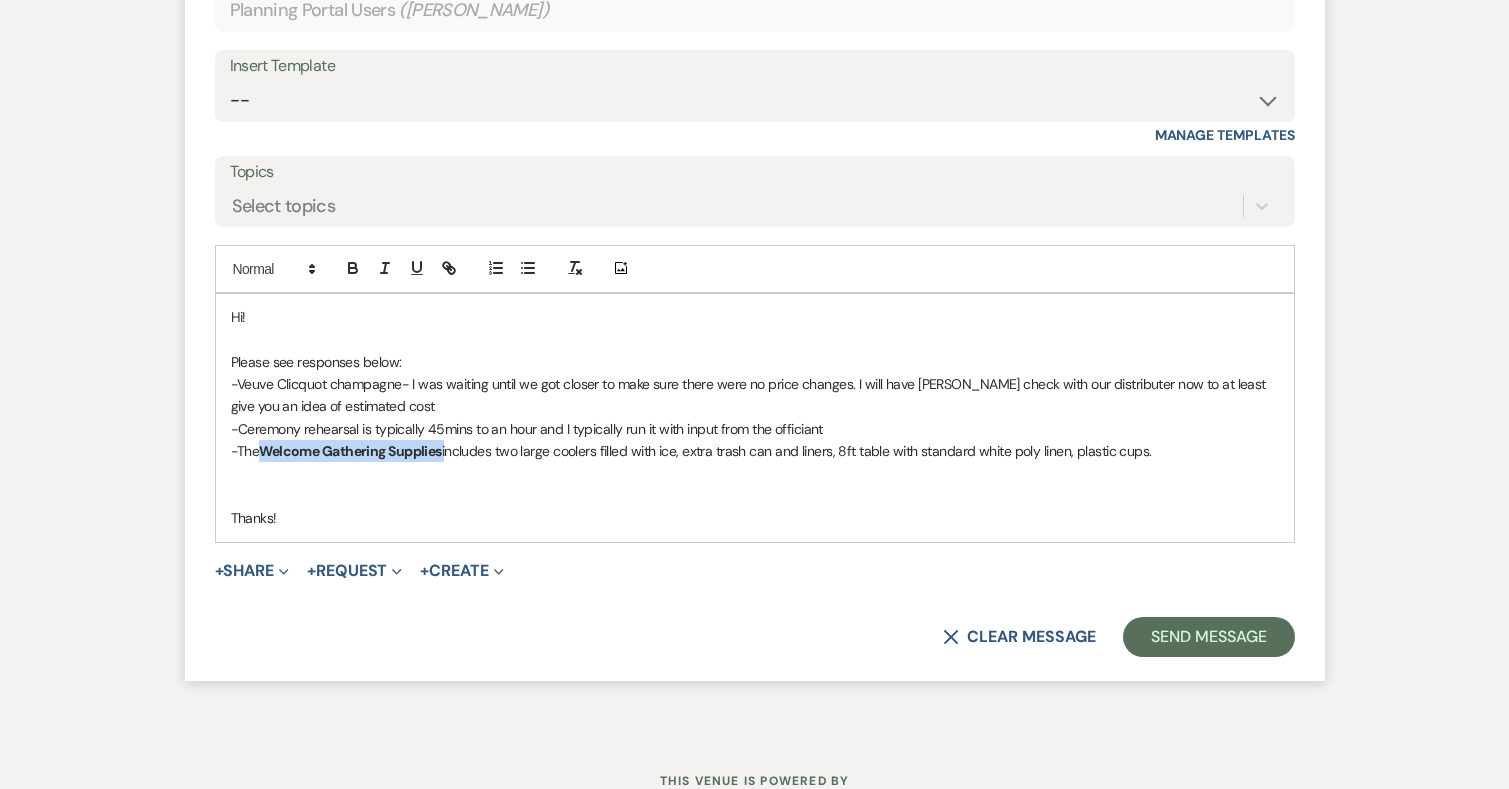 drag, startPoint x: 451, startPoint y: 402, endPoint x: 257, endPoint y: 399, distance: 194.0232 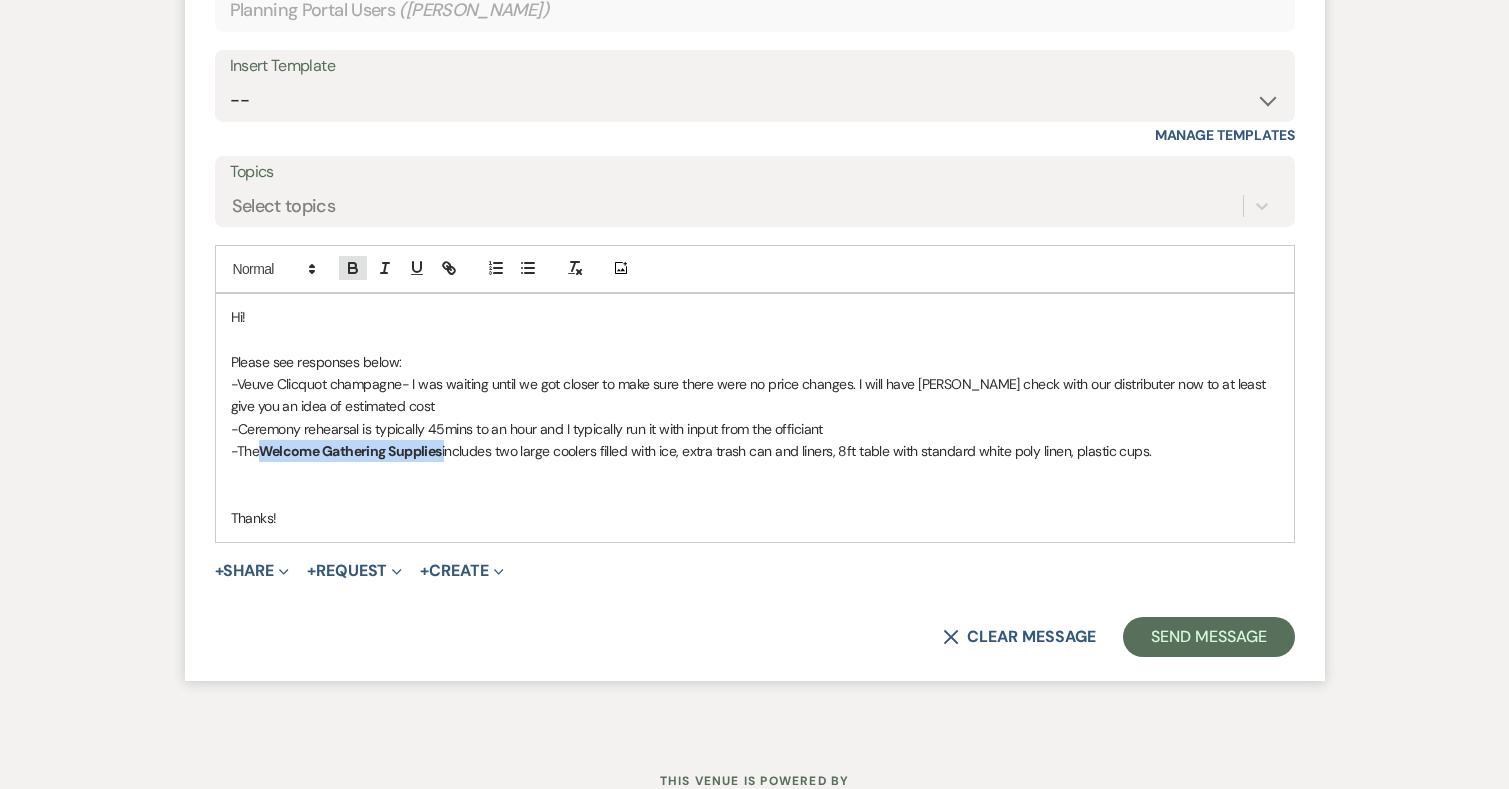 click 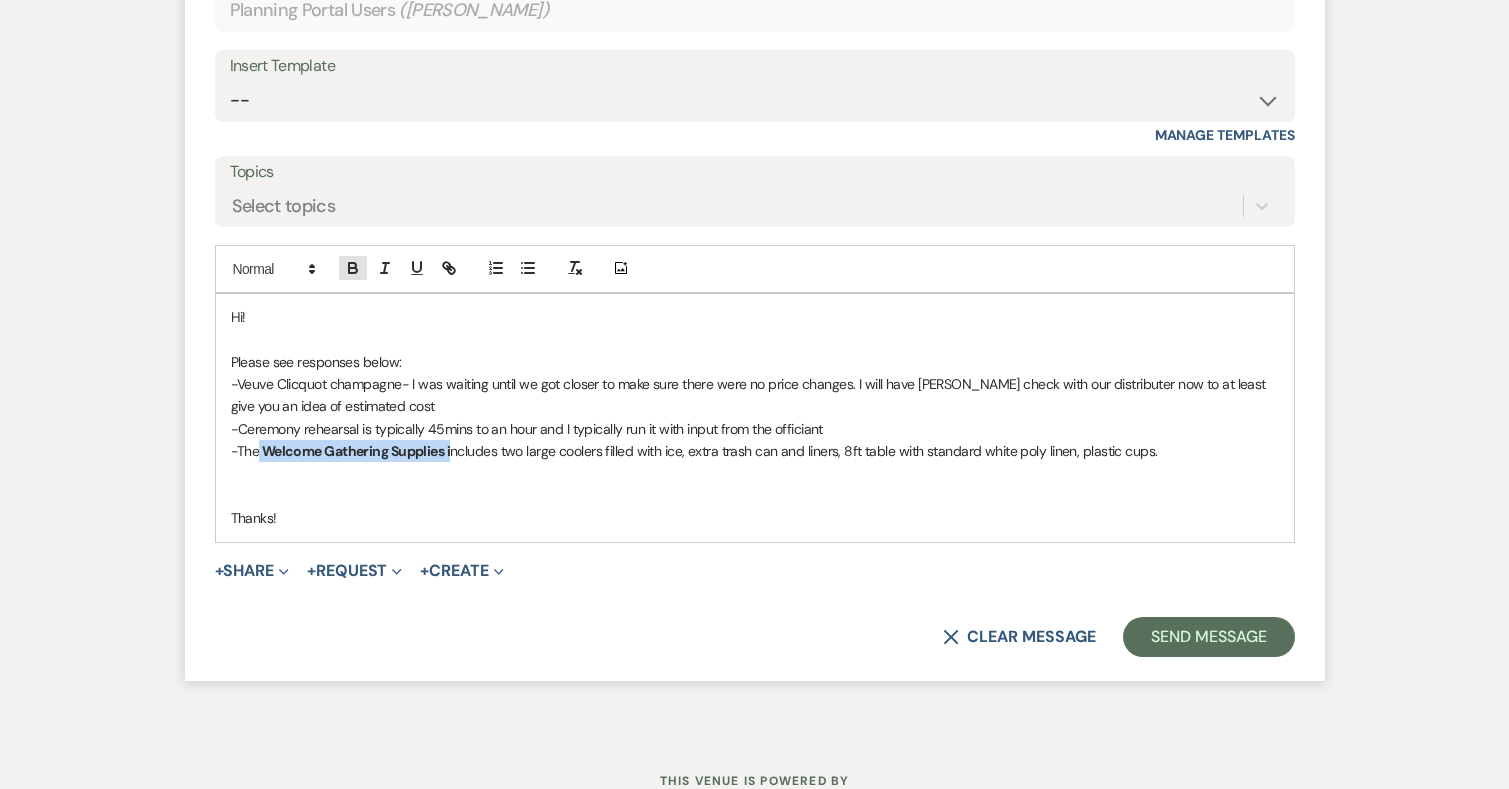 click 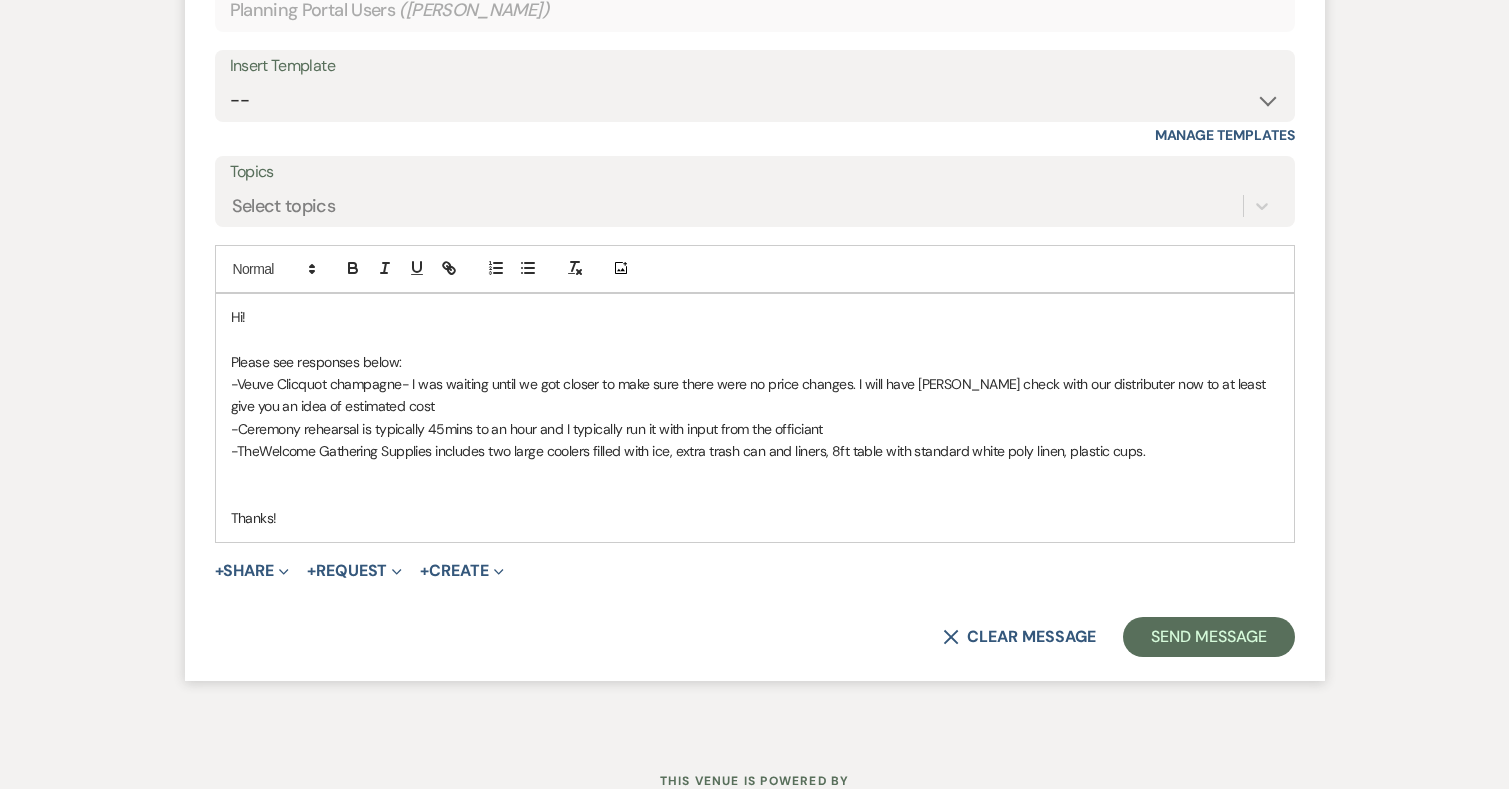 click at bounding box center [755, 496] 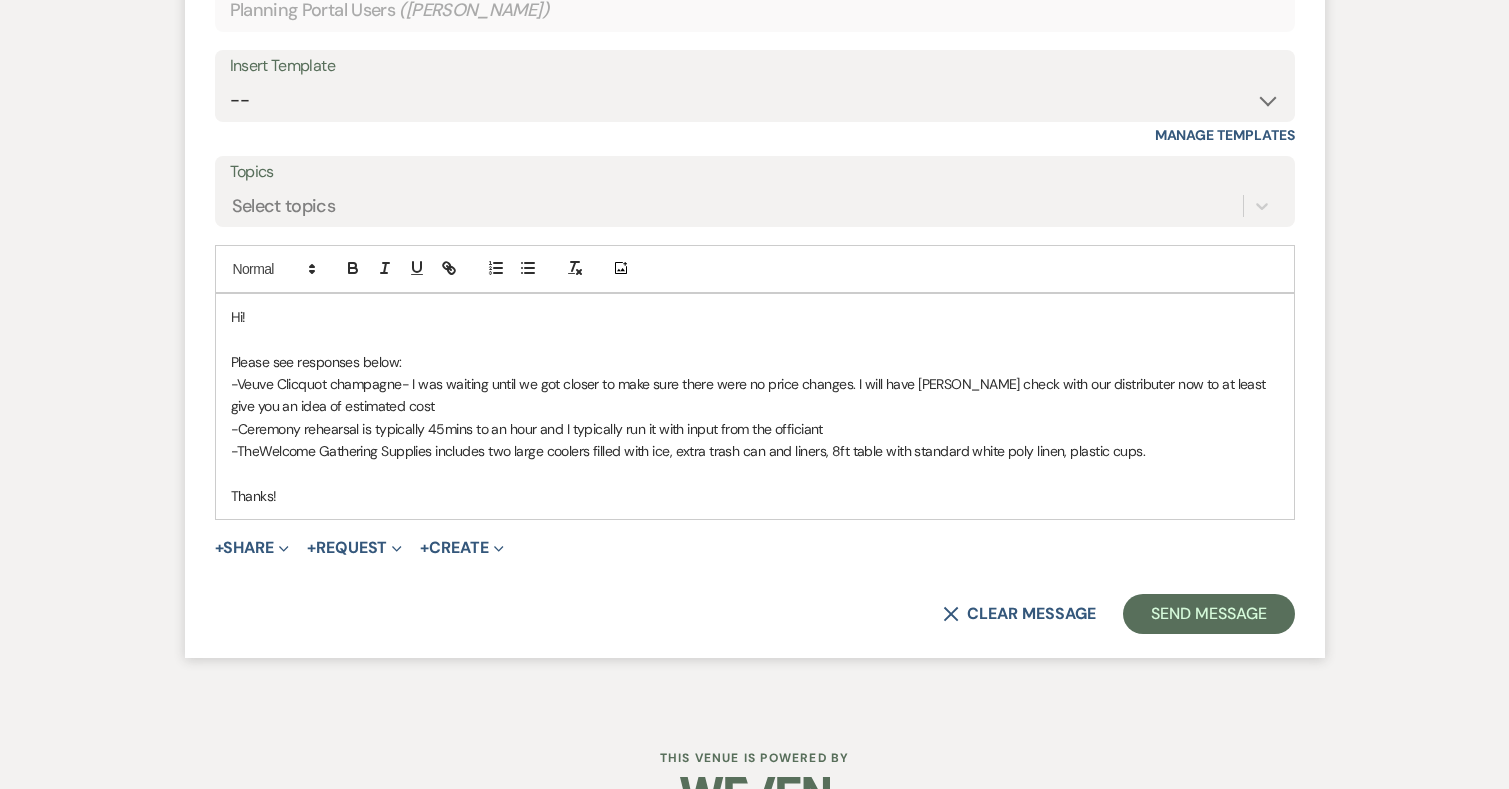 click on "Thanks!" at bounding box center (755, 496) 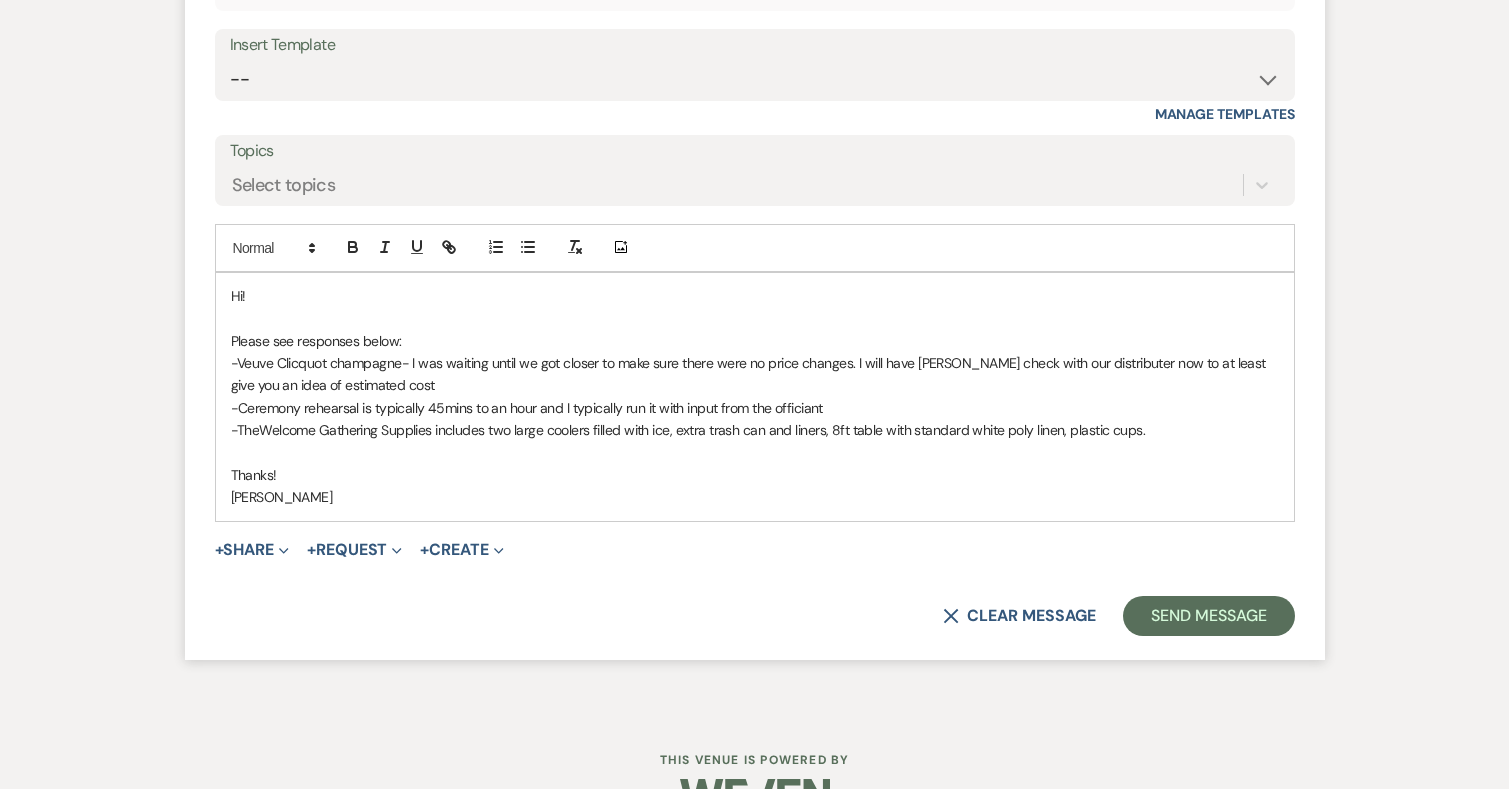 scroll, scrollTop: 16164, scrollLeft: 0, axis: vertical 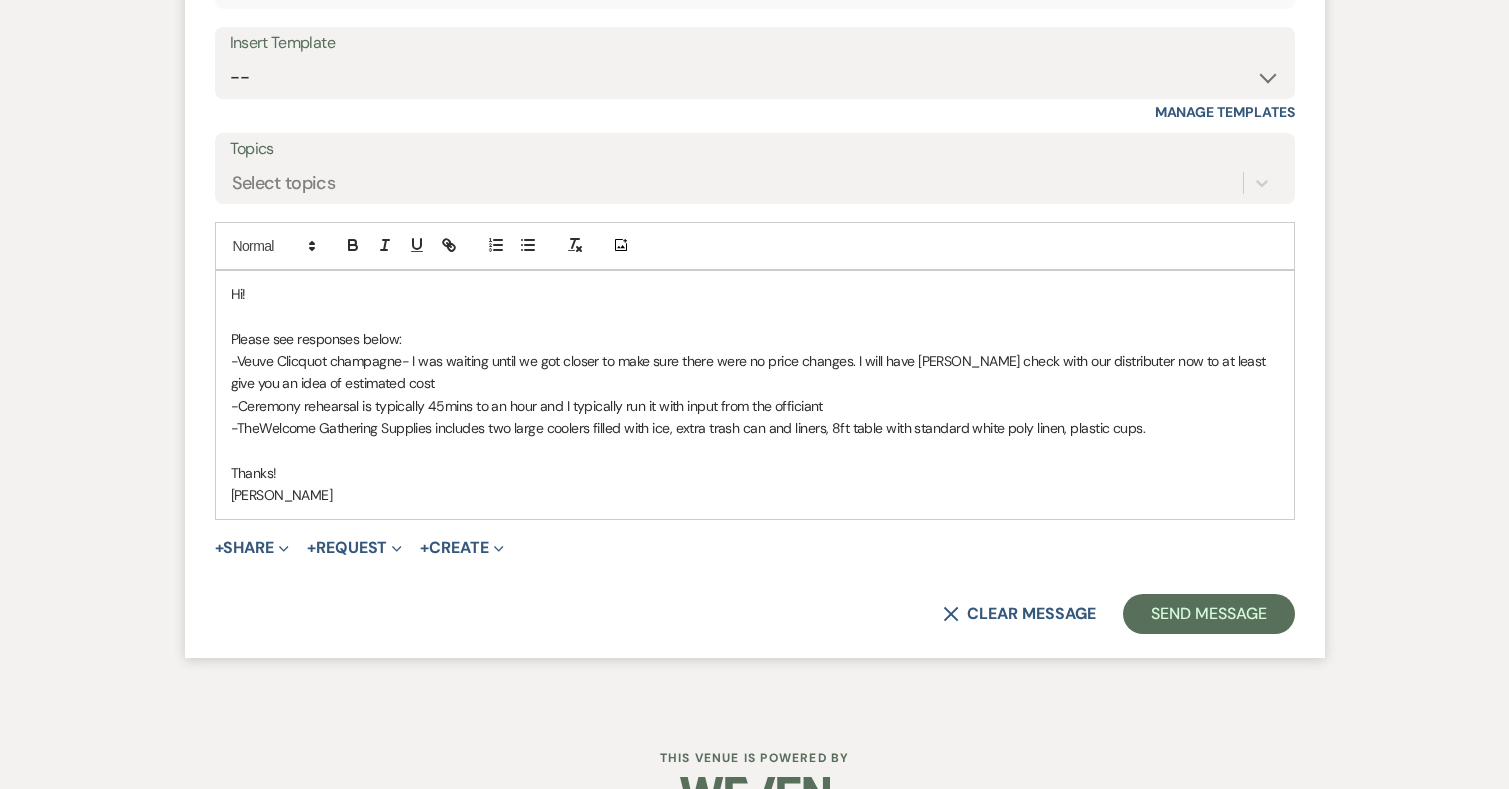 click on "-Ceremony rehearsal is typically 45mins to an hour and I typically run it with input from the officiant" at bounding box center (755, 406) 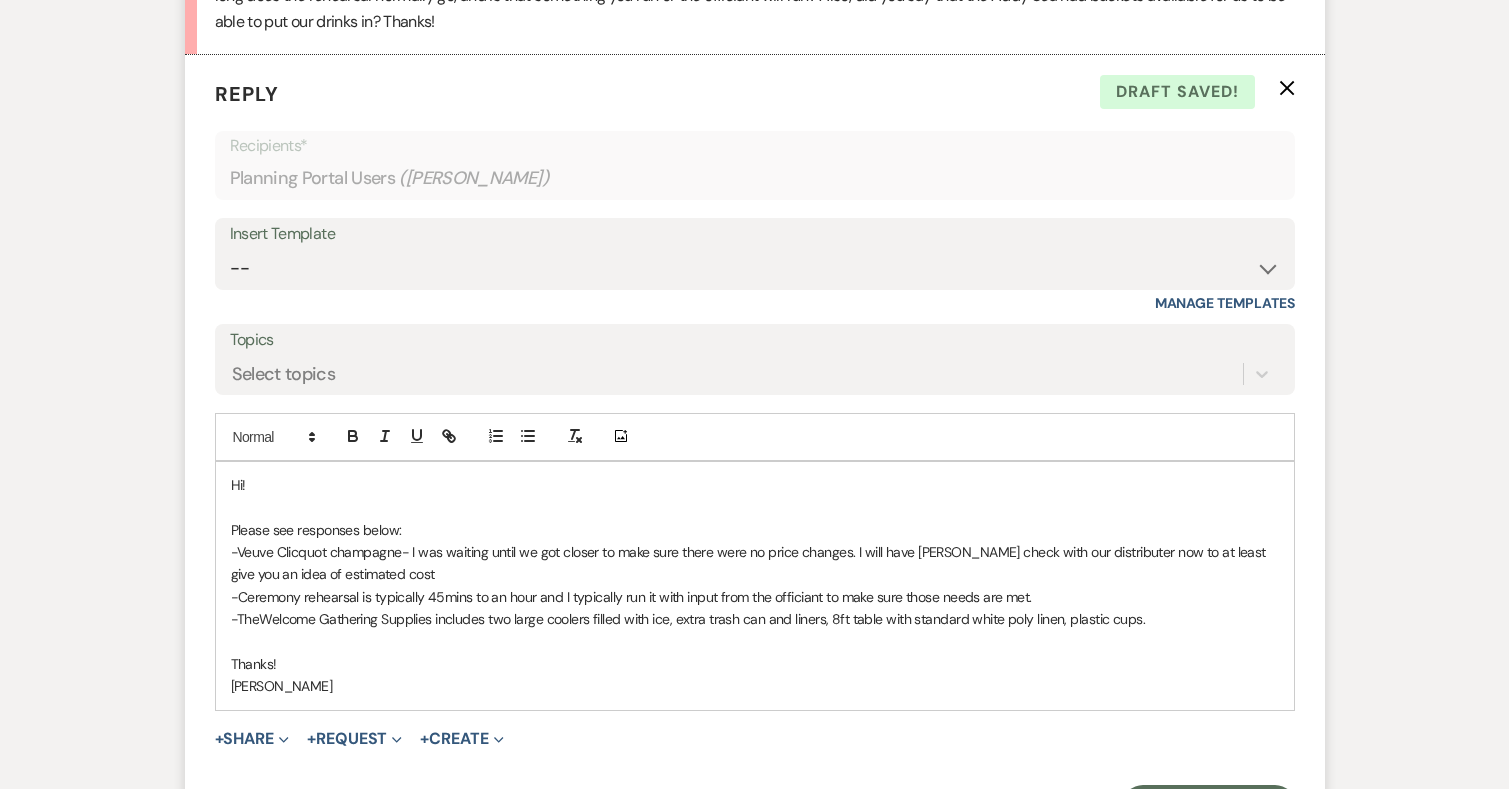 scroll, scrollTop: 15987, scrollLeft: 0, axis: vertical 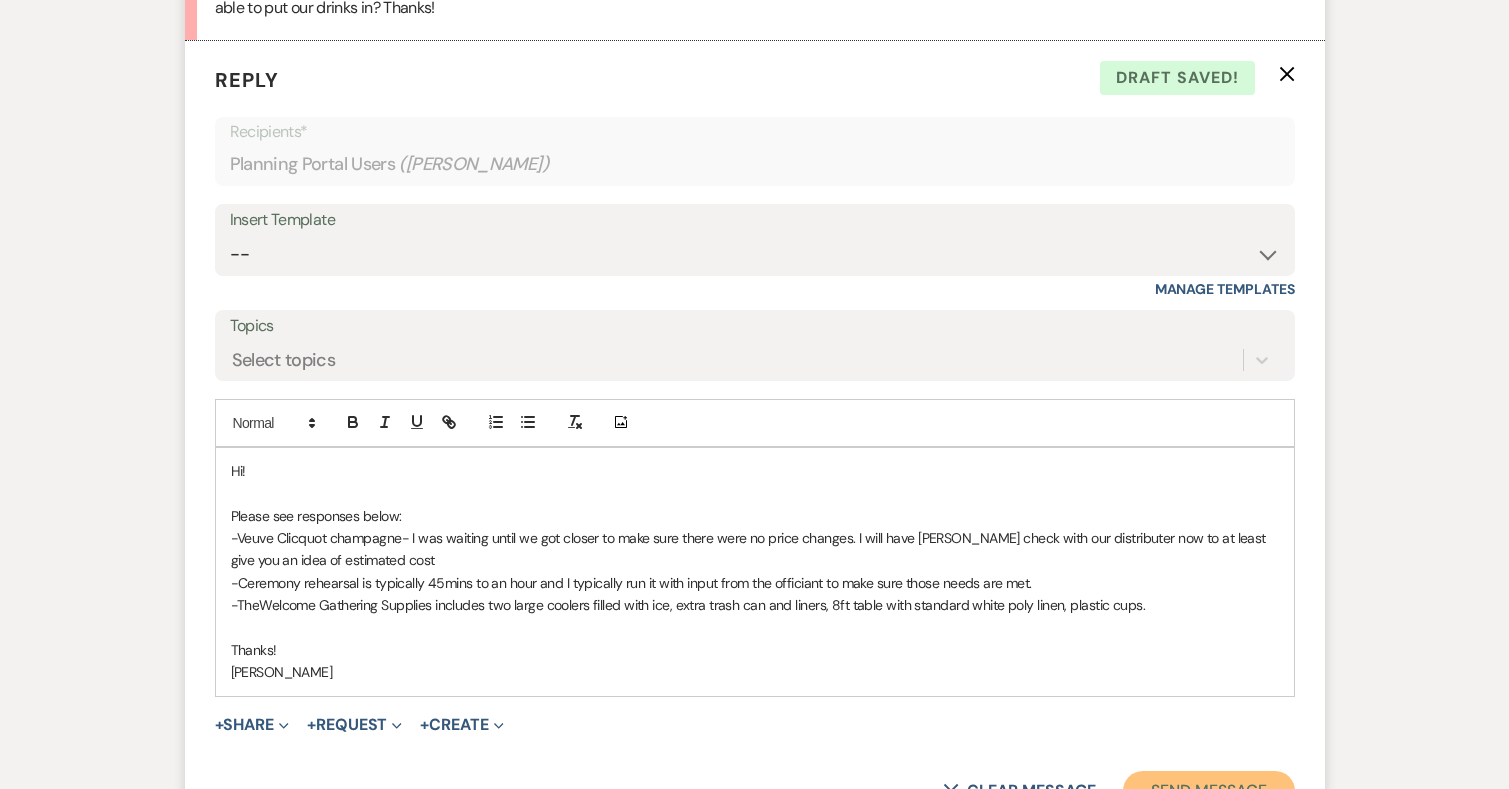 click on "Send Message" at bounding box center [1208, 791] 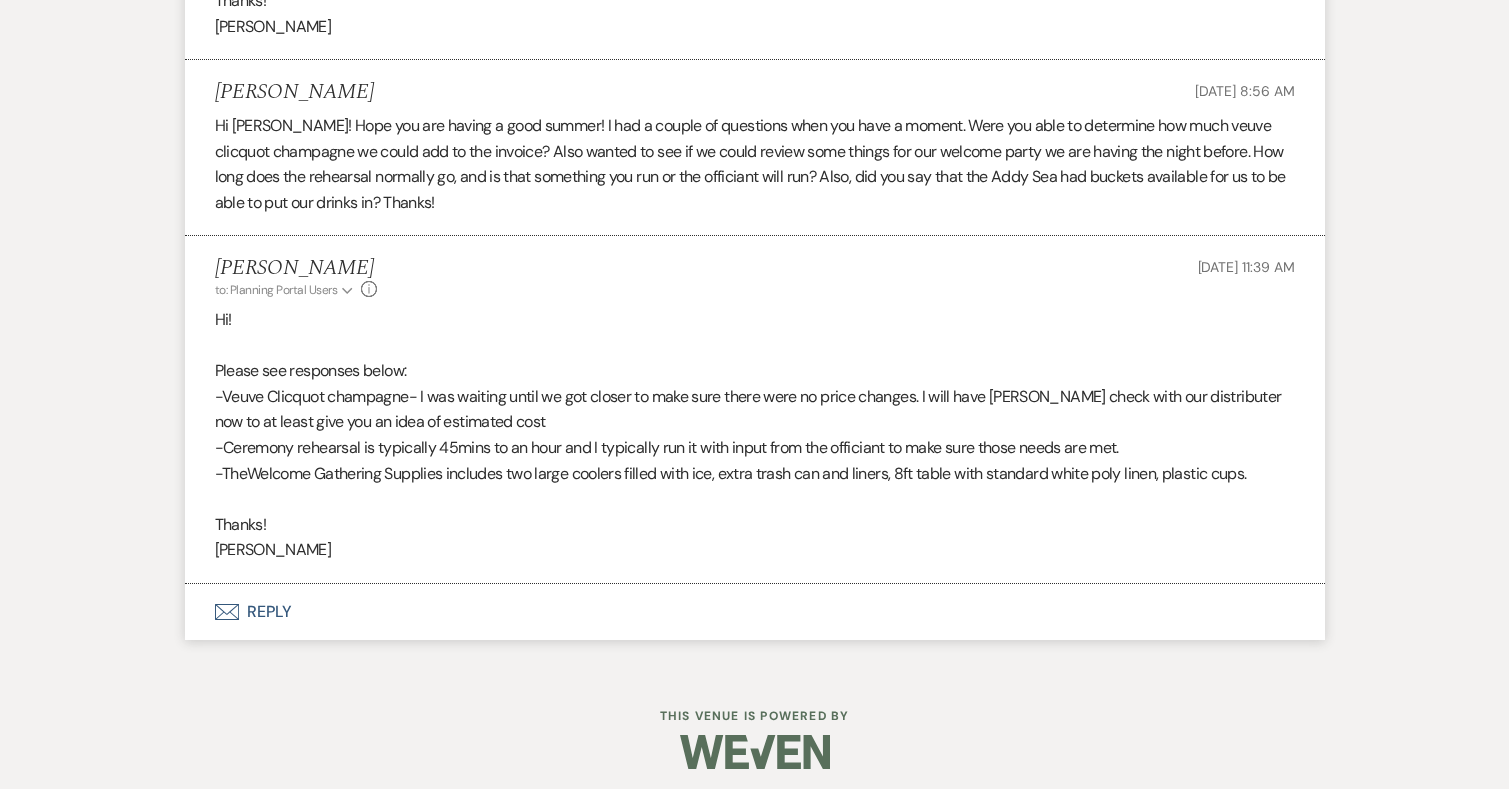 scroll, scrollTop: 15751, scrollLeft: 0, axis: vertical 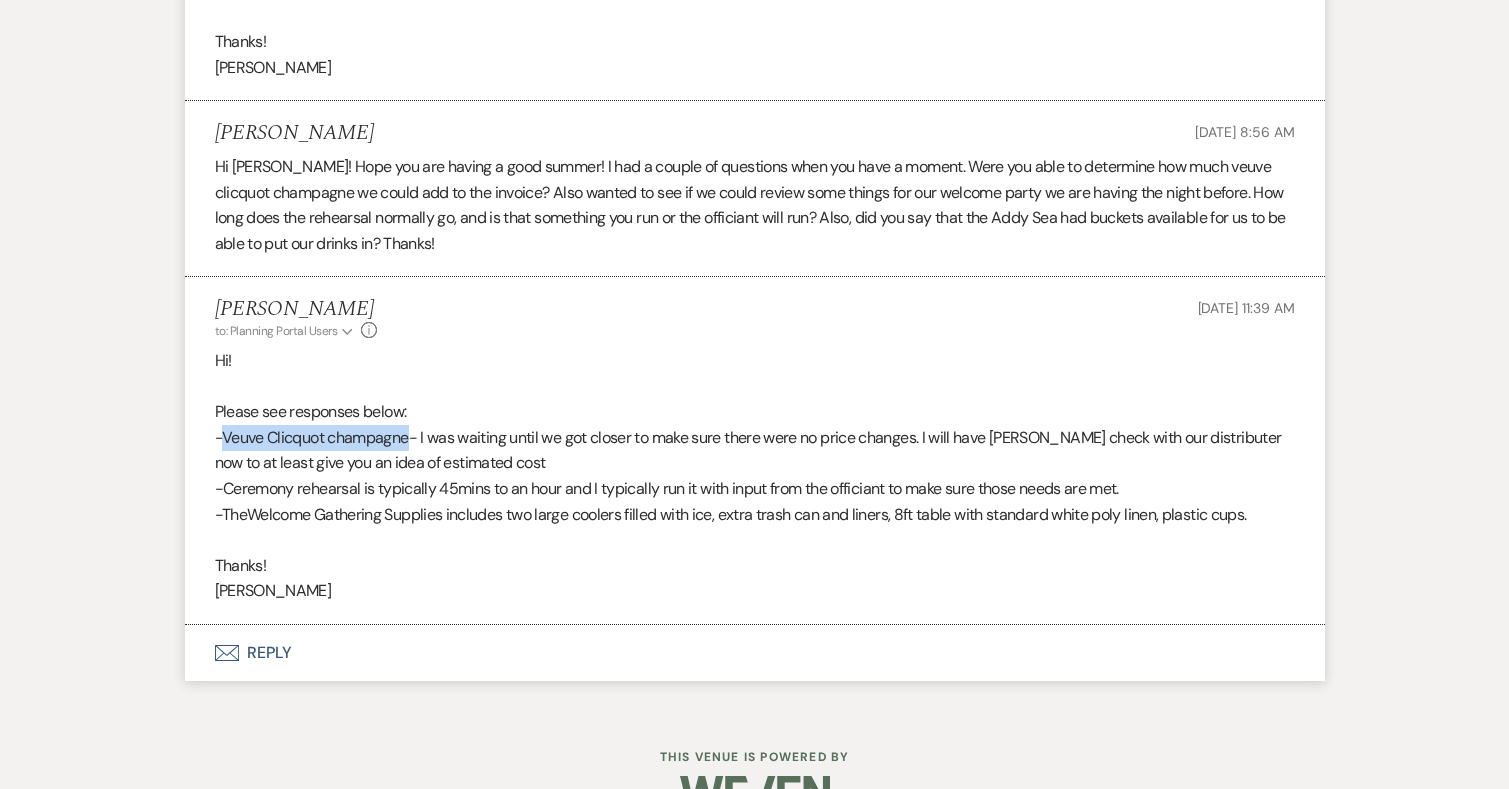 drag, startPoint x: 222, startPoint y: 385, endPoint x: 409, endPoint y: 388, distance: 187.02406 